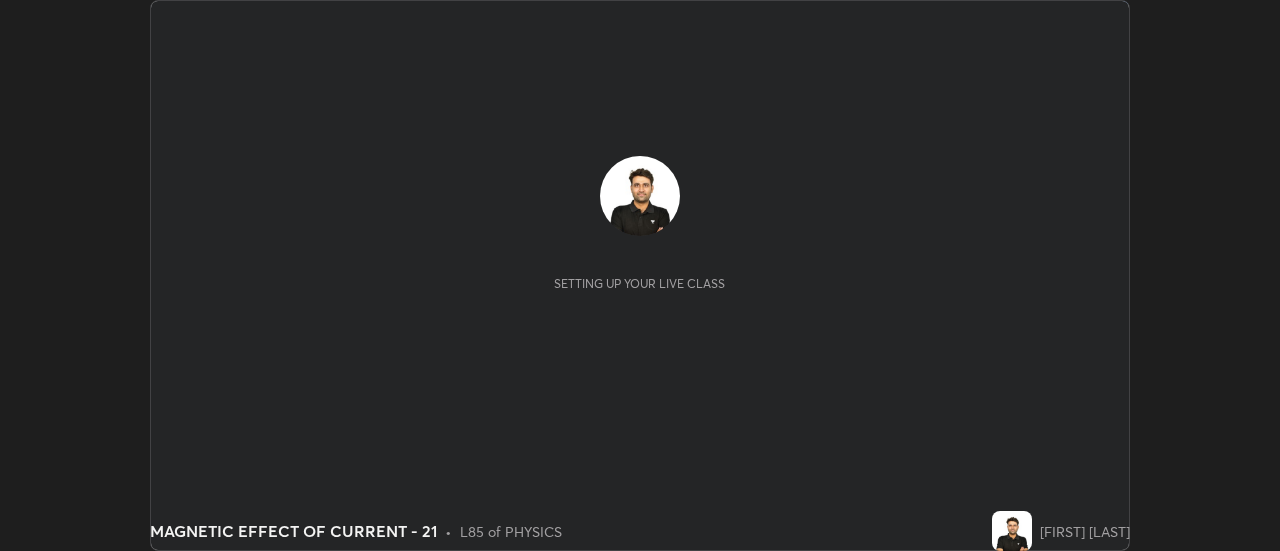 scroll, scrollTop: 0, scrollLeft: 0, axis: both 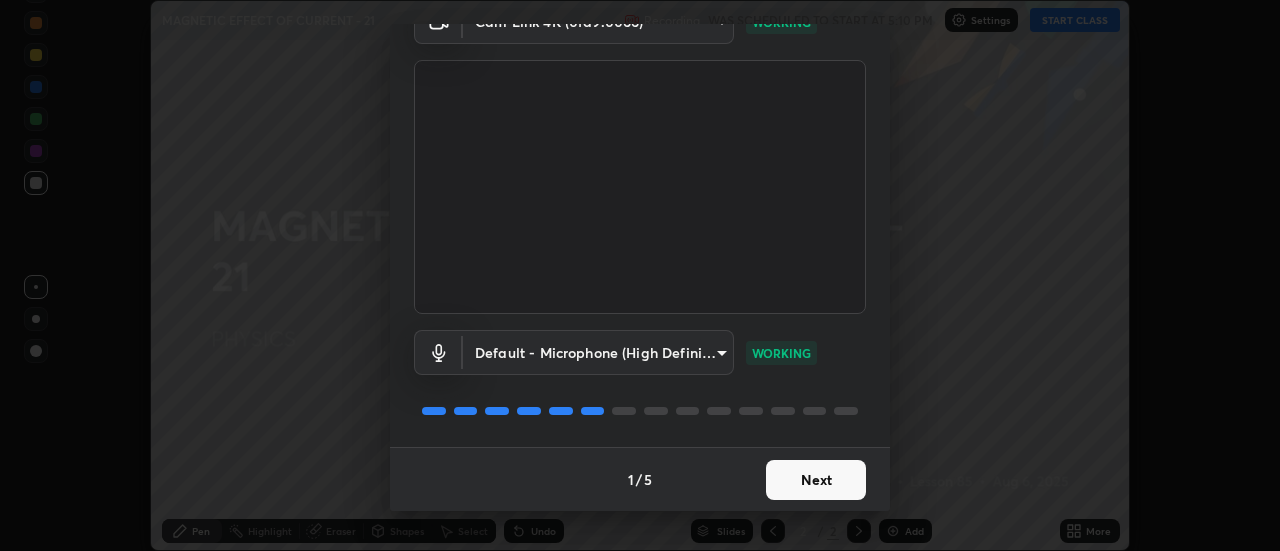 click on "Next" at bounding box center (816, 480) 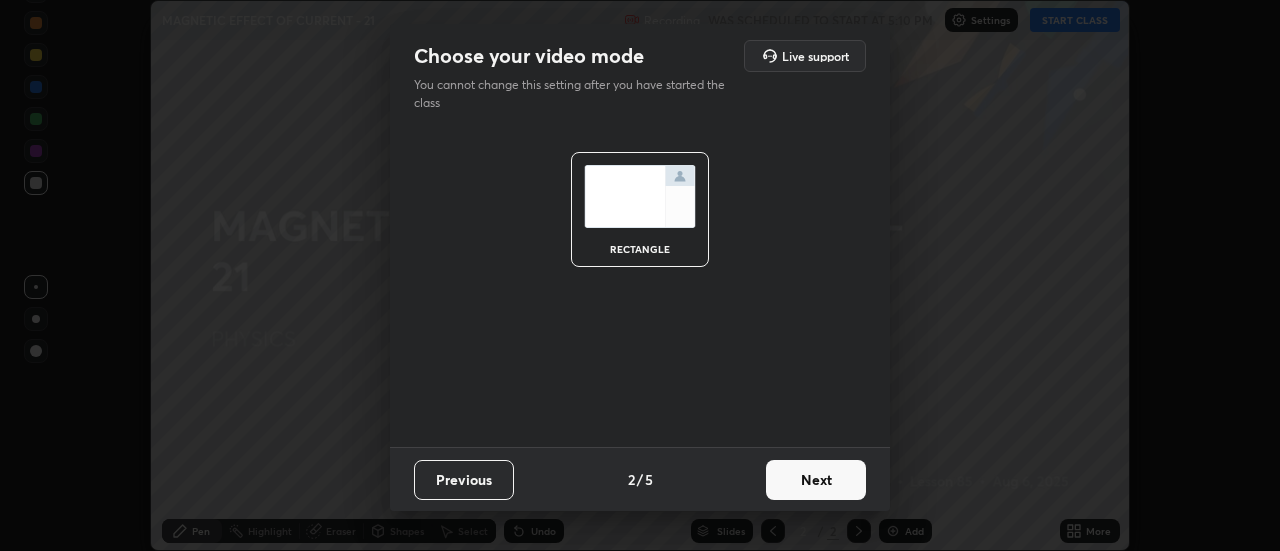 scroll, scrollTop: 0, scrollLeft: 0, axis: both 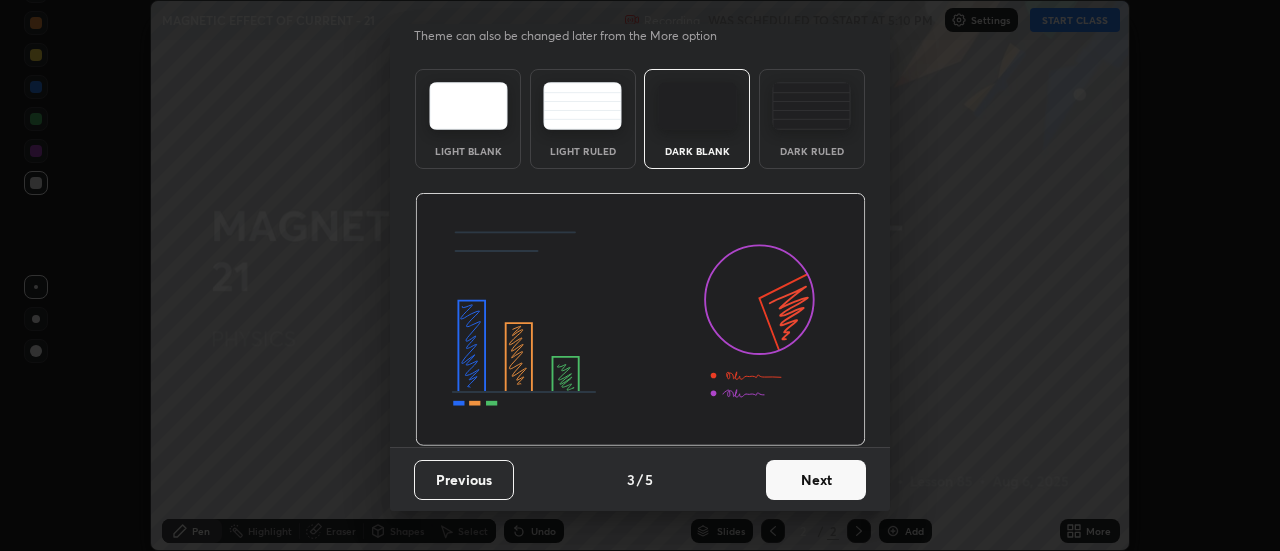 click on "Next" at bounding box center [816, 480] 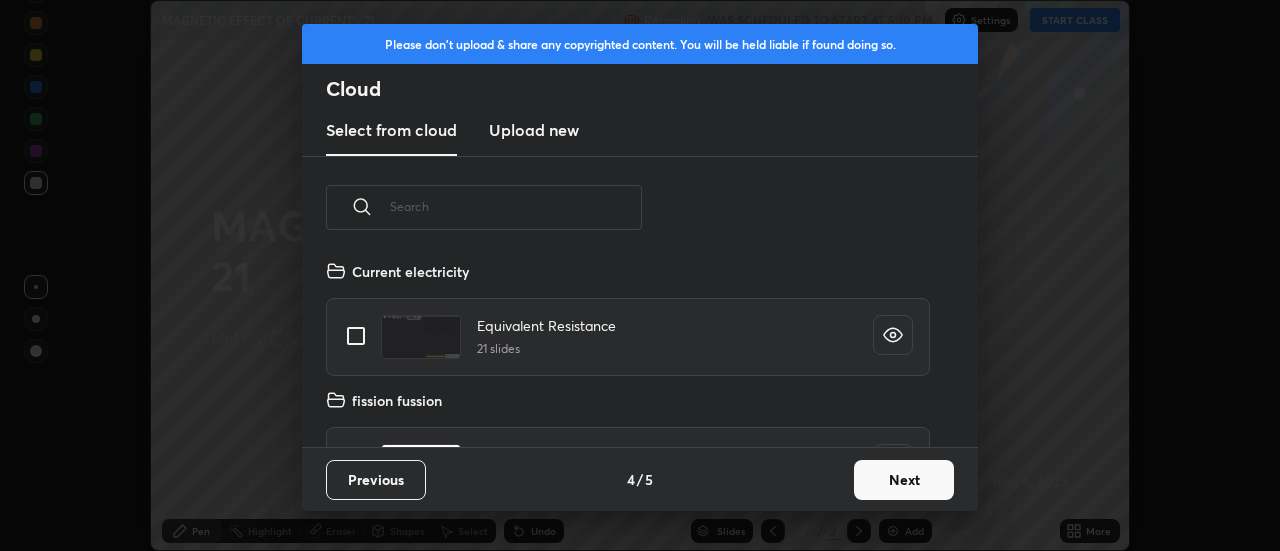 scroll, scrollTop: 7, scrollLeft: 11, axis: both 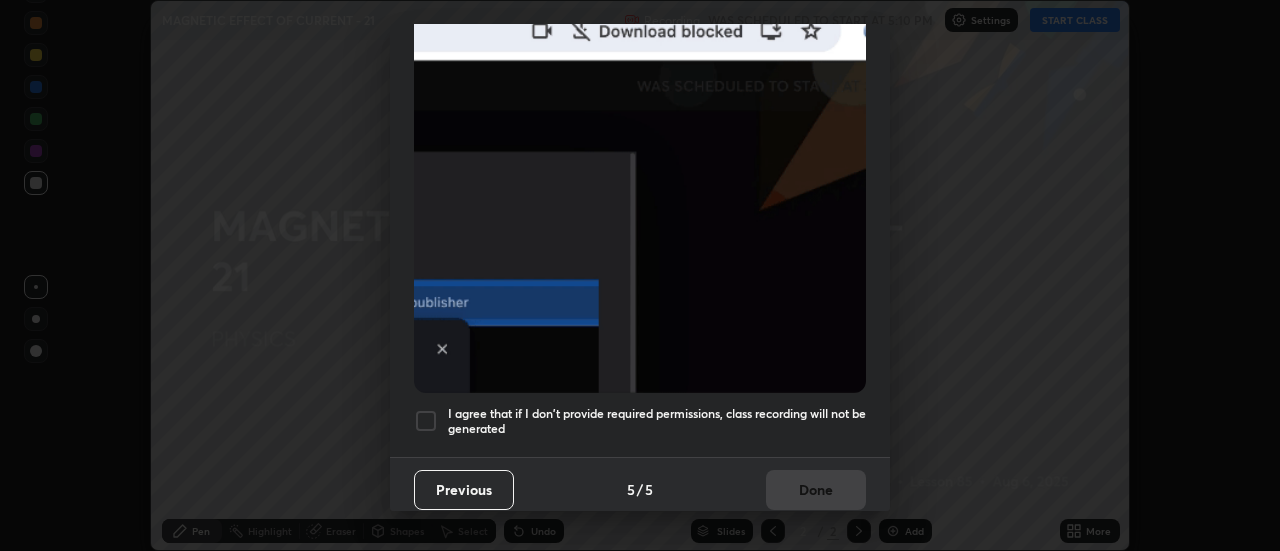 click at bounding box center (426, 421) 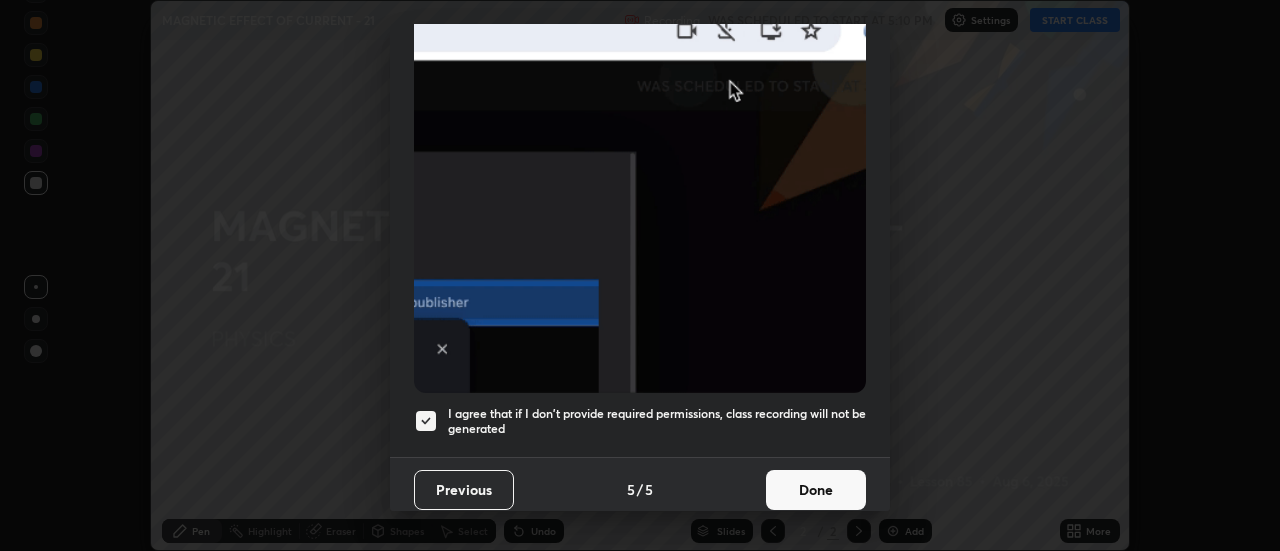 click on "Done" at bounding box center (816, 490) 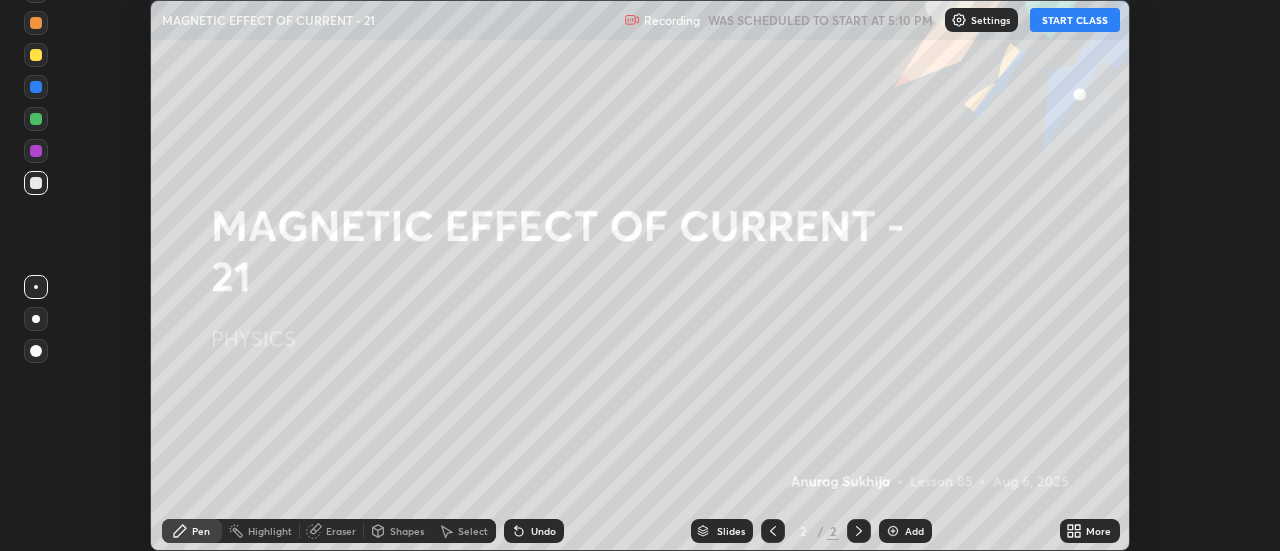 click on "START CLASS" at bounding box center [1075, 20] 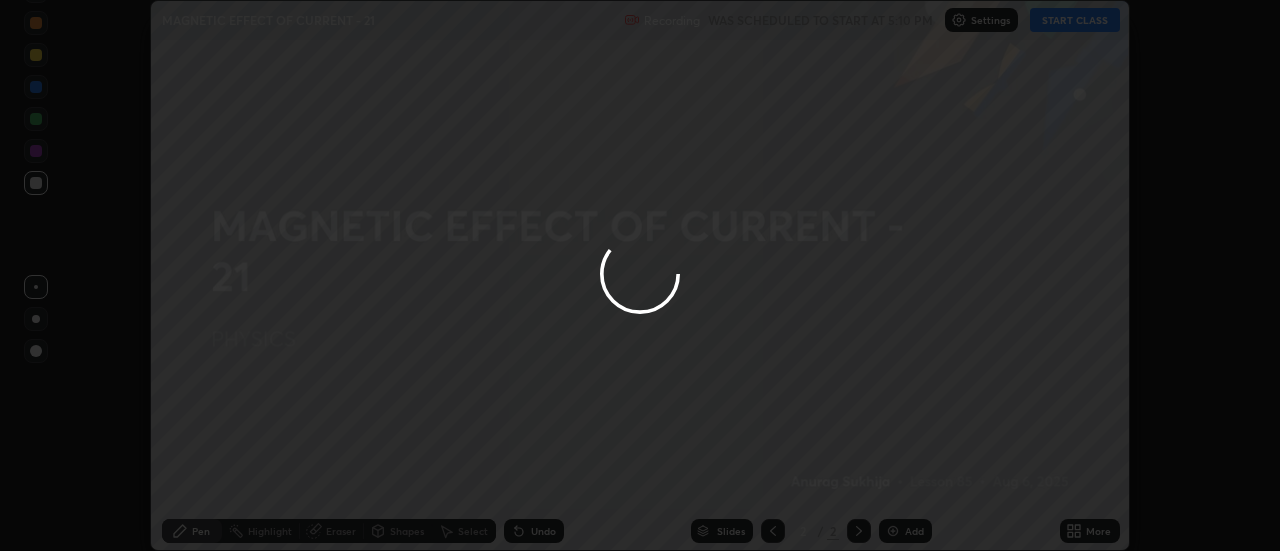 click on "More" at bounding box center (1098, 531) 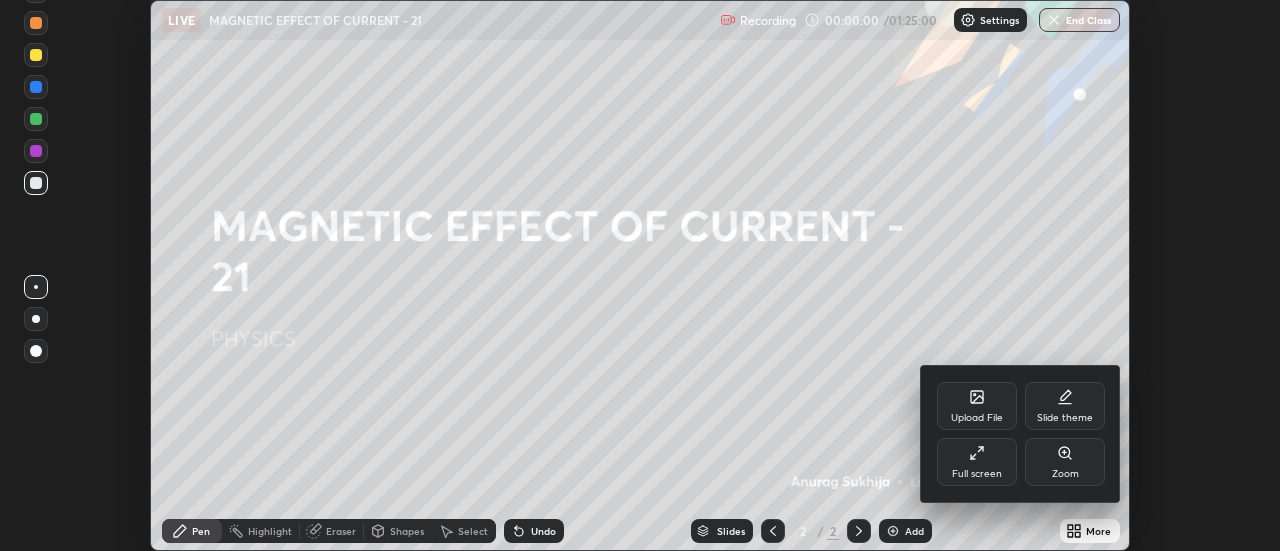 click on "Full screen" at bounding box center (977, 474) 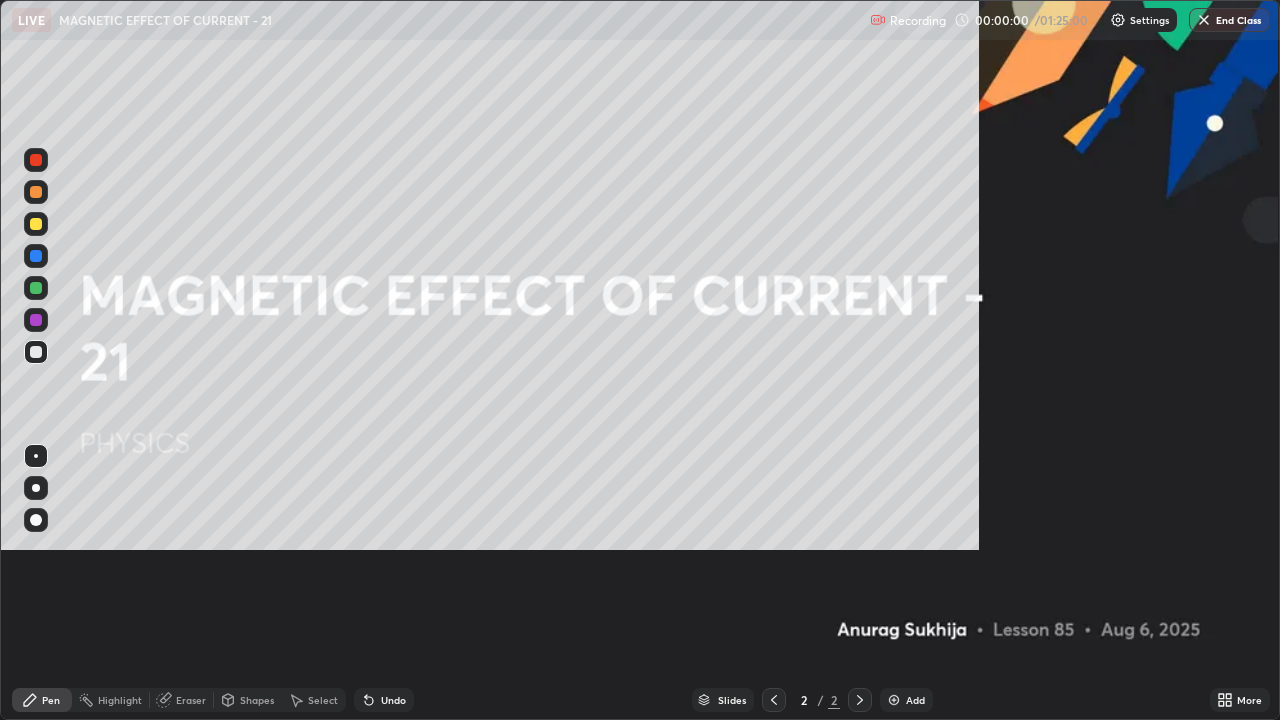 scroll, scrollTop: 99280, scrollLeft: 98720, axis: both 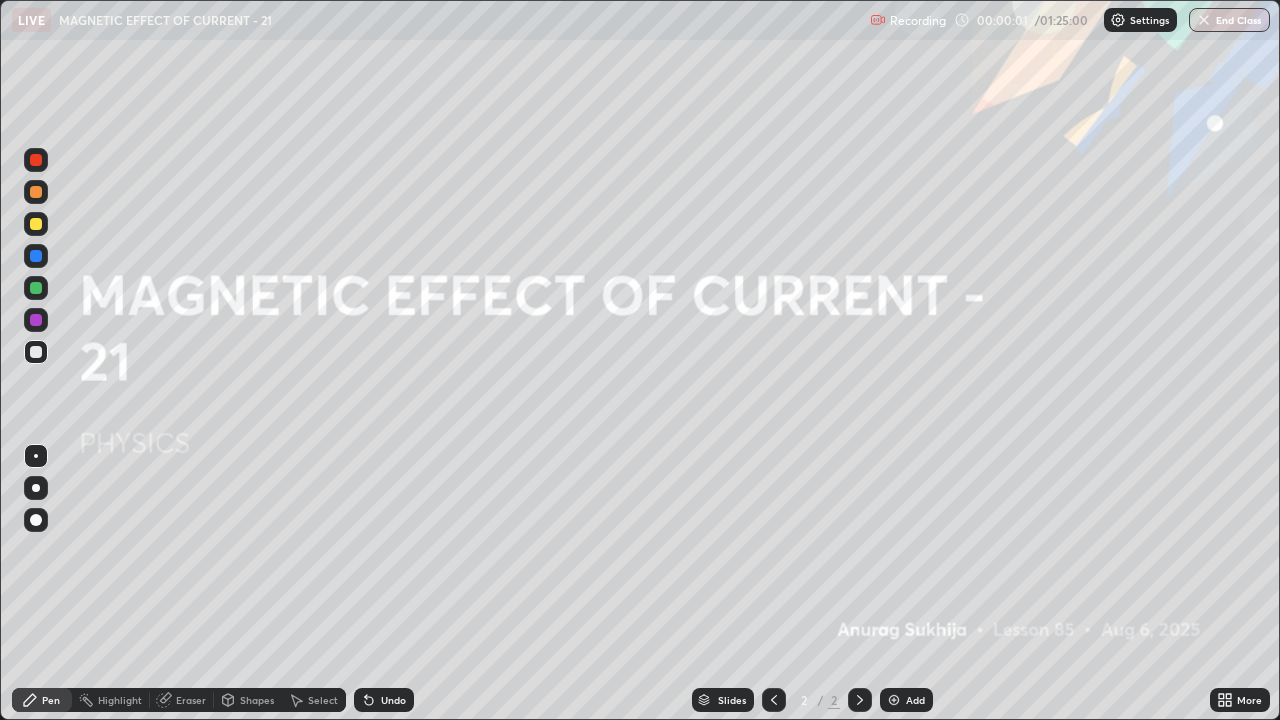 click on "Add" at bounding box center (906, 700) 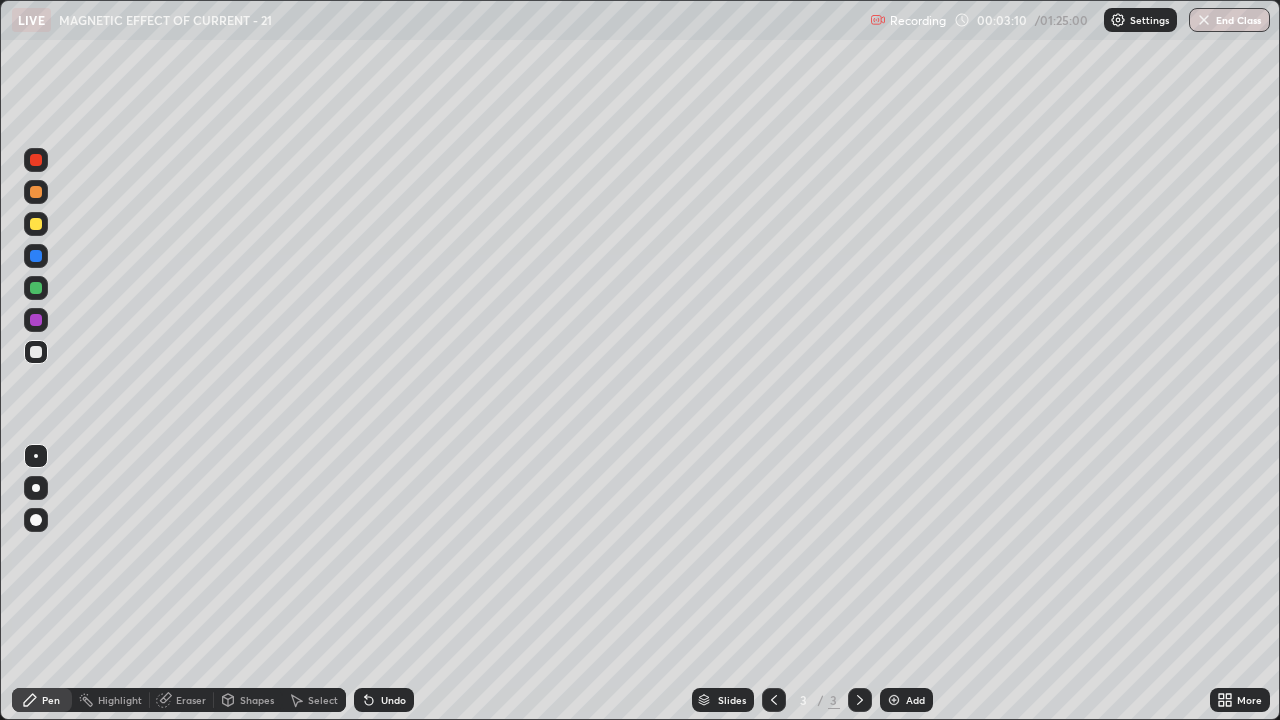 click at bounding box center (36, 224) 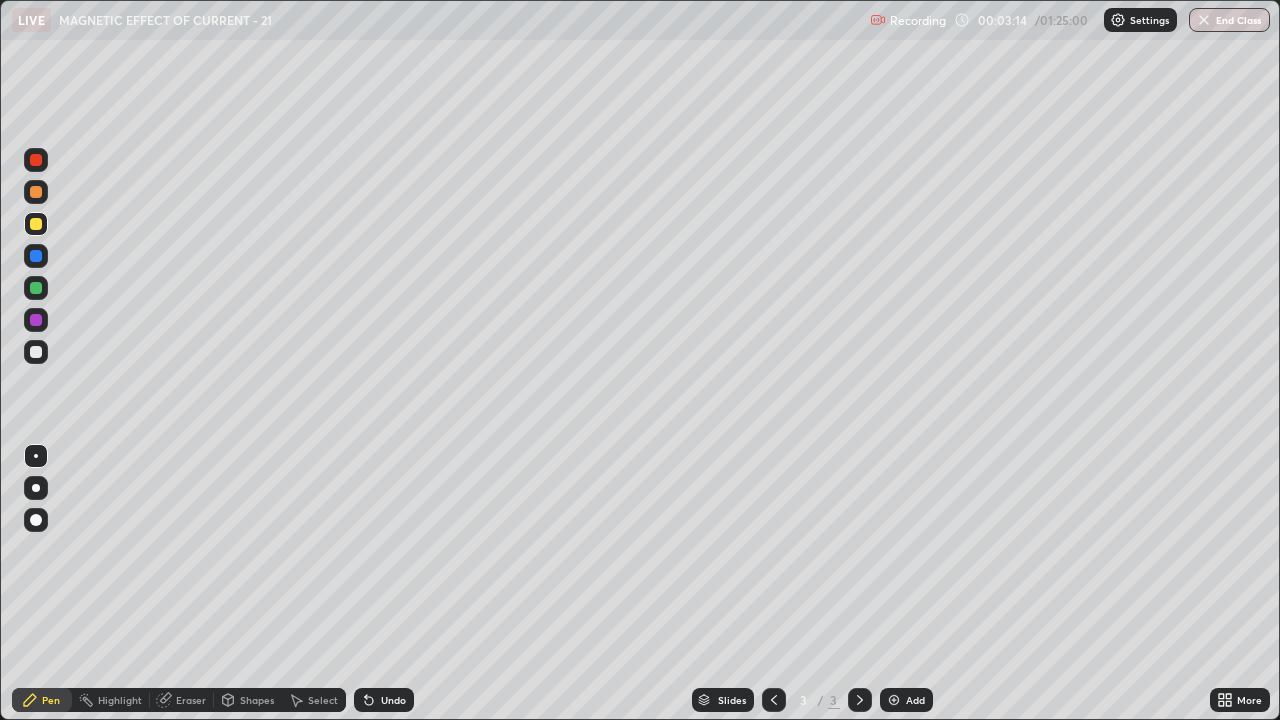 click at bounding box center [36, 352] 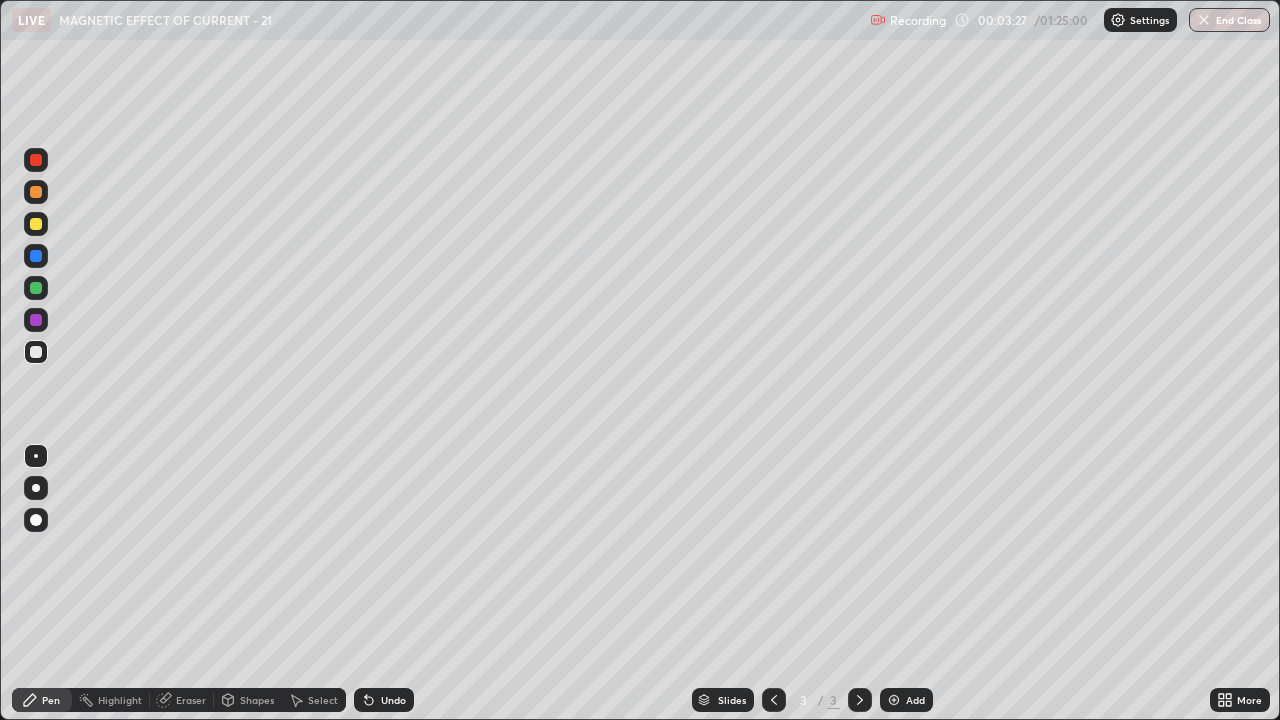 click at bounding box center (36, 224) 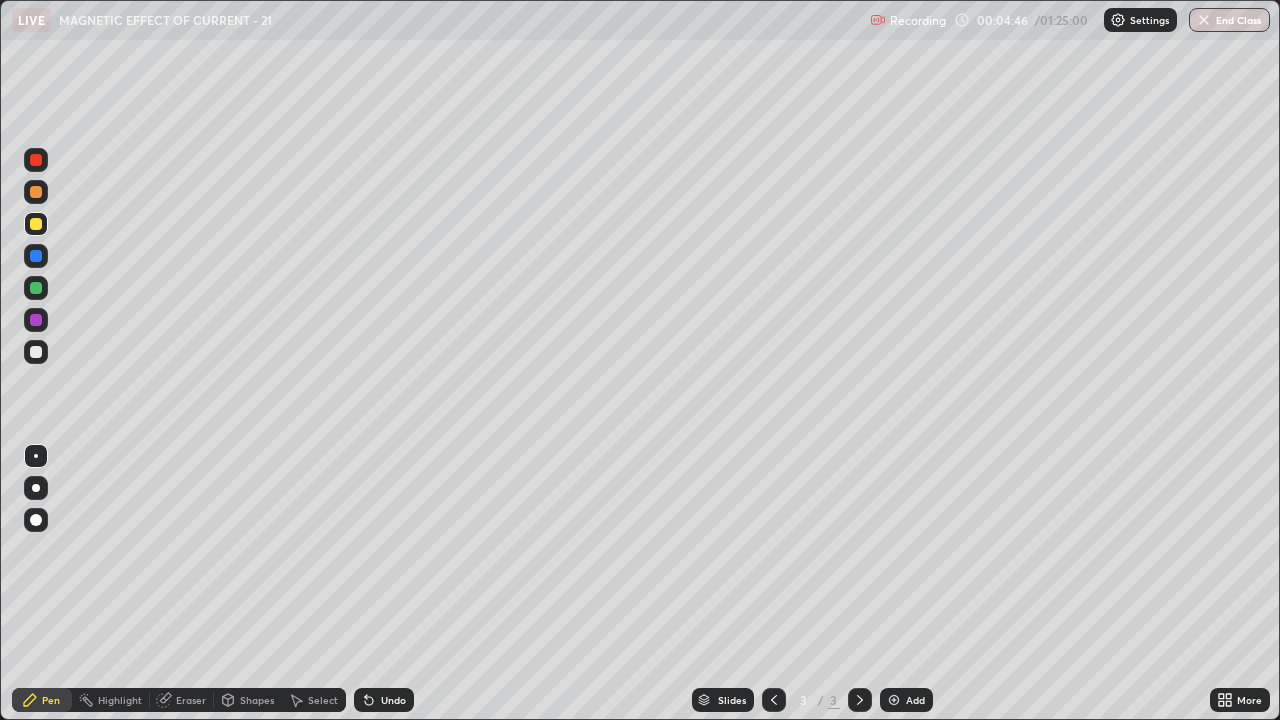 click at bounding box center [36, 288] 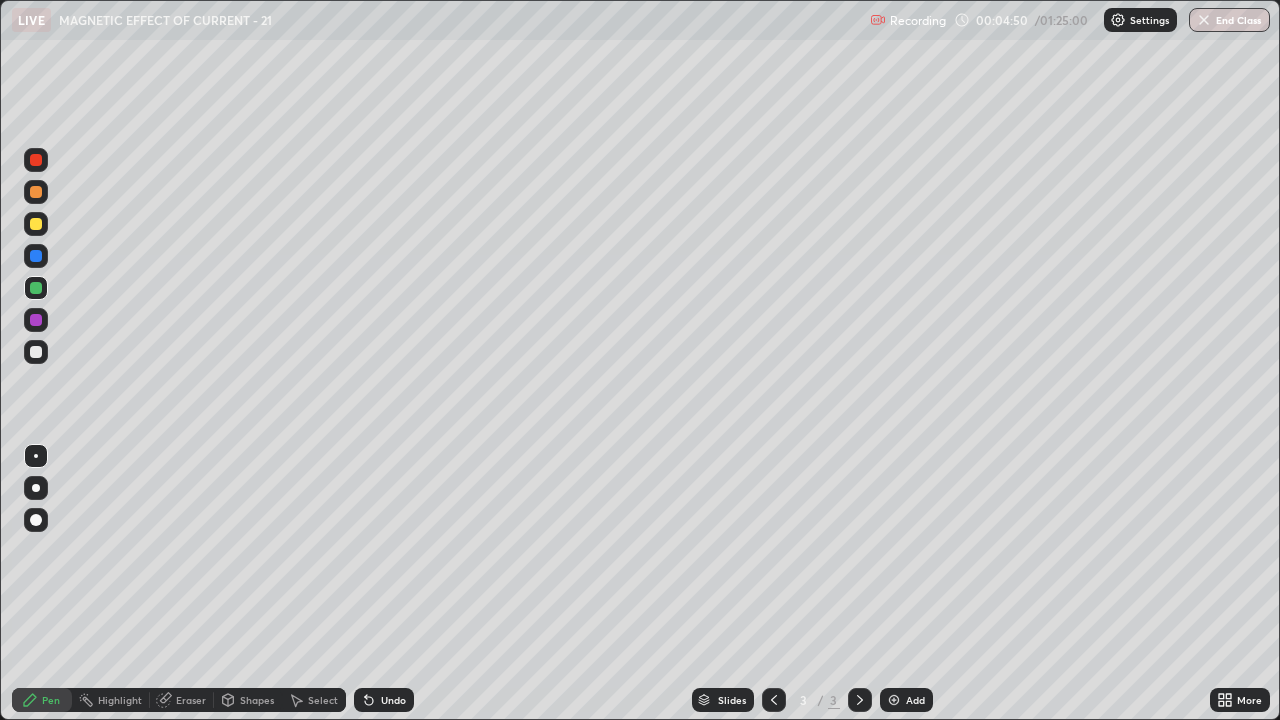 click at bounding box center (36, 224) 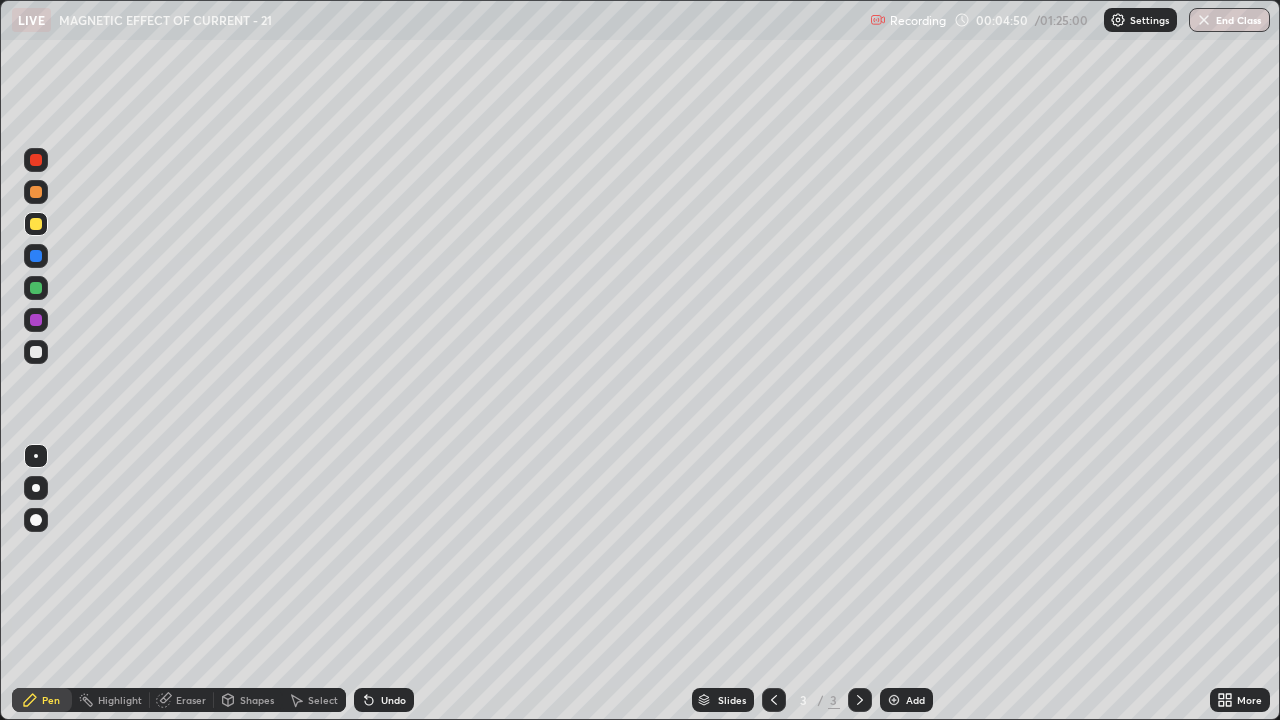 click at bounding box center [36, 288] 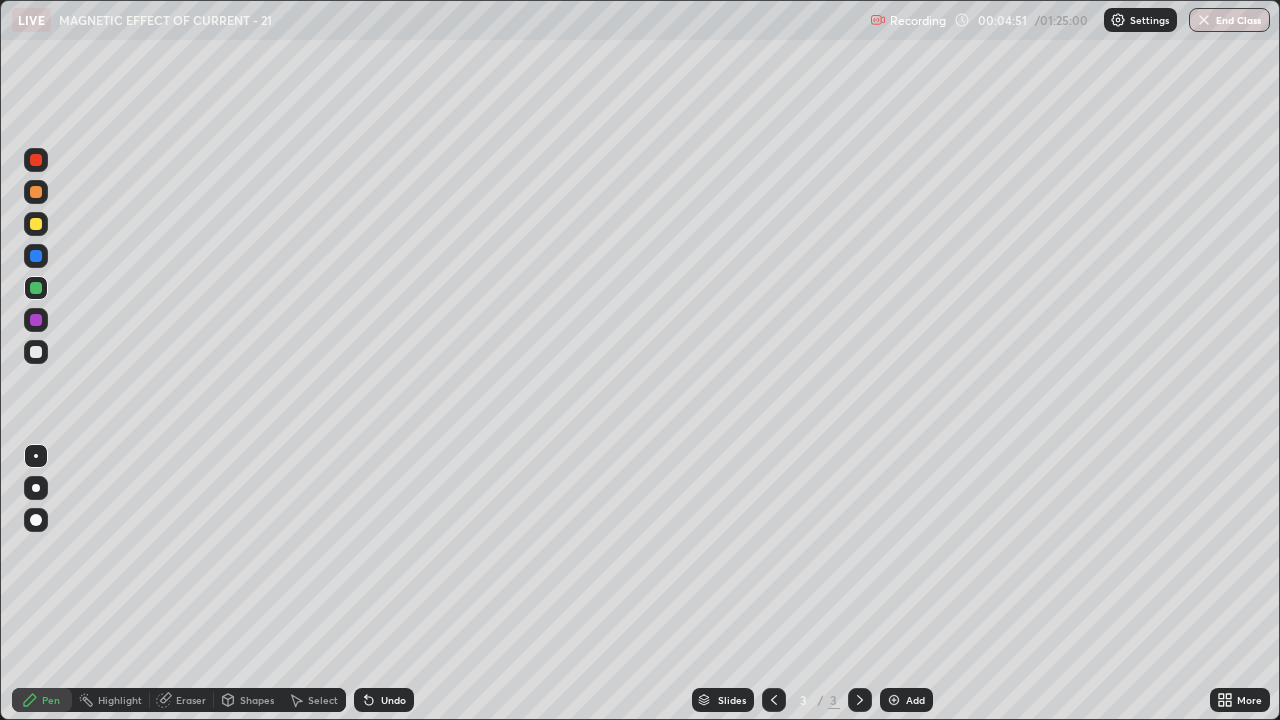 click at bounding box center (36, 192) 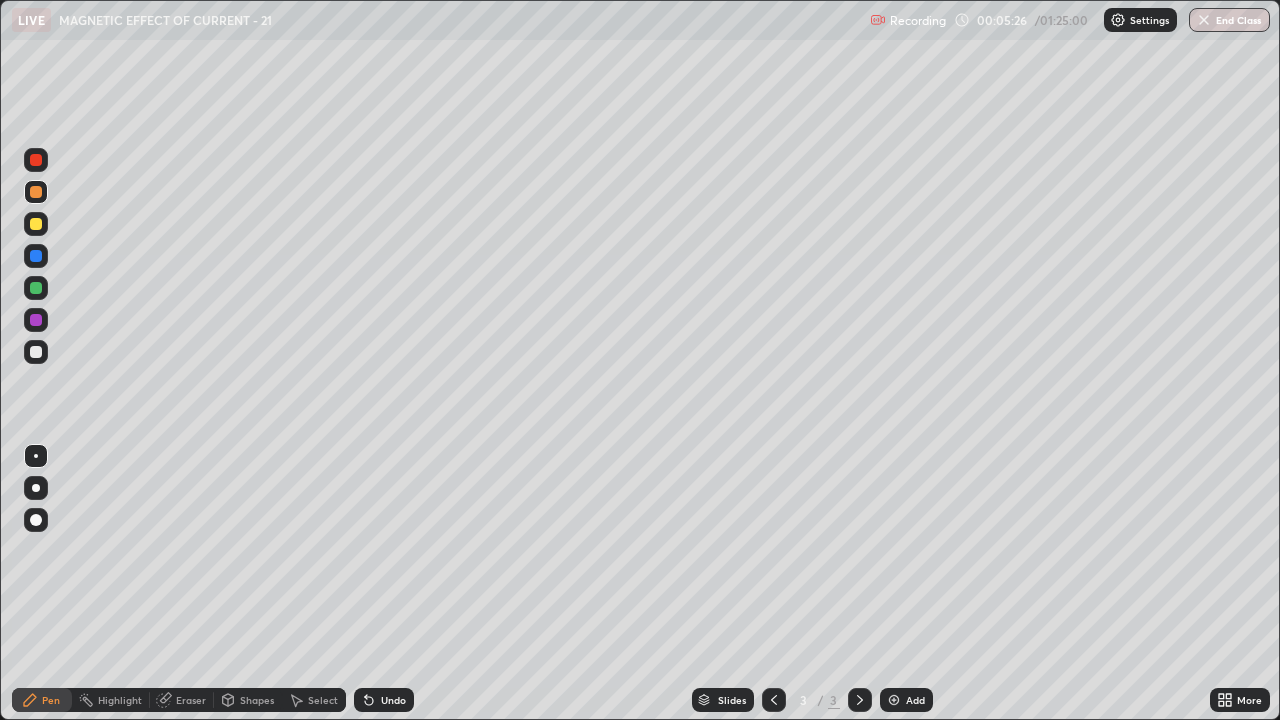 click at bounding box center (36, 352) 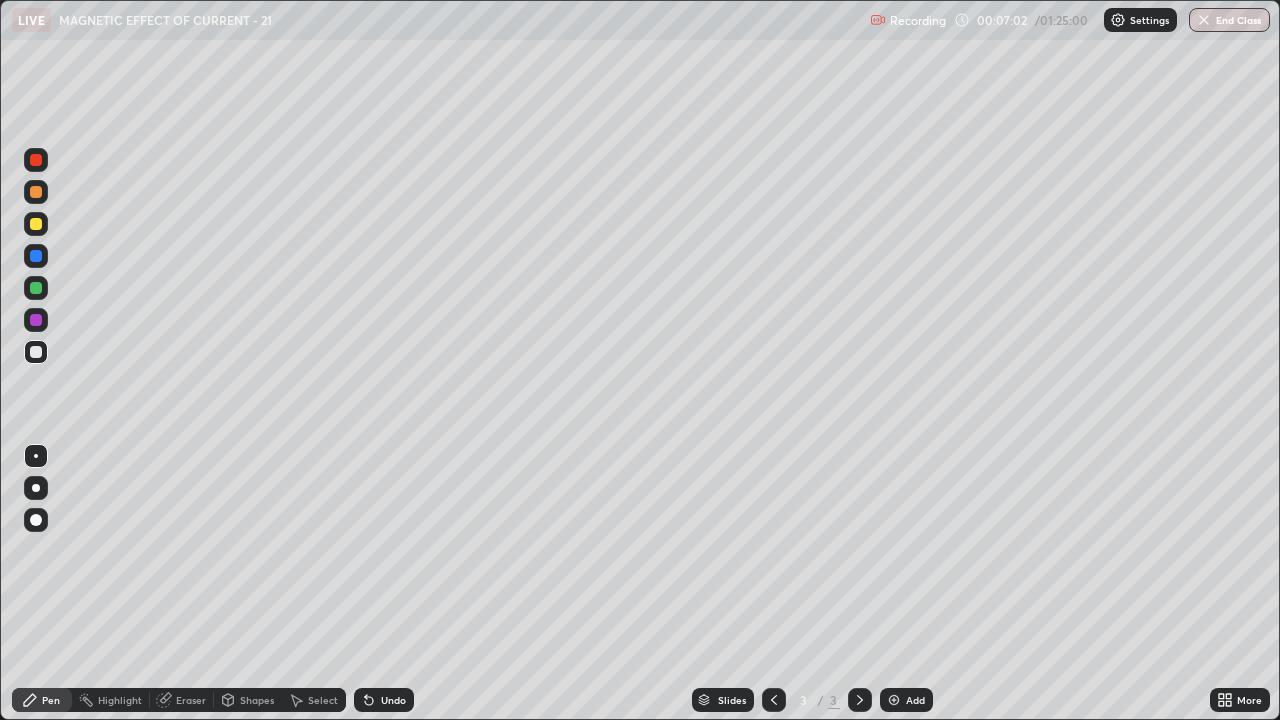 click at bounding box center (36, 224) 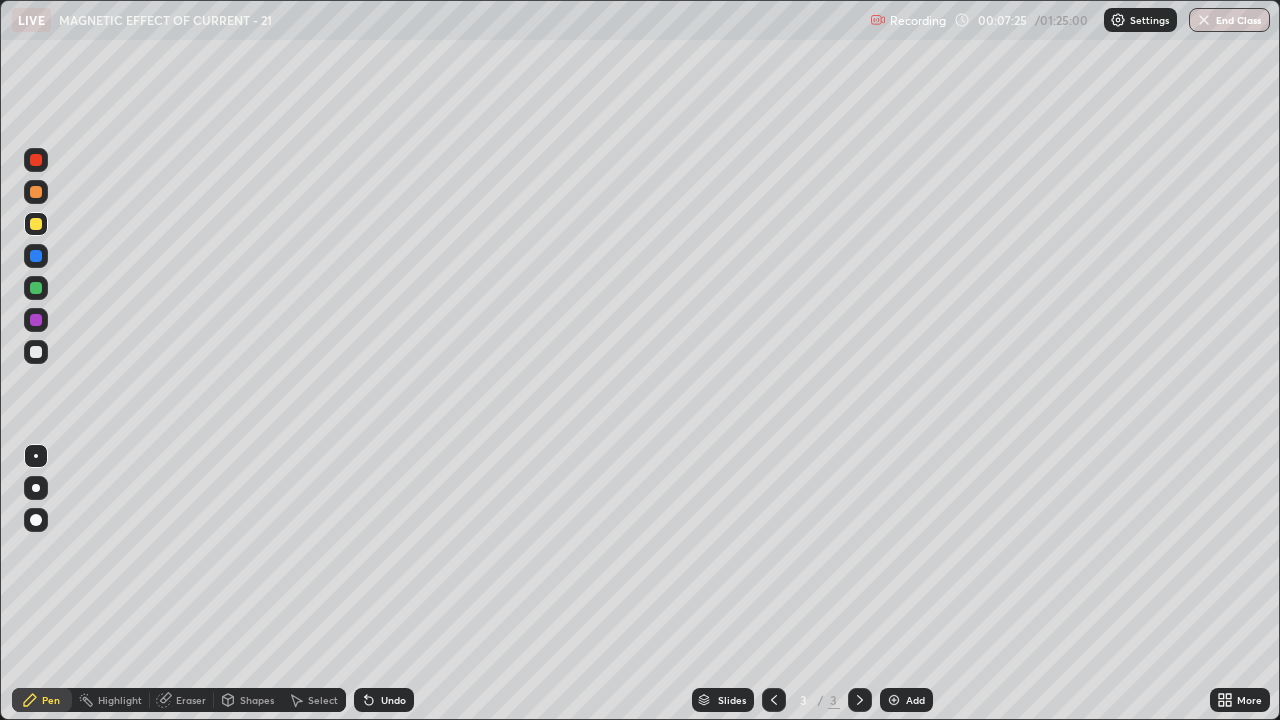 click 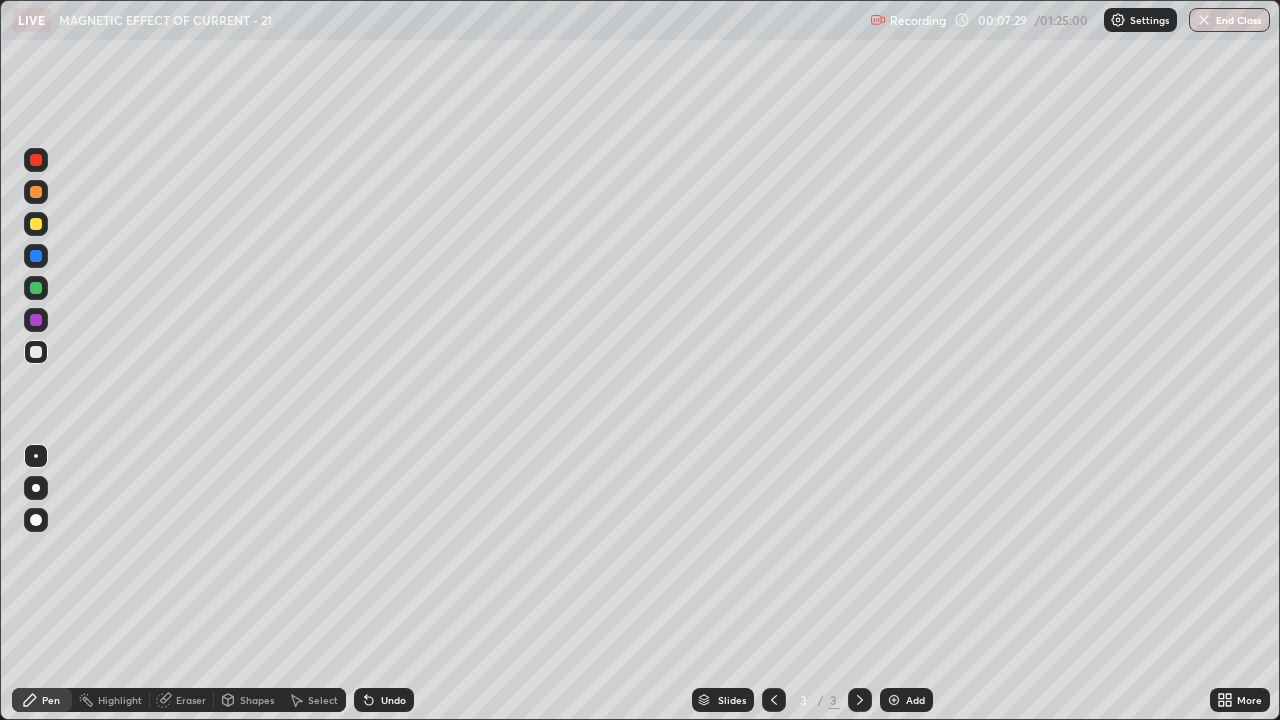 click at bounding box center [36, 224] 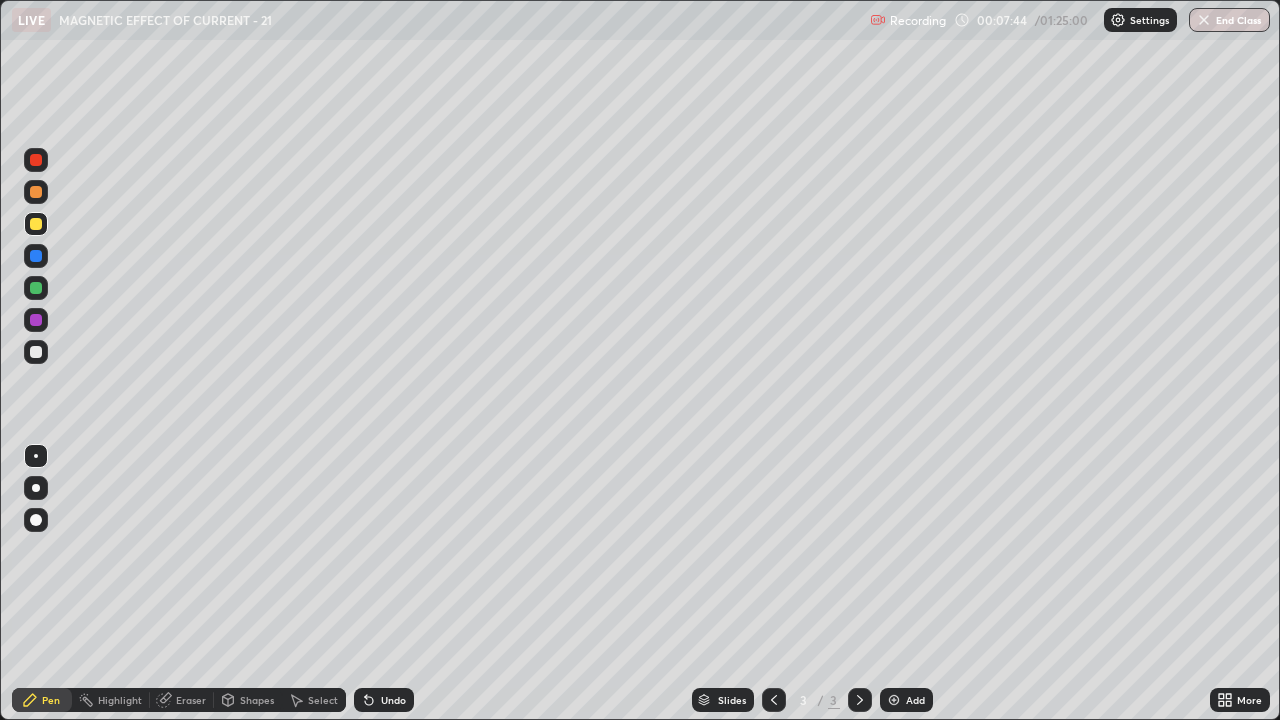 click at bounding box center (36, 288) 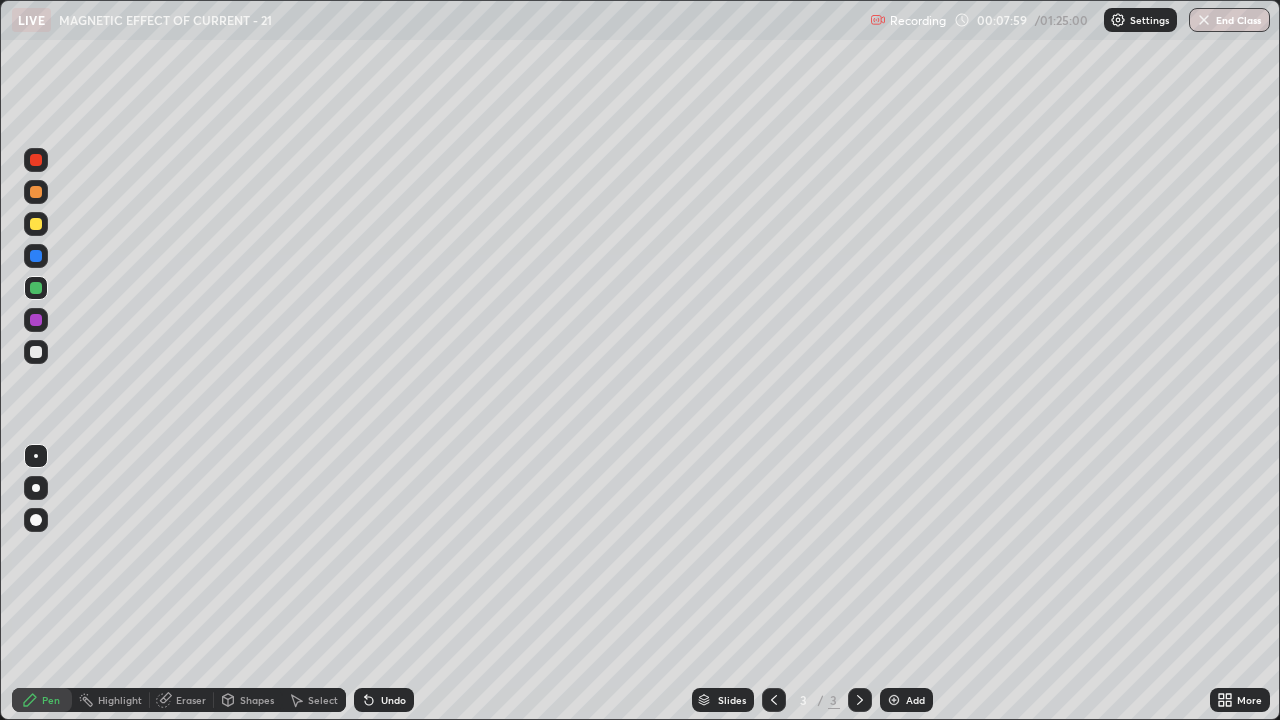 click 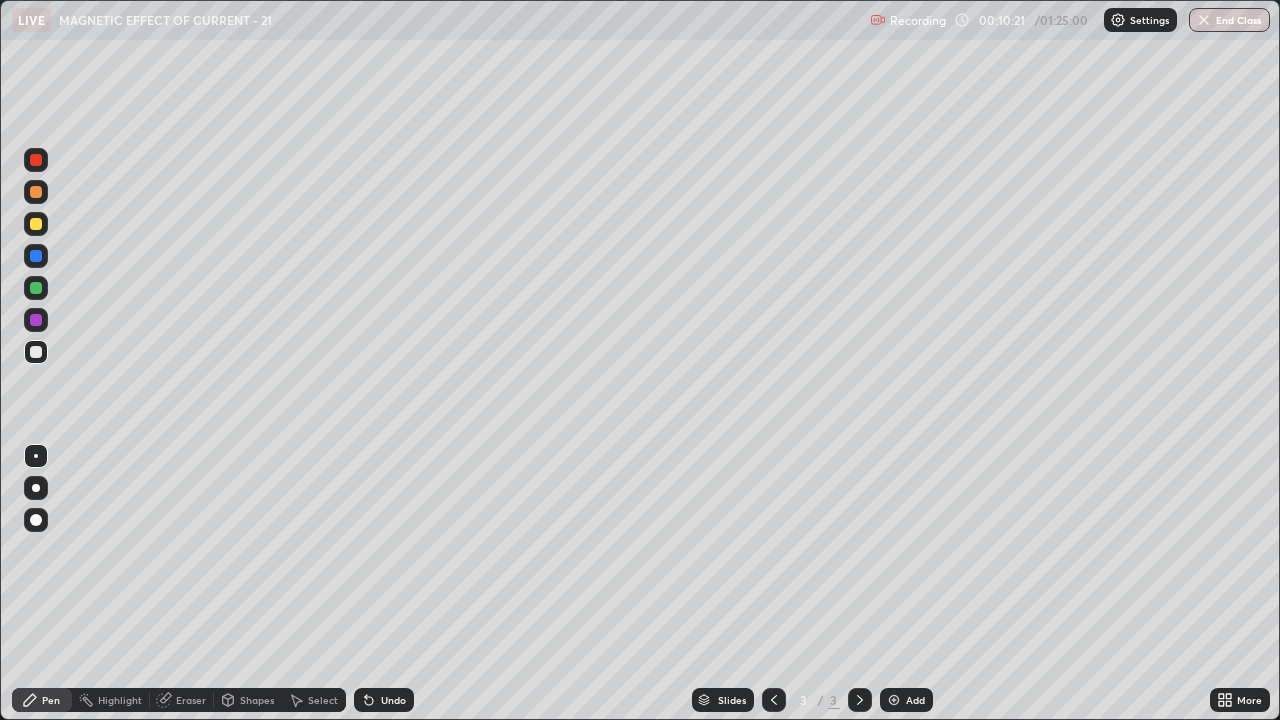 click on "Select" at bounding box center (314, 700) 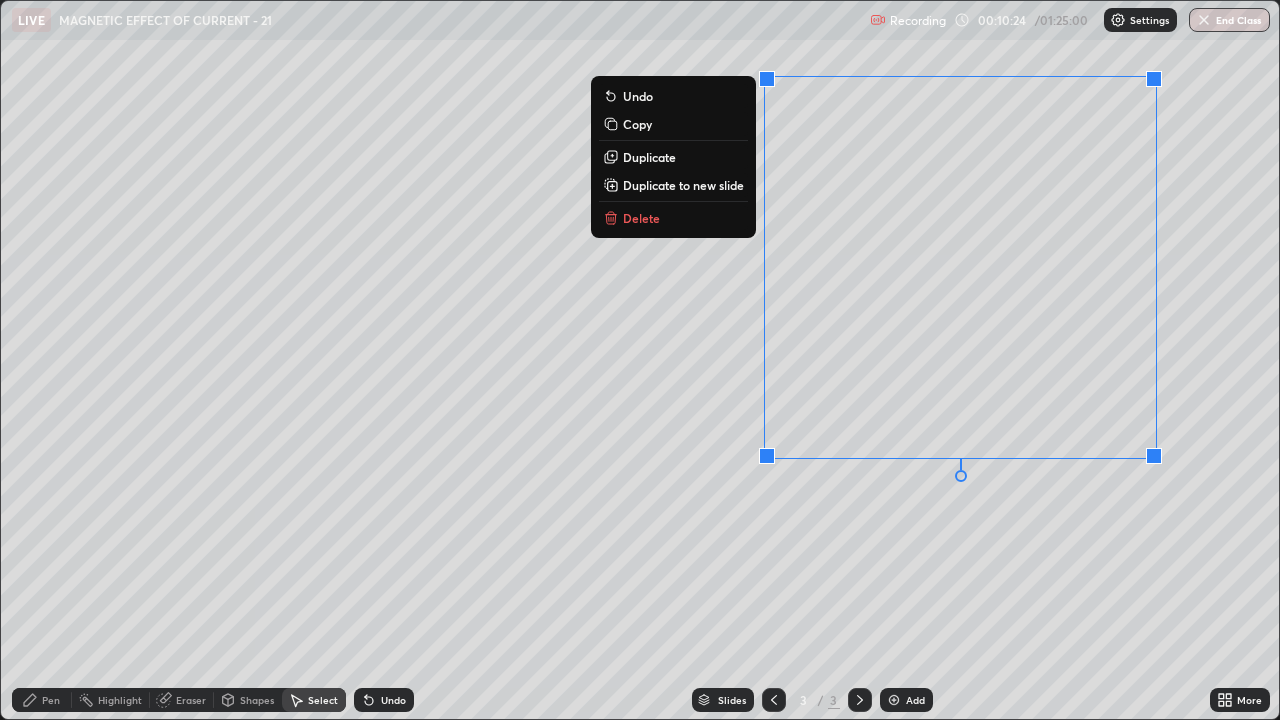 click on "0 ° Undo Copy Duplicate Duplicate to new slide Delete" at bounding box center (640, 360) 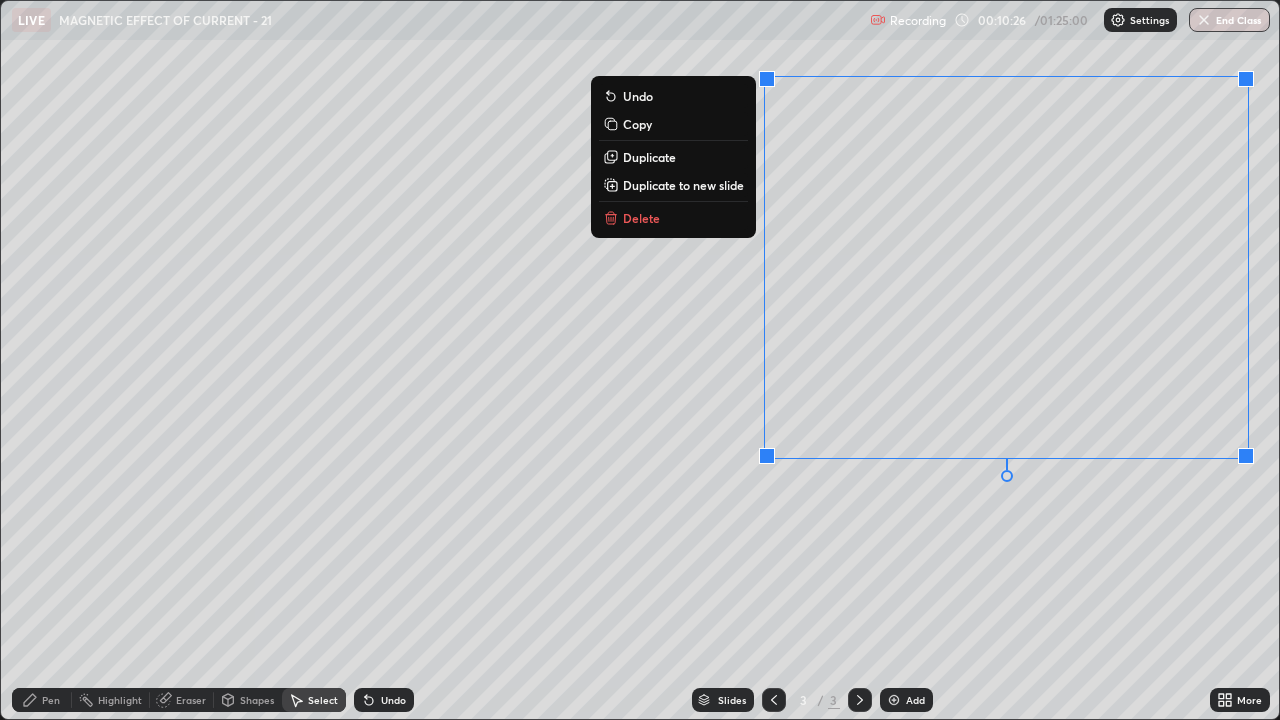 click on "Delete" at bounding box center [673, 218] 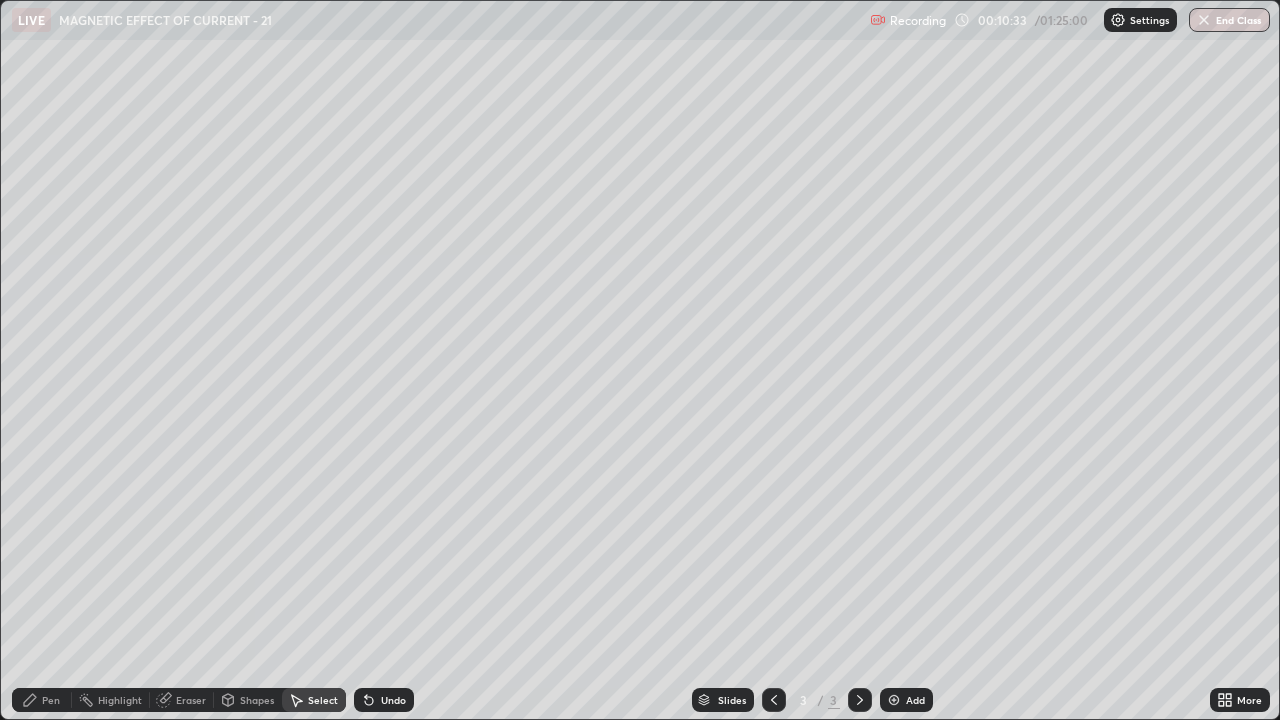 click 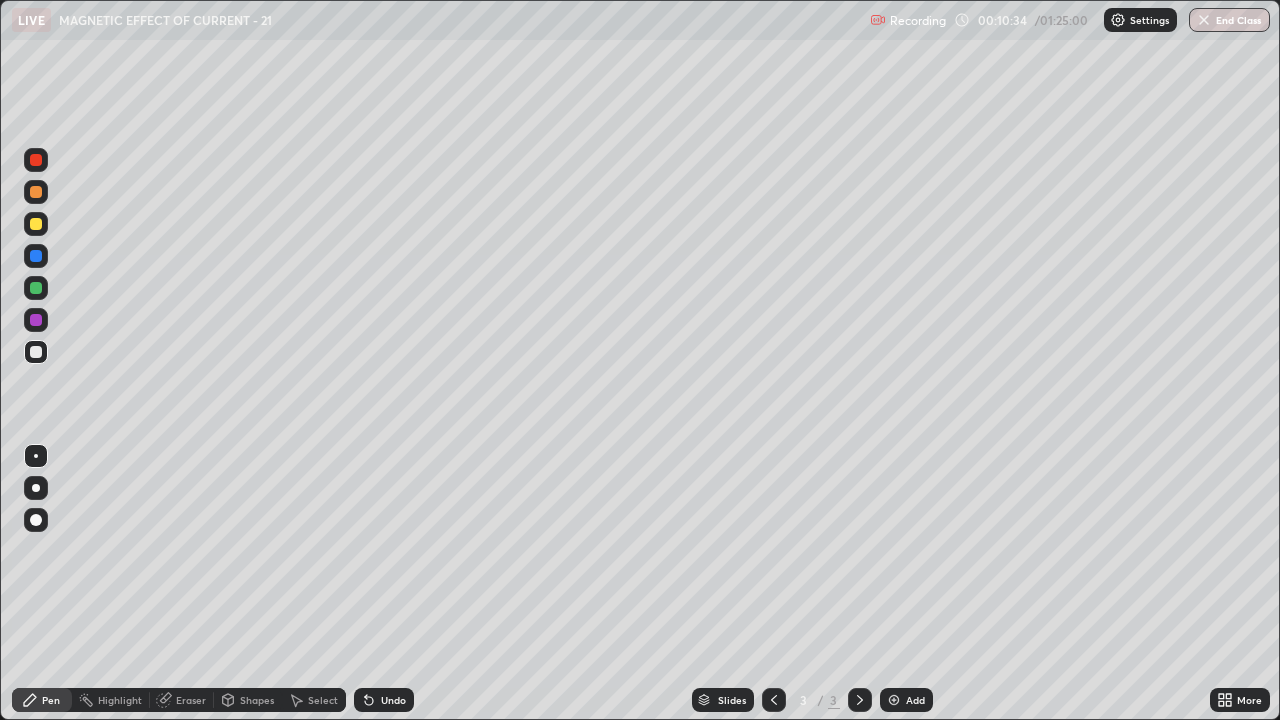 click at bounding box center (36, 352) 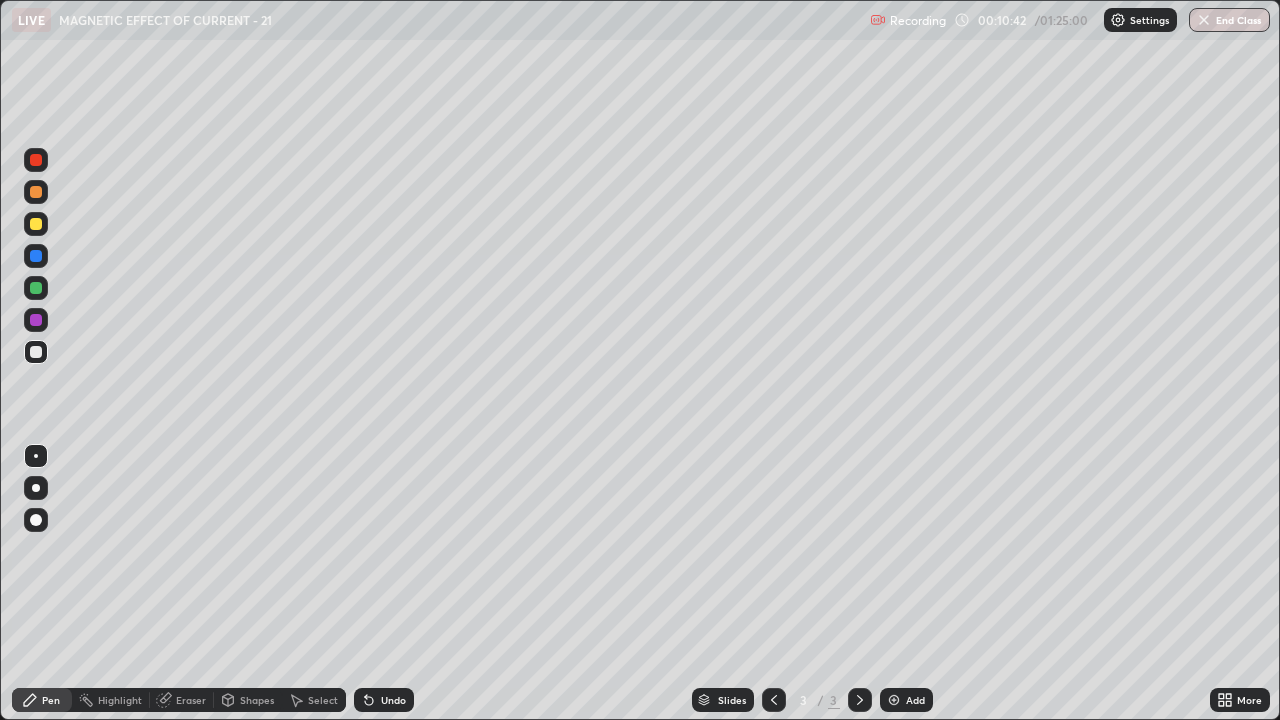 click at bounding box center [36, 224] 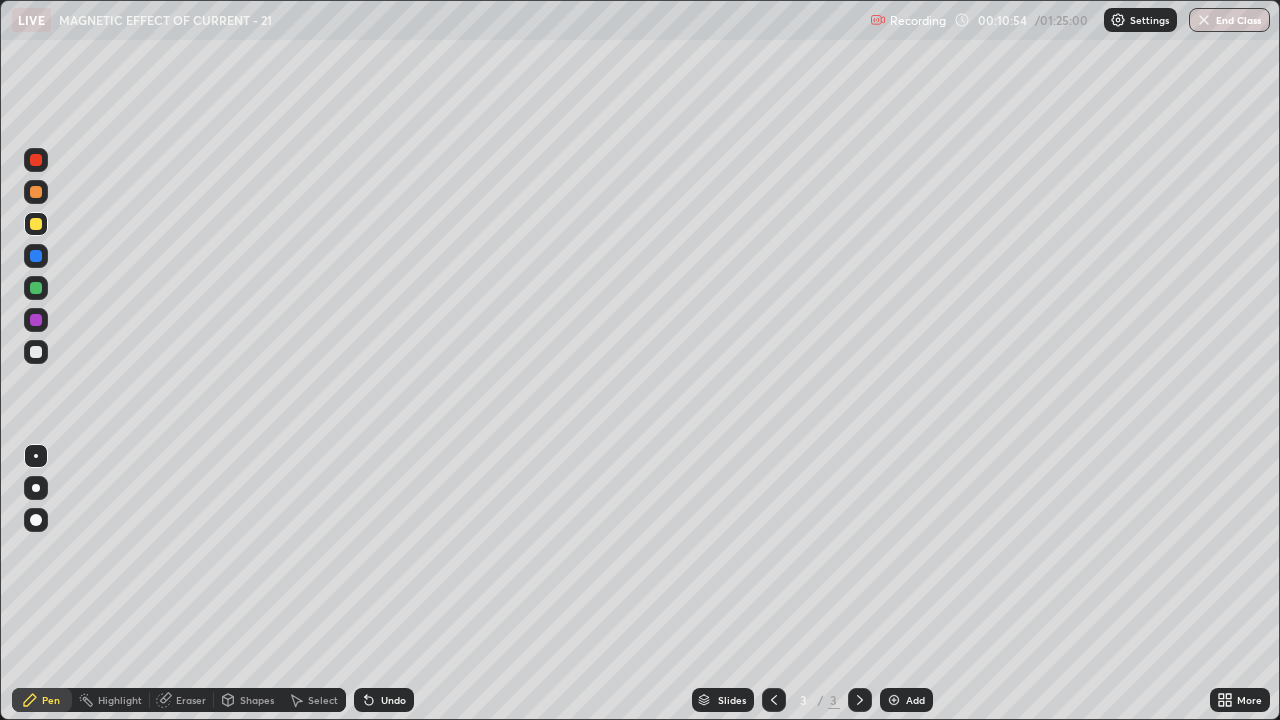 click at bounding box center (36, 352) 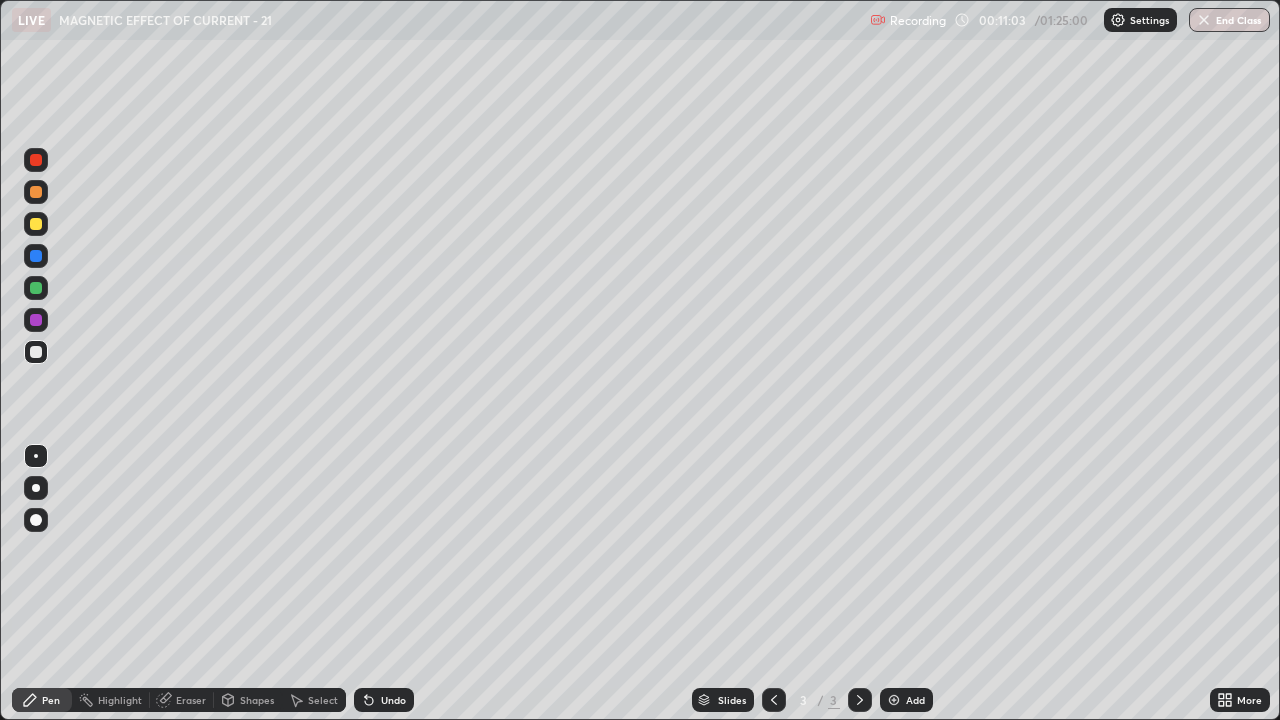 click at bounding box center [36, 288] 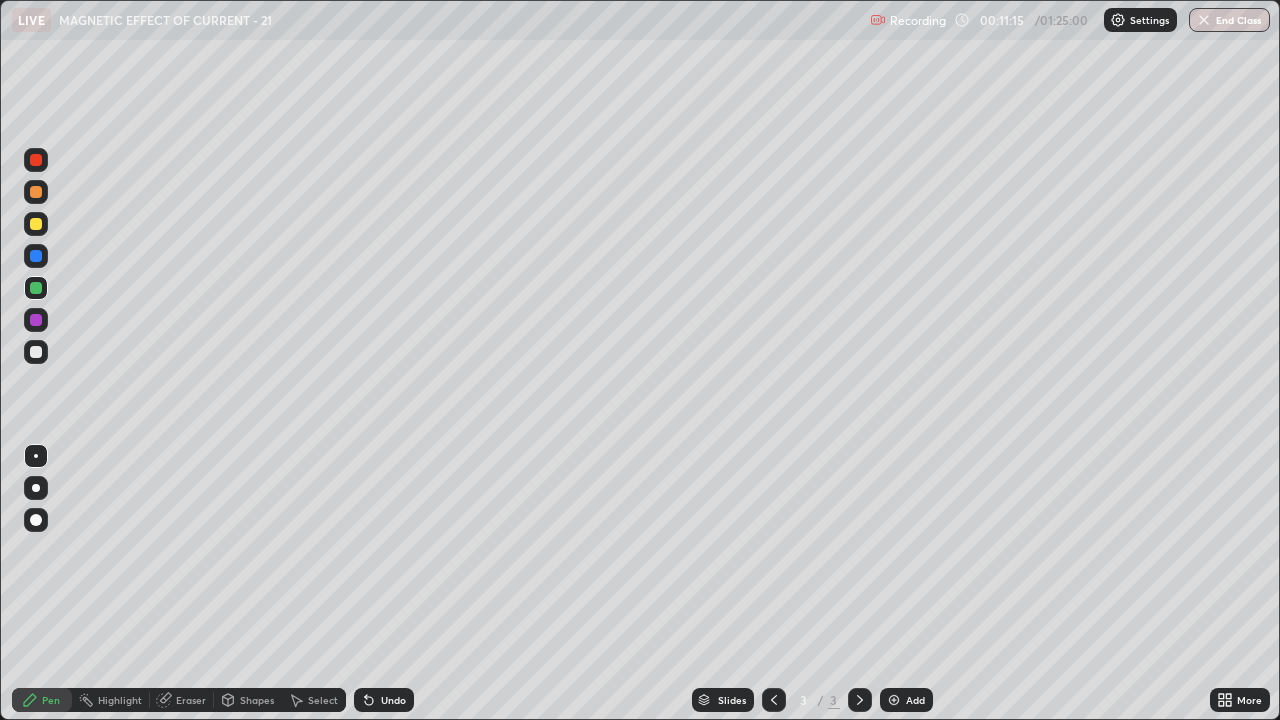 click at bounding box center [36, 352] 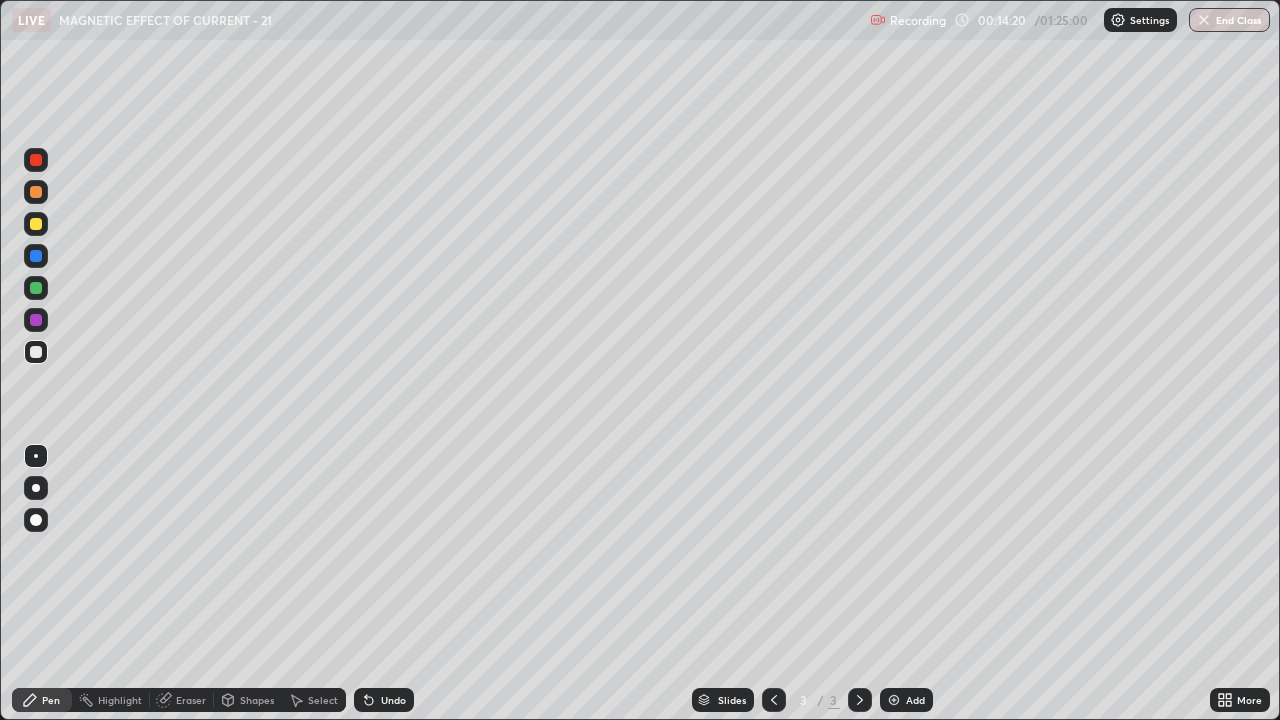 click on "Undo" at bounding box center [393, 700] 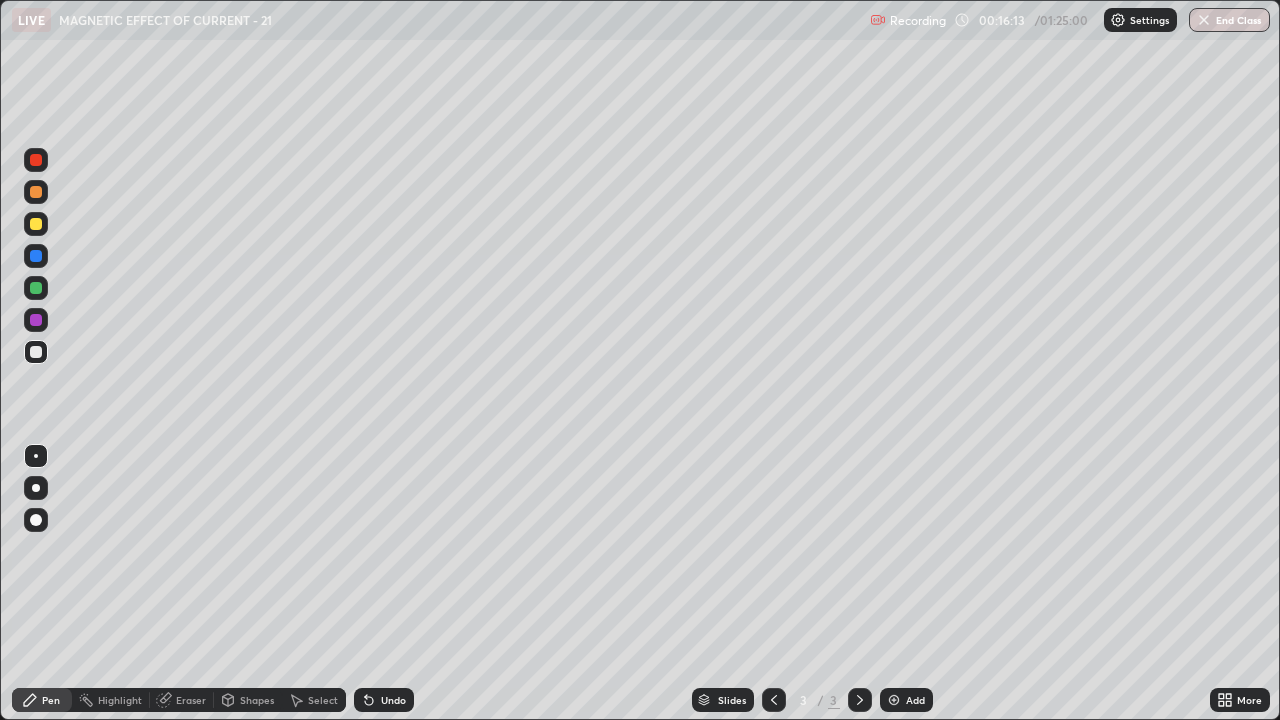 click at bounding box center [36, 224] 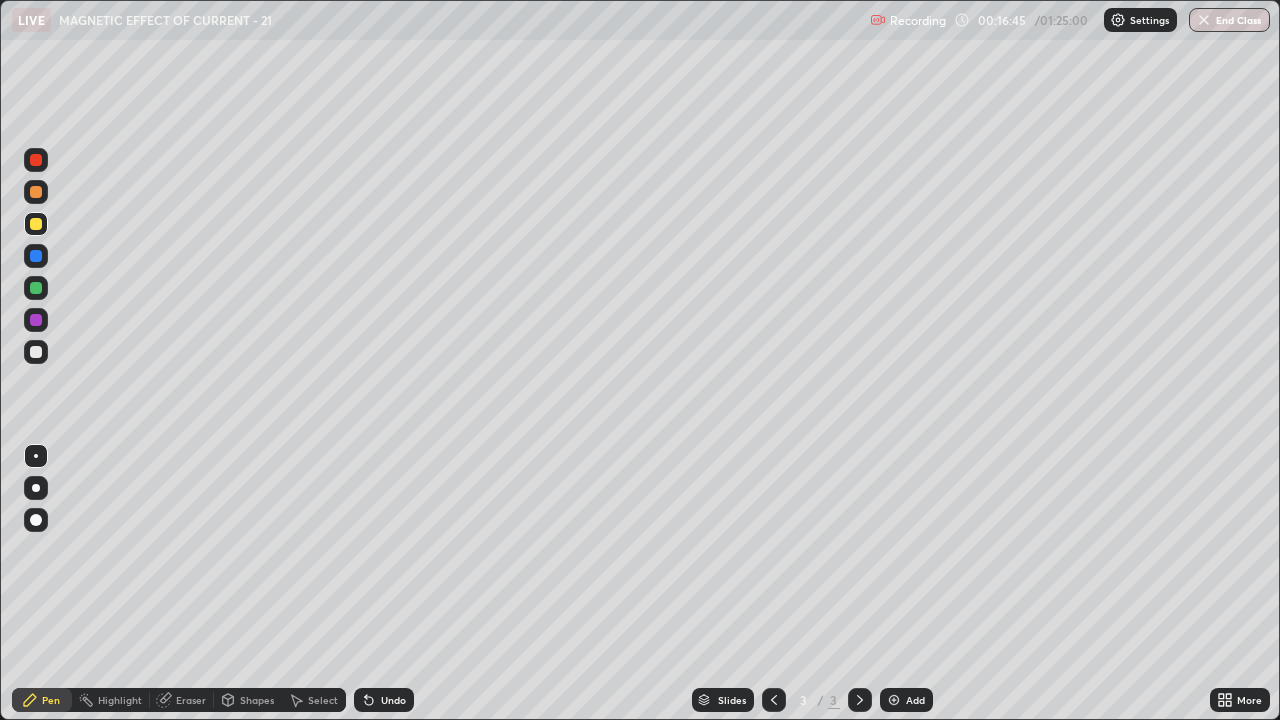 click at bounding box center [36, 352] 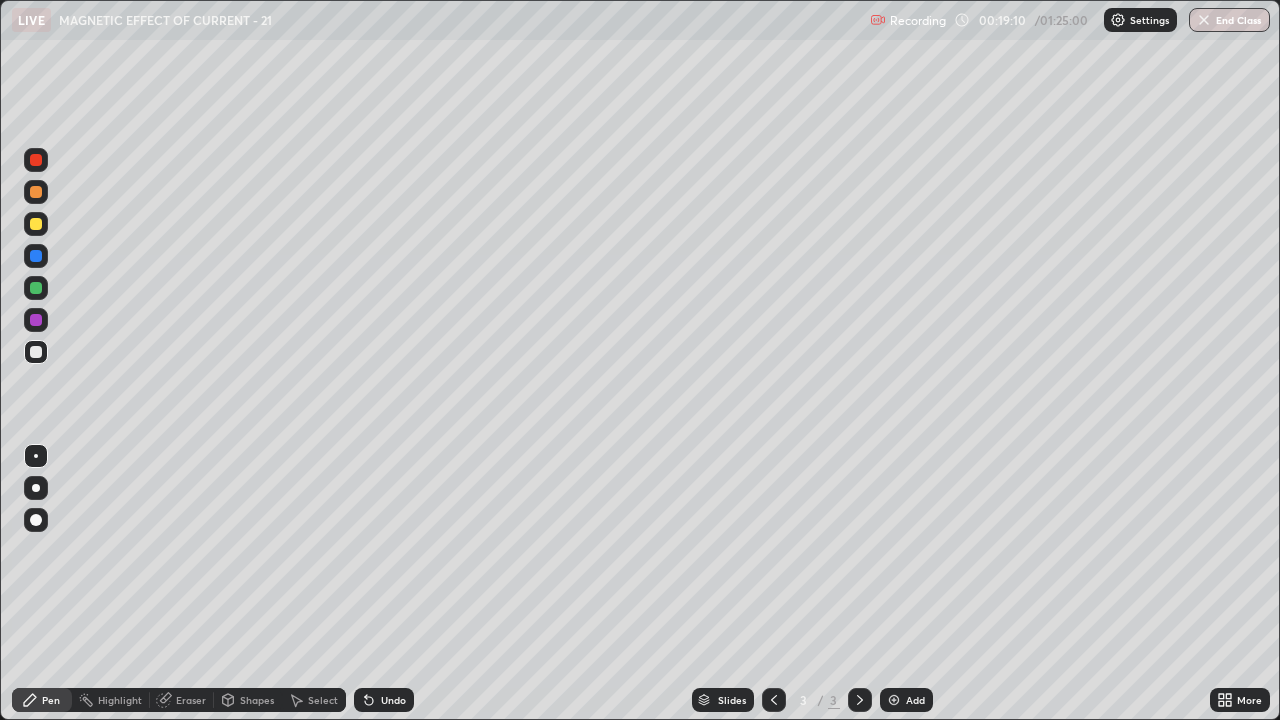 click at bounding box center [36, 224] 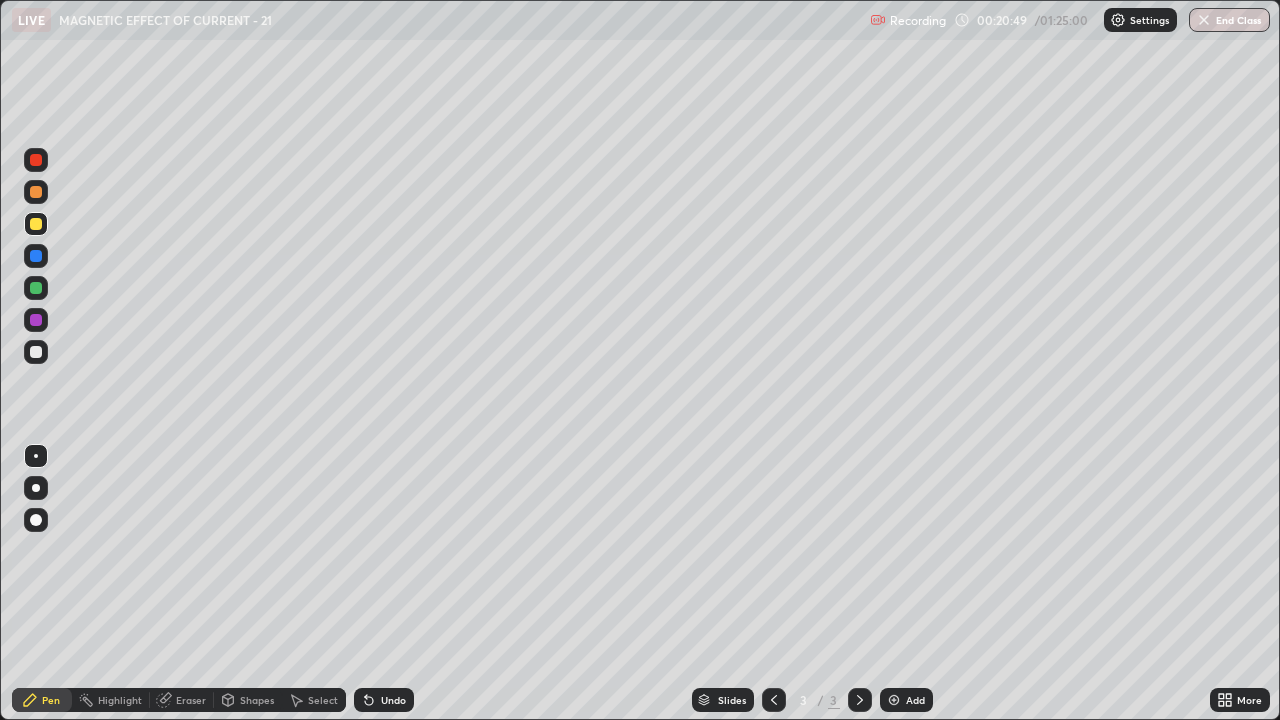 click on "Add" at bounding box center (906, 700) 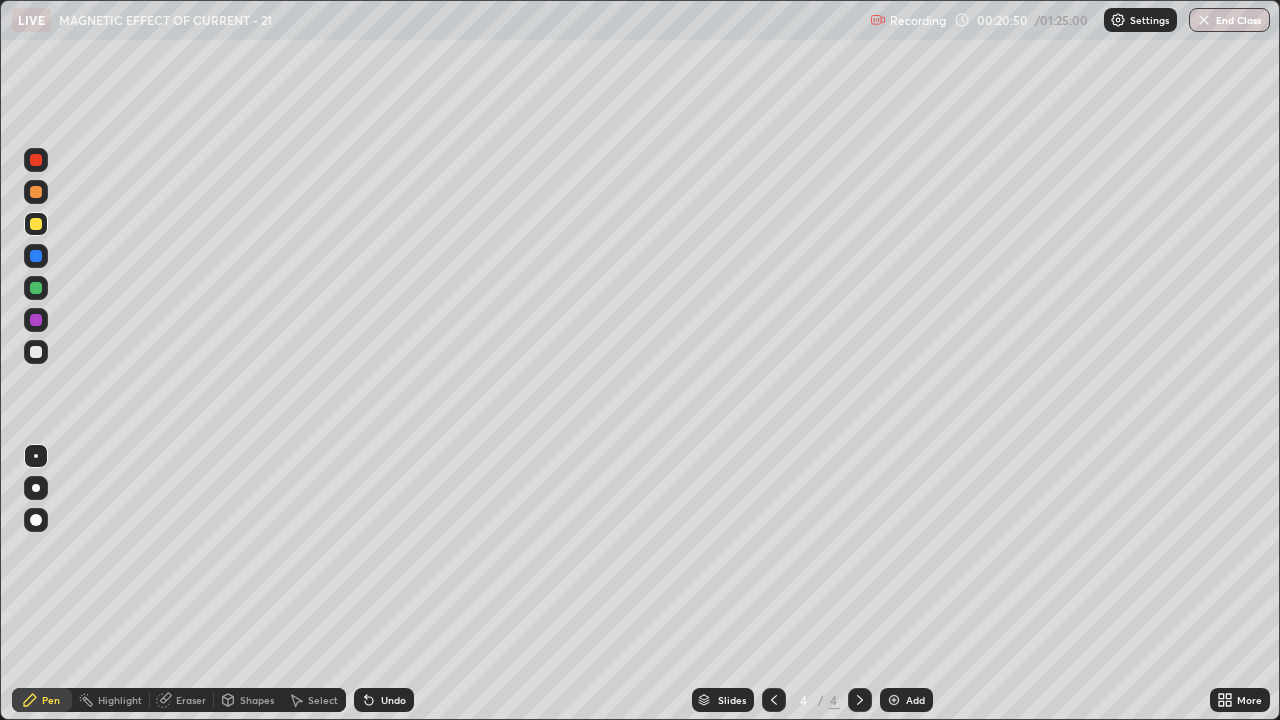 click at bounding box center (36, 352) 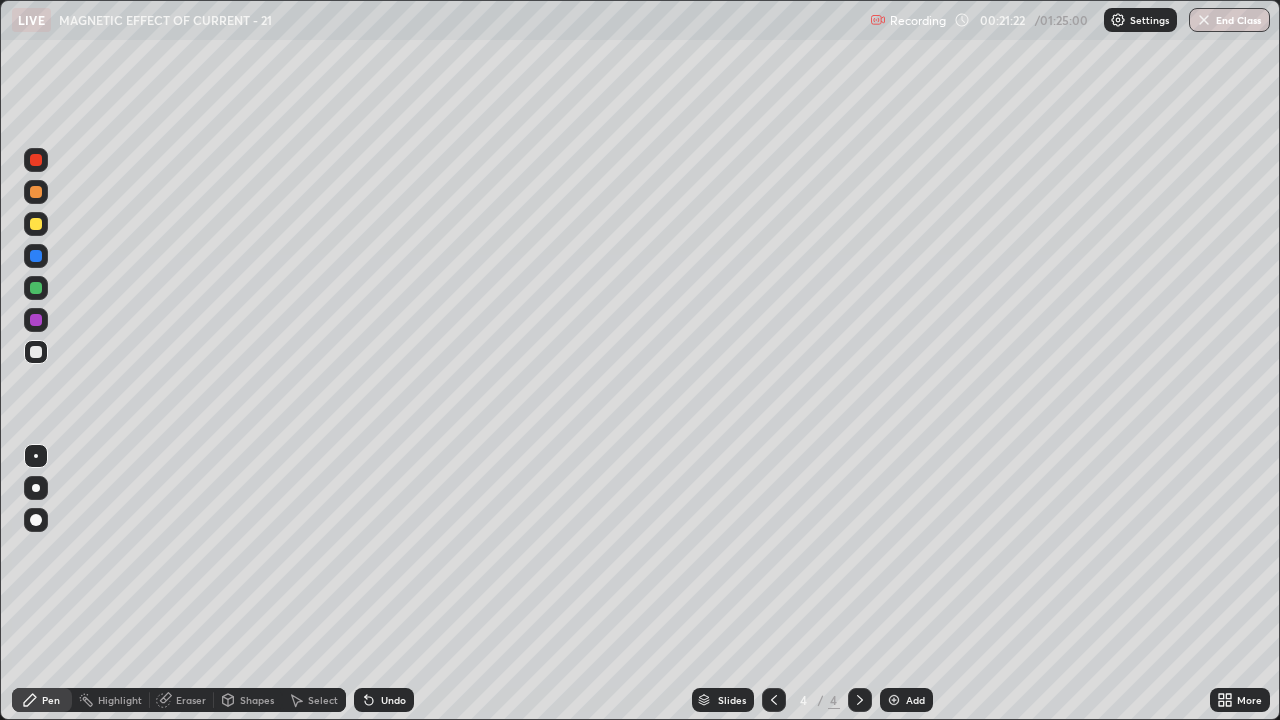 click at bounding box center [36, 352] 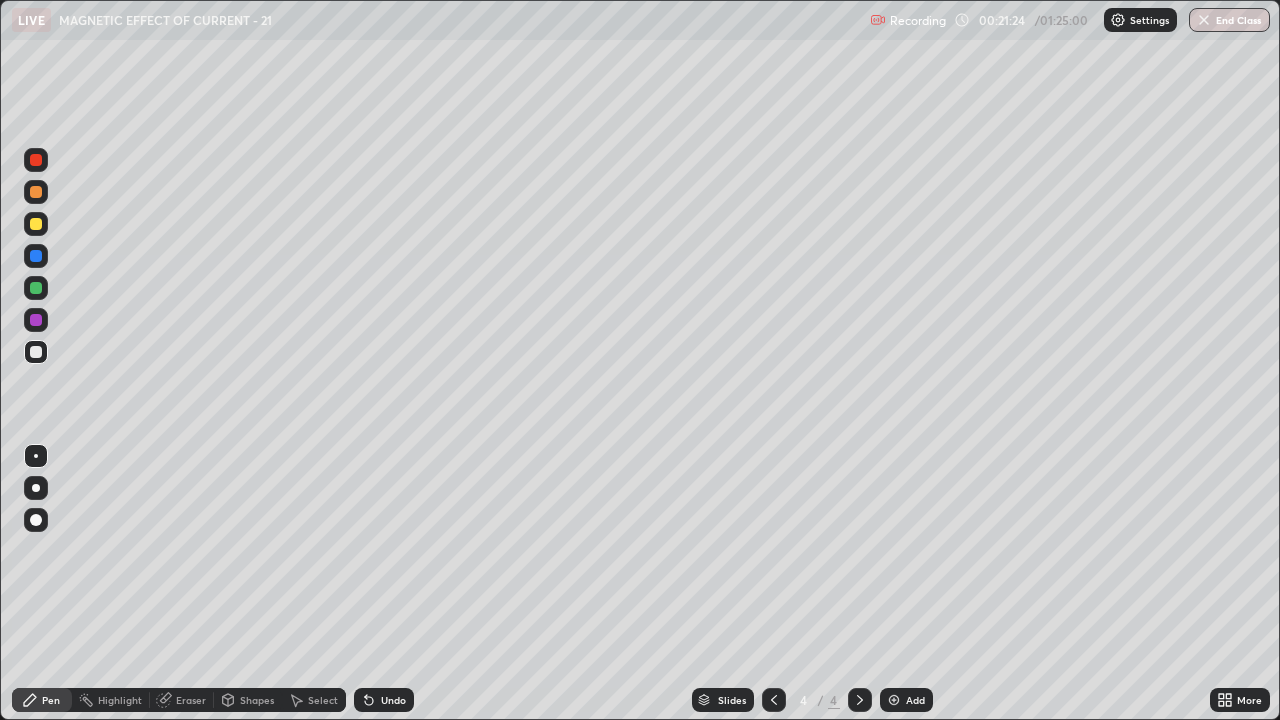 click on "Undo" at bounding box center (393, 700) 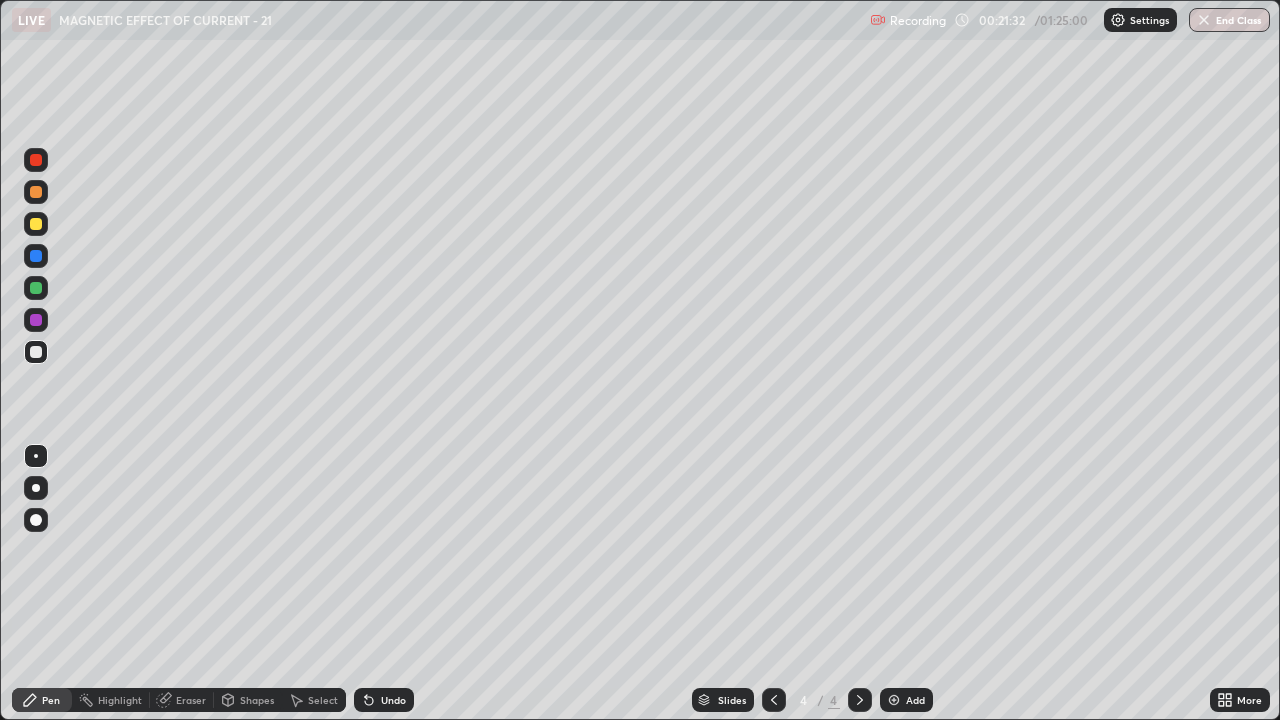 click at bounding box center (36, 224) 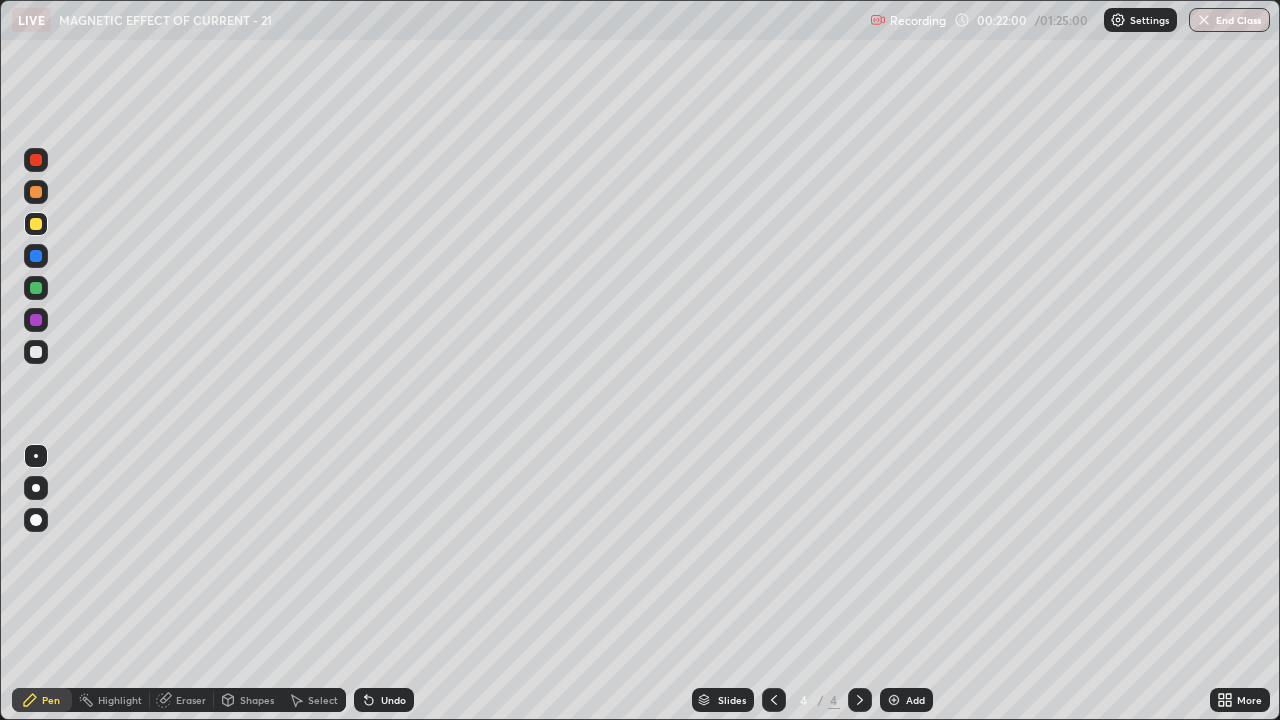 click at bounding box center (36, 352) 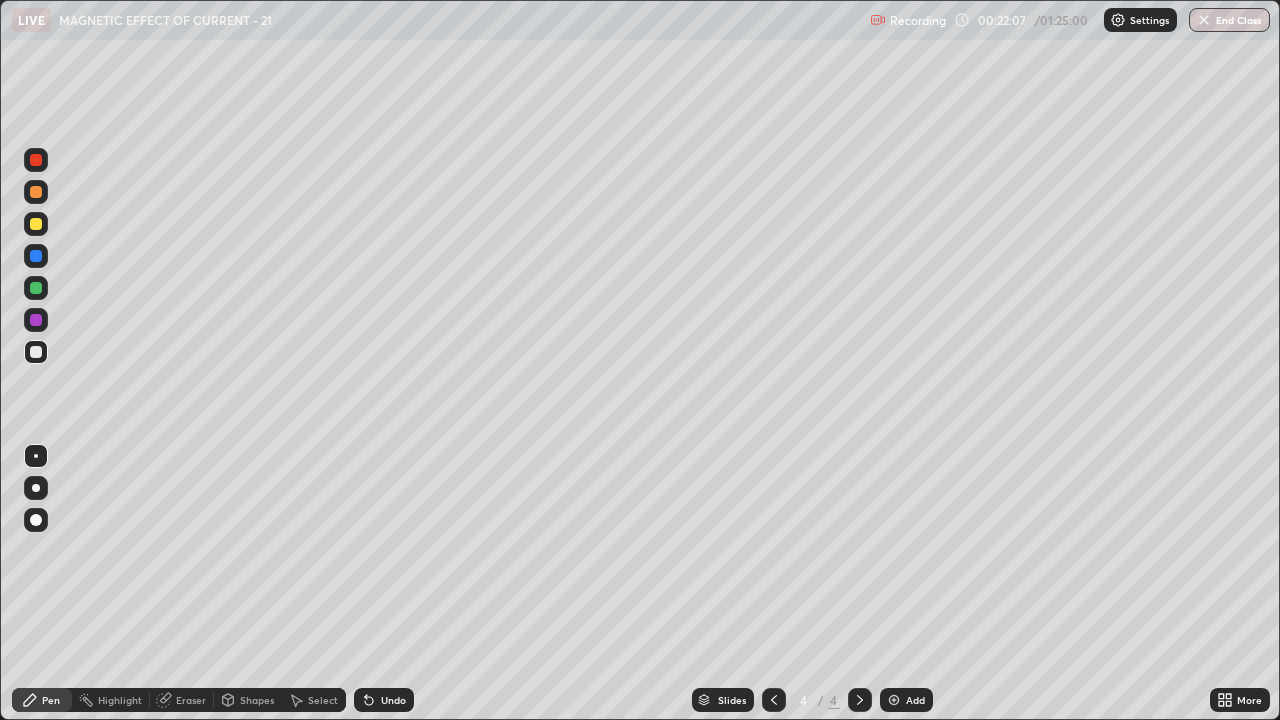 click 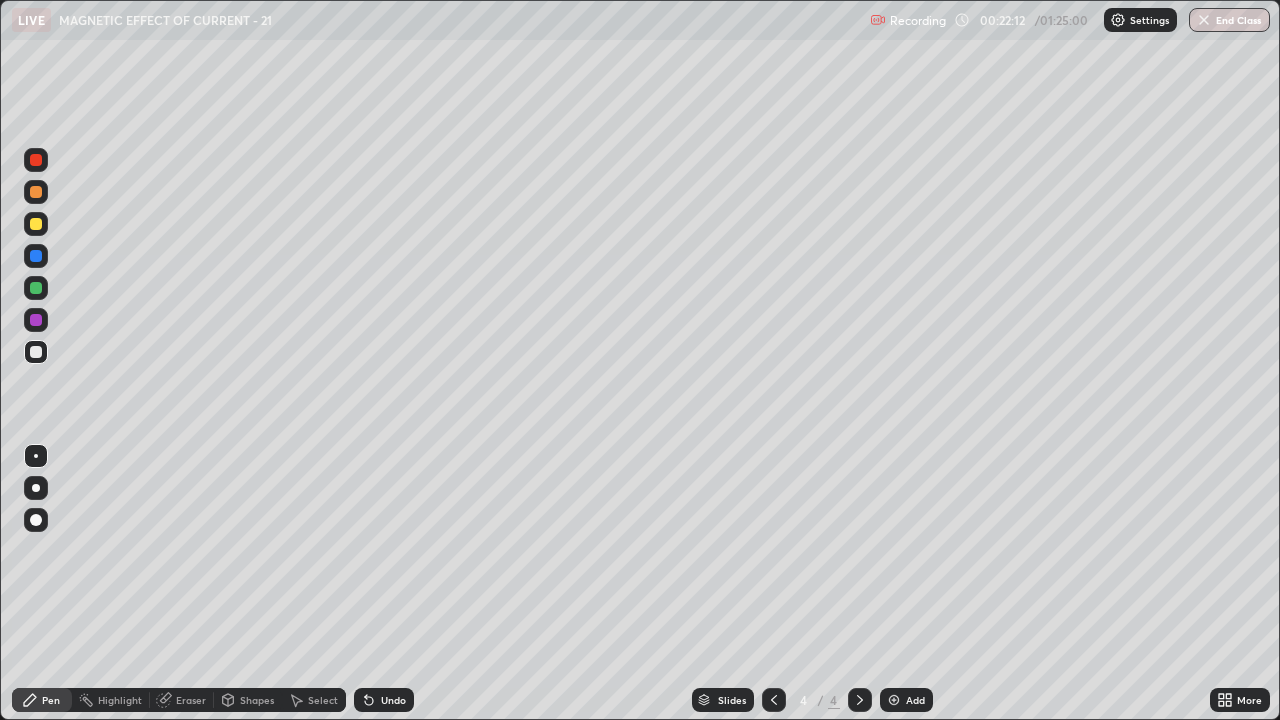 click at bounding box center [36, 352] 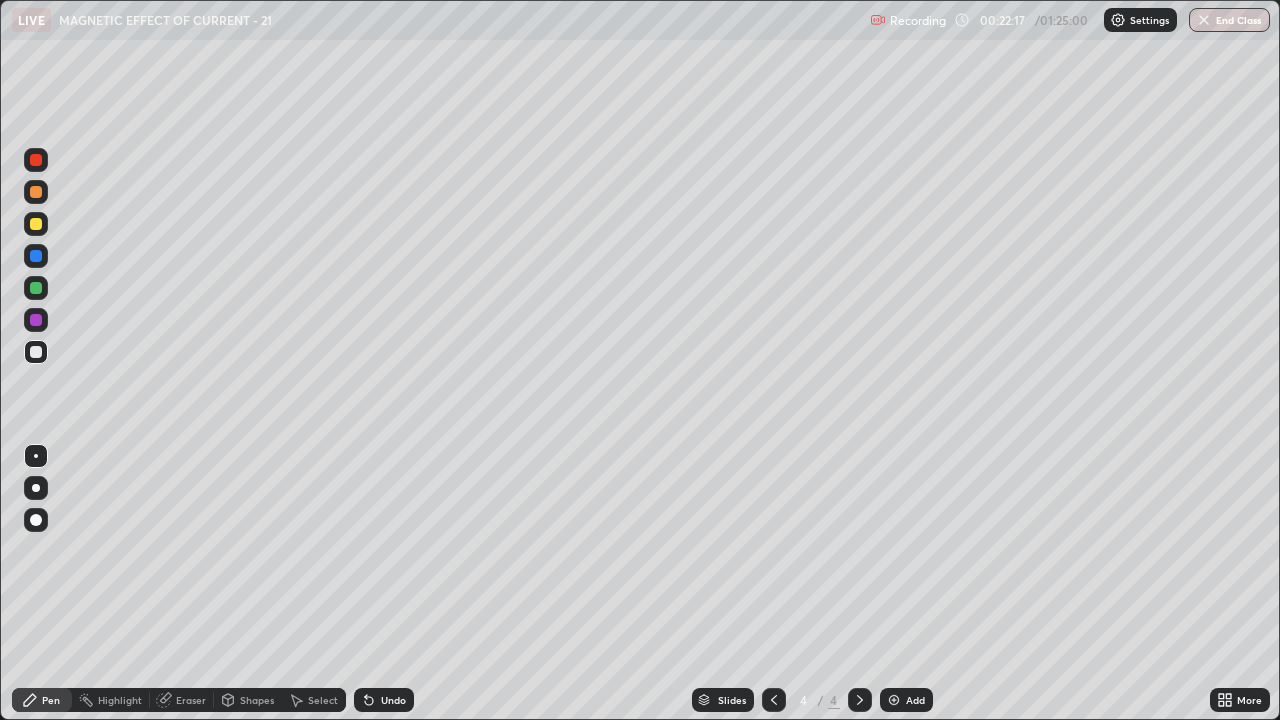 click at bounding box center [36, 224] 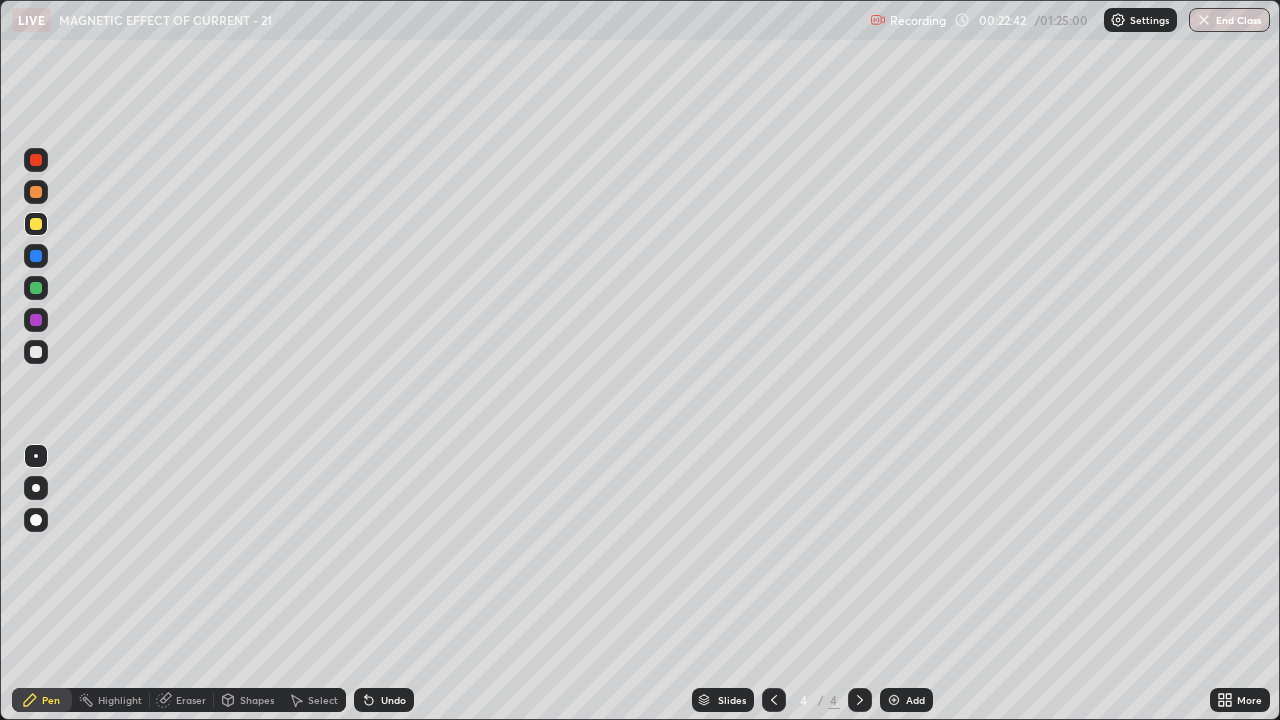 click at bounding box center [36, 352] 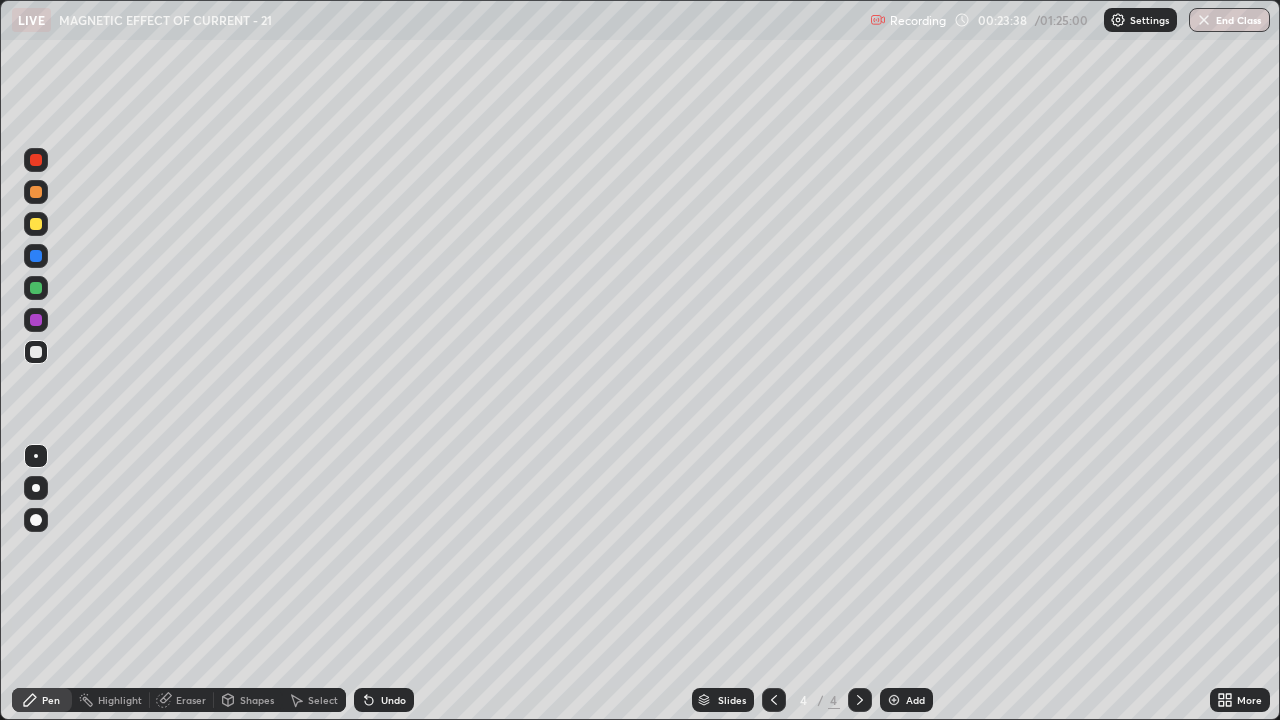 click on "Undo" at bounding box center (393, 700) 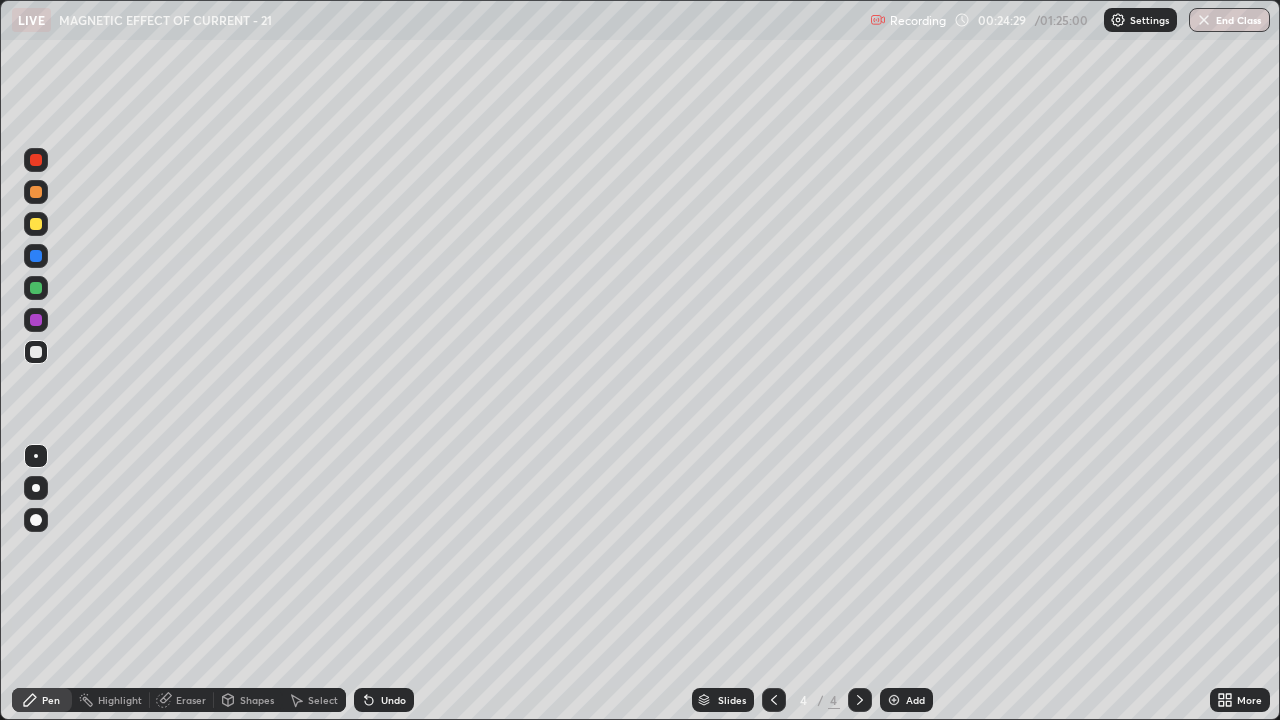 click on "Eraser" at bounding box center (191, 700) 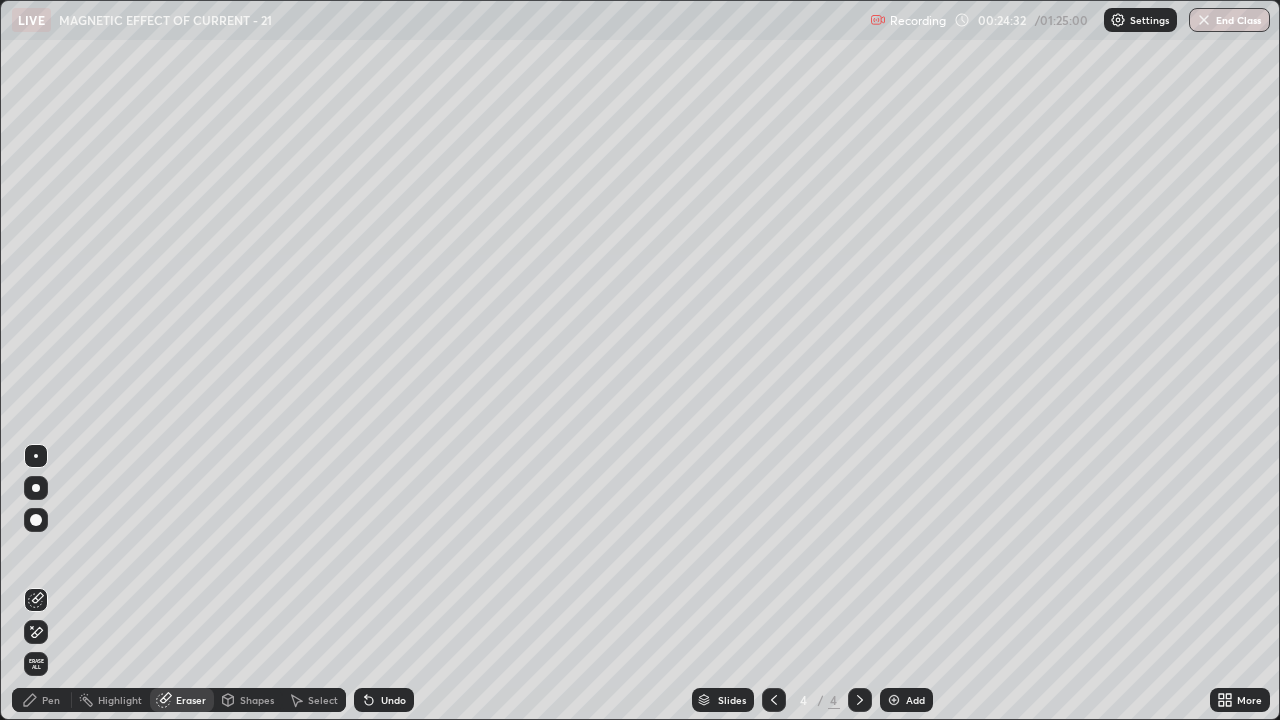 click on "Pen" at bounding box center [42, 700] 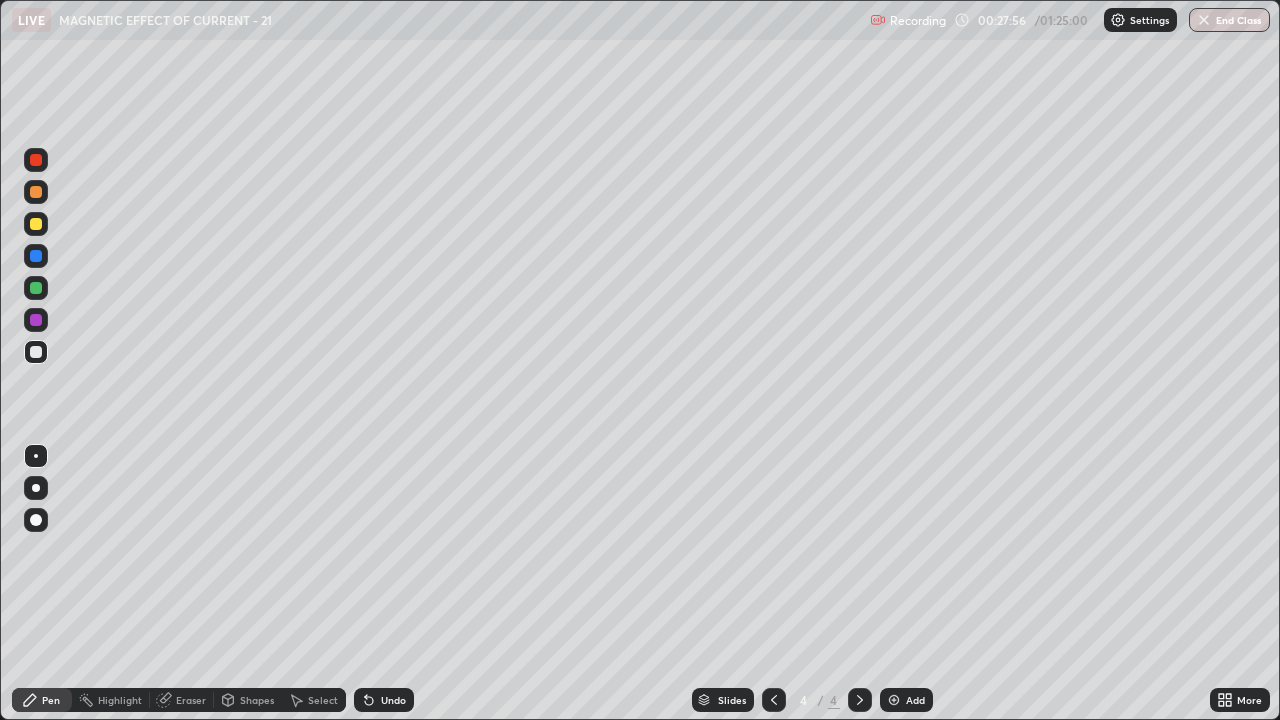 click on "Undo" at bounding box center (384, 700) 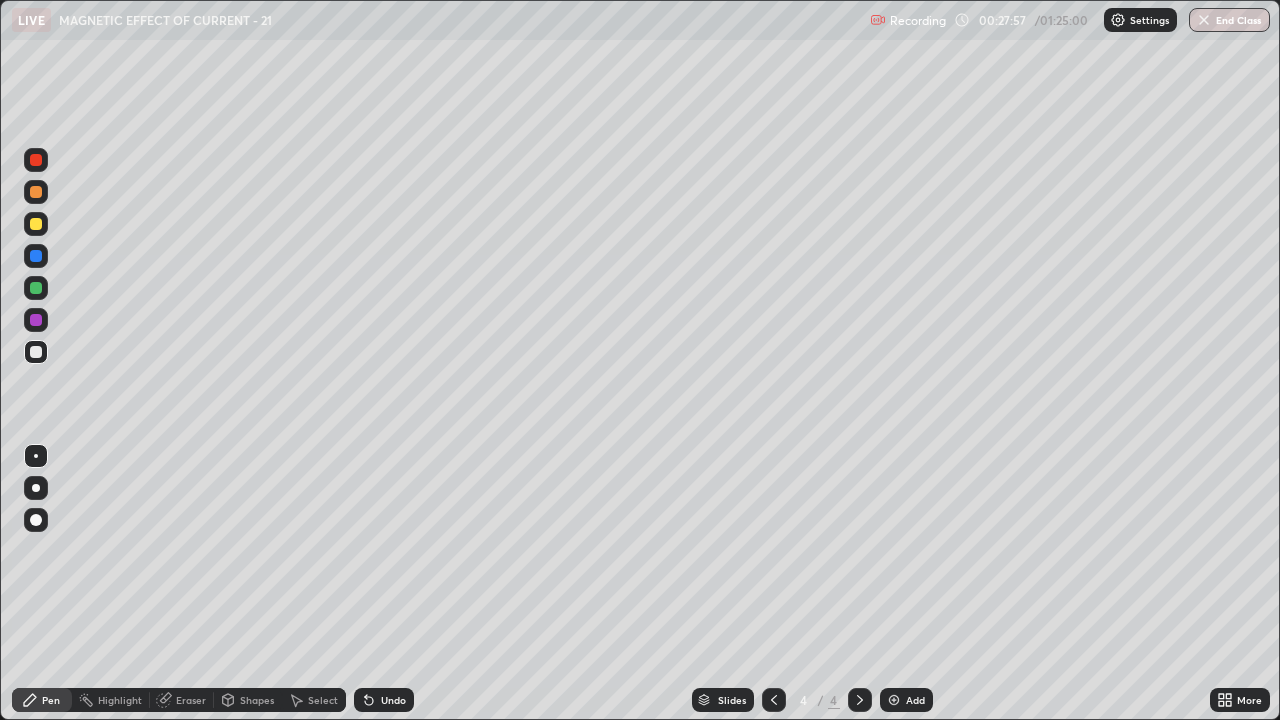 click on "Undo" at bounding box center [384, 700] 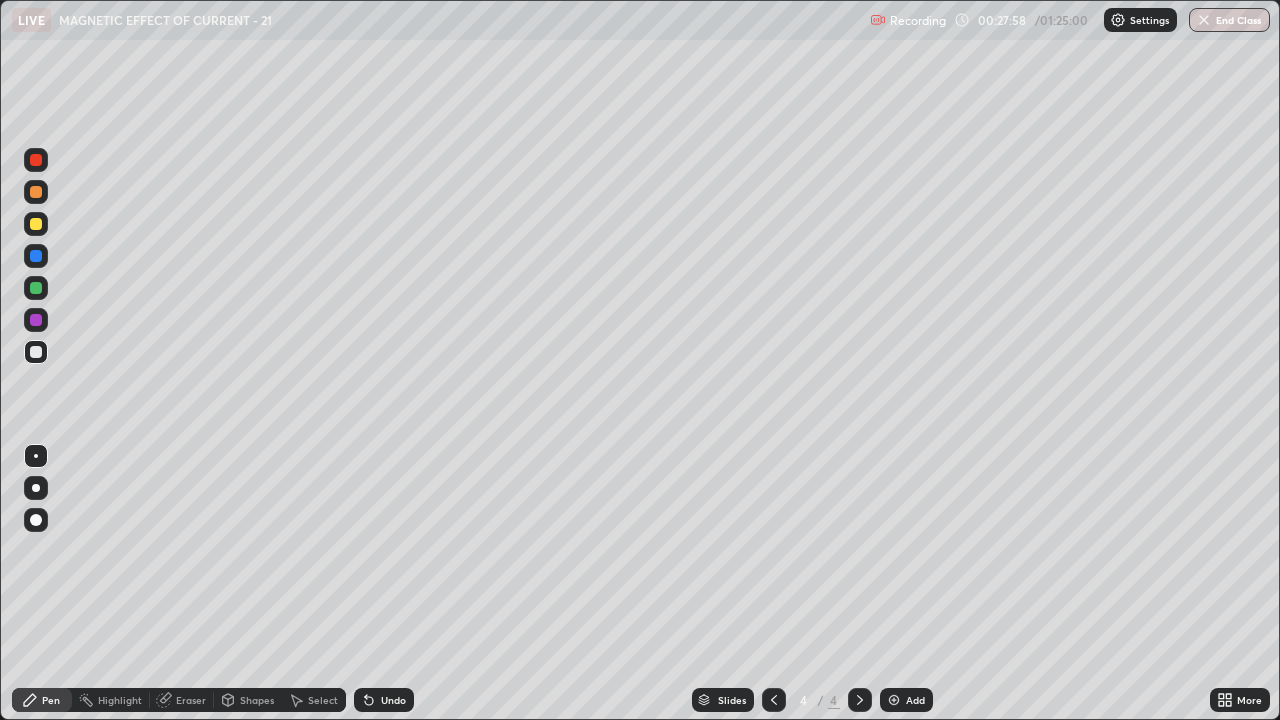 click on "Undo" at bounding box center [384, 700] 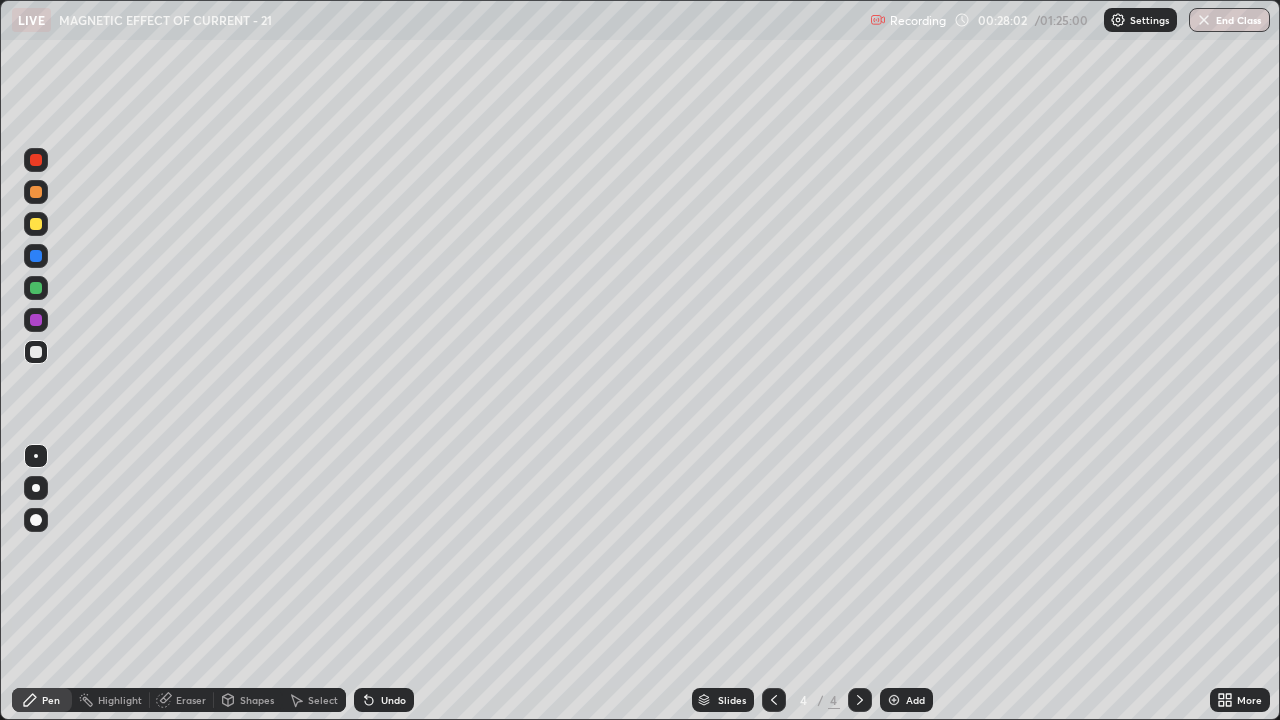 click 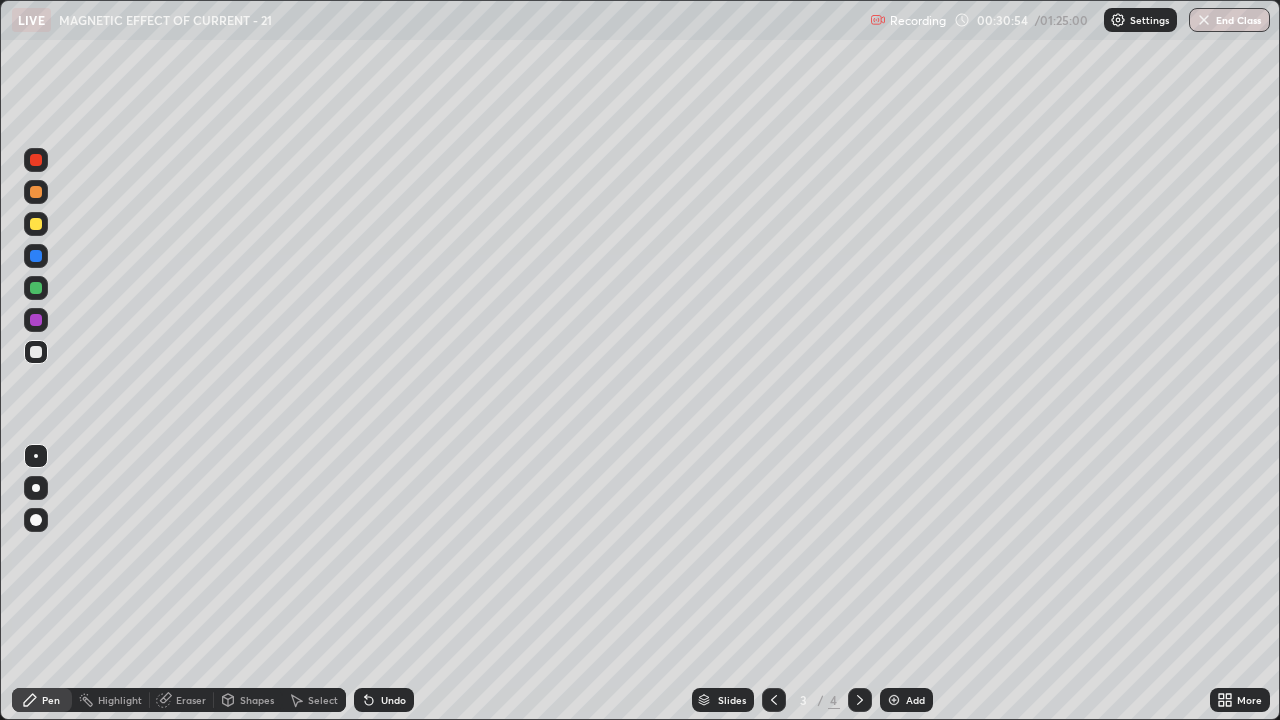 click 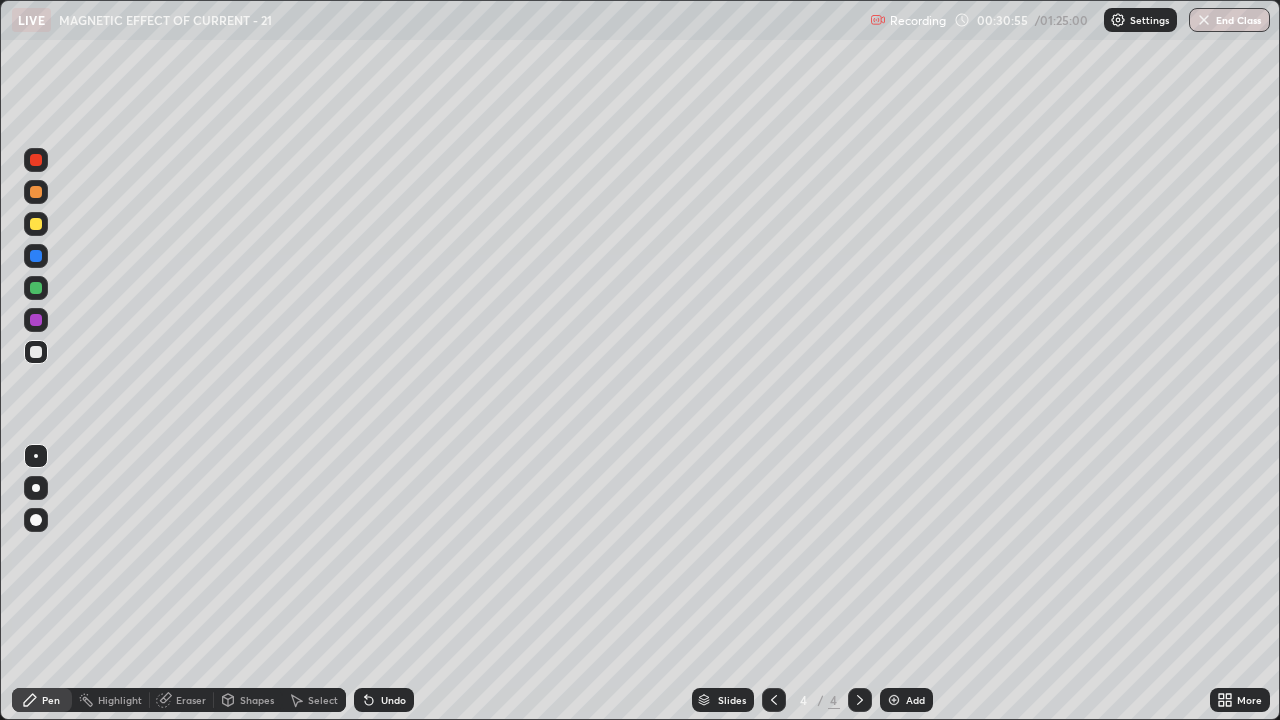 click 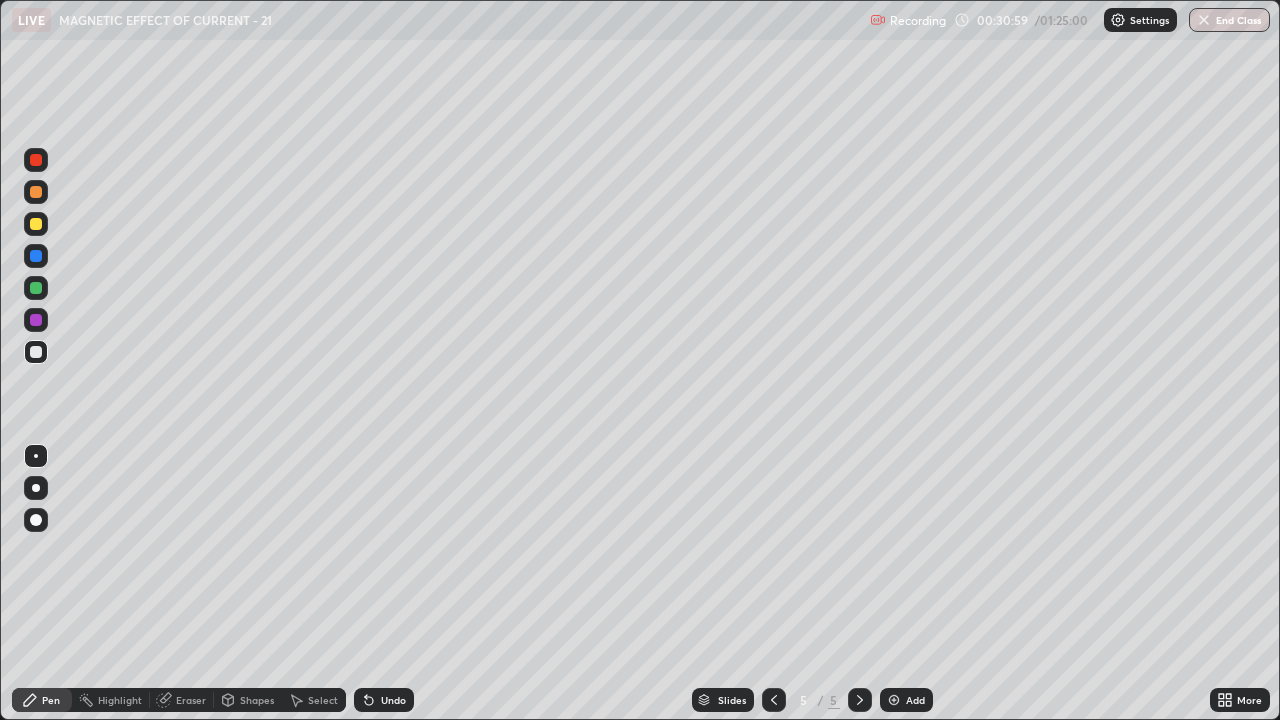 click 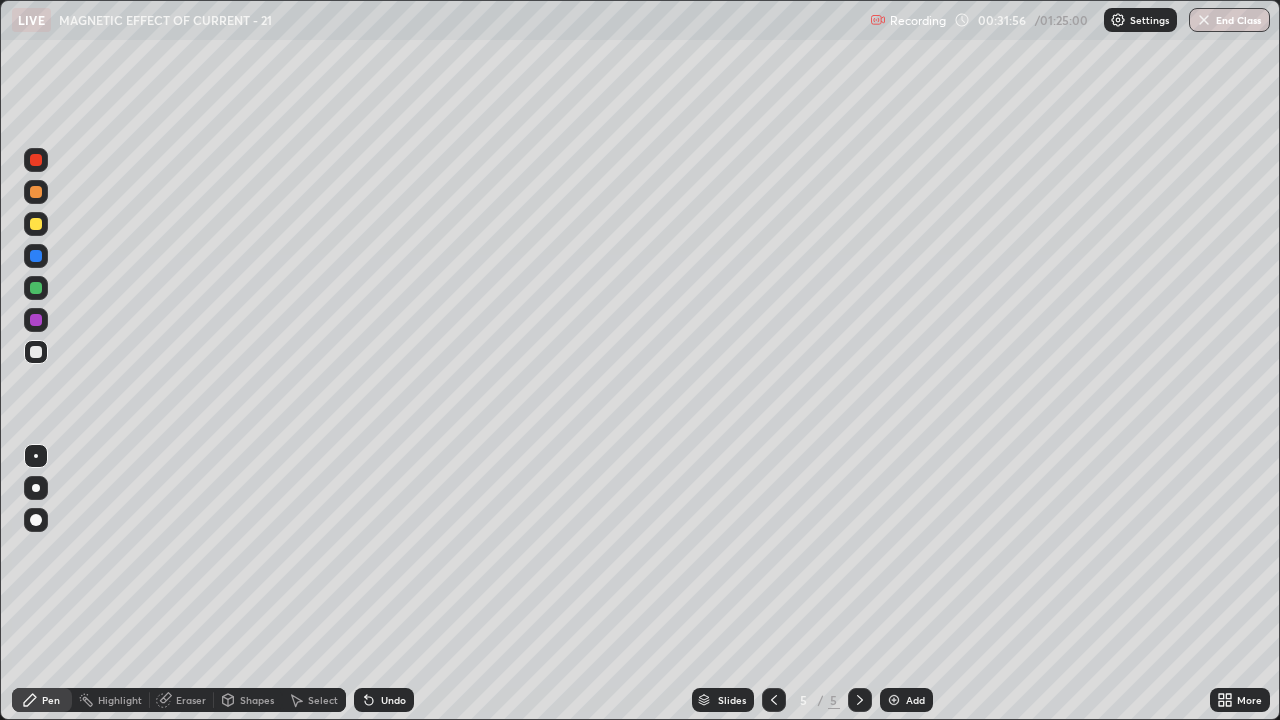 click 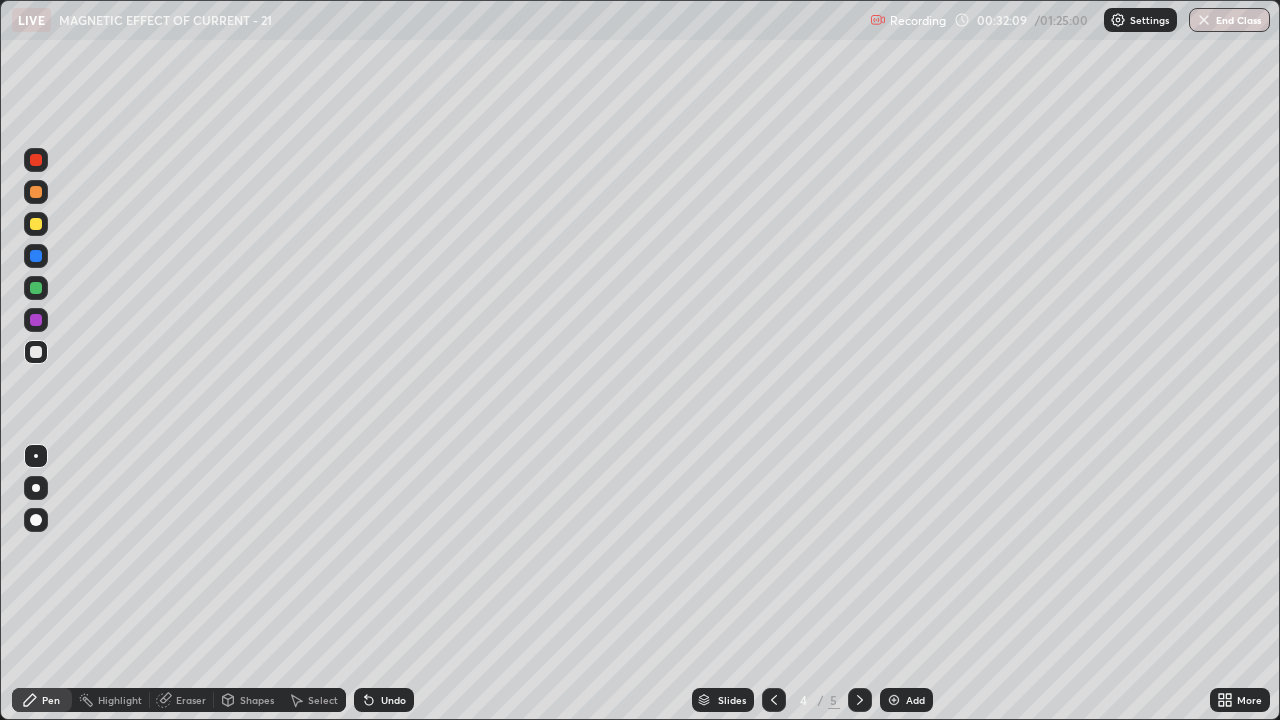 click 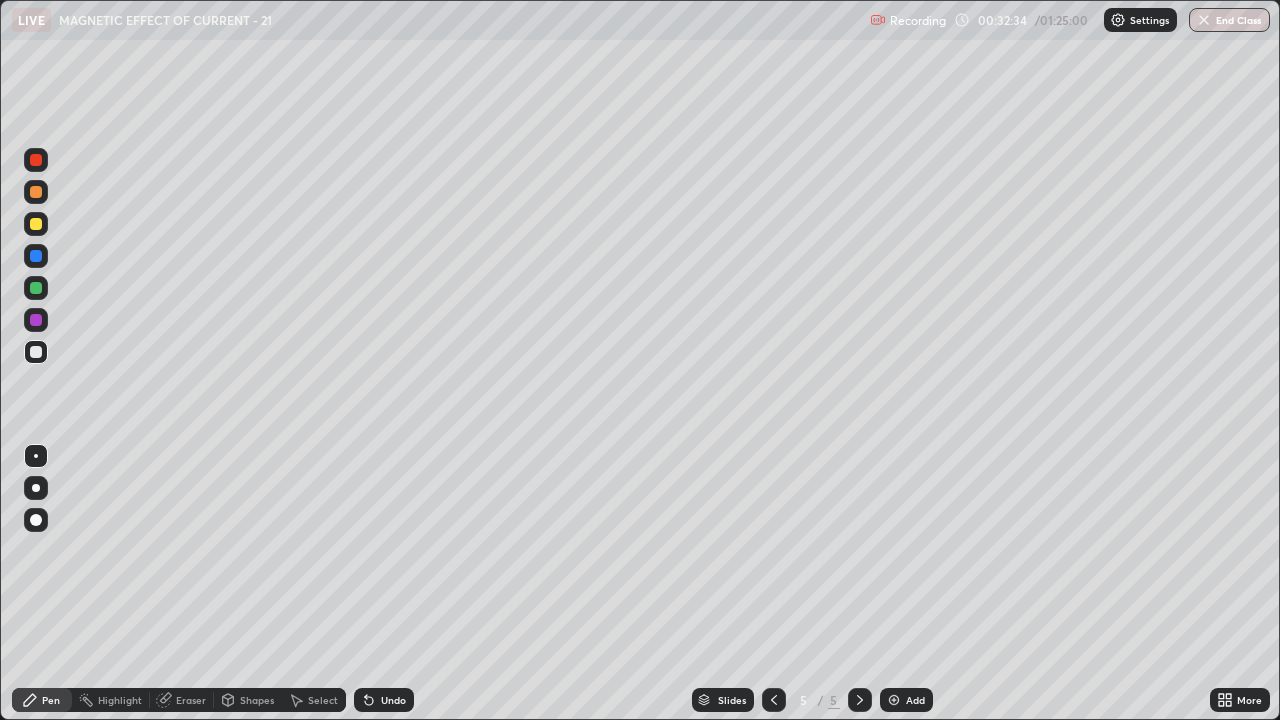 click on "Select" at bounding box center (323, 700) 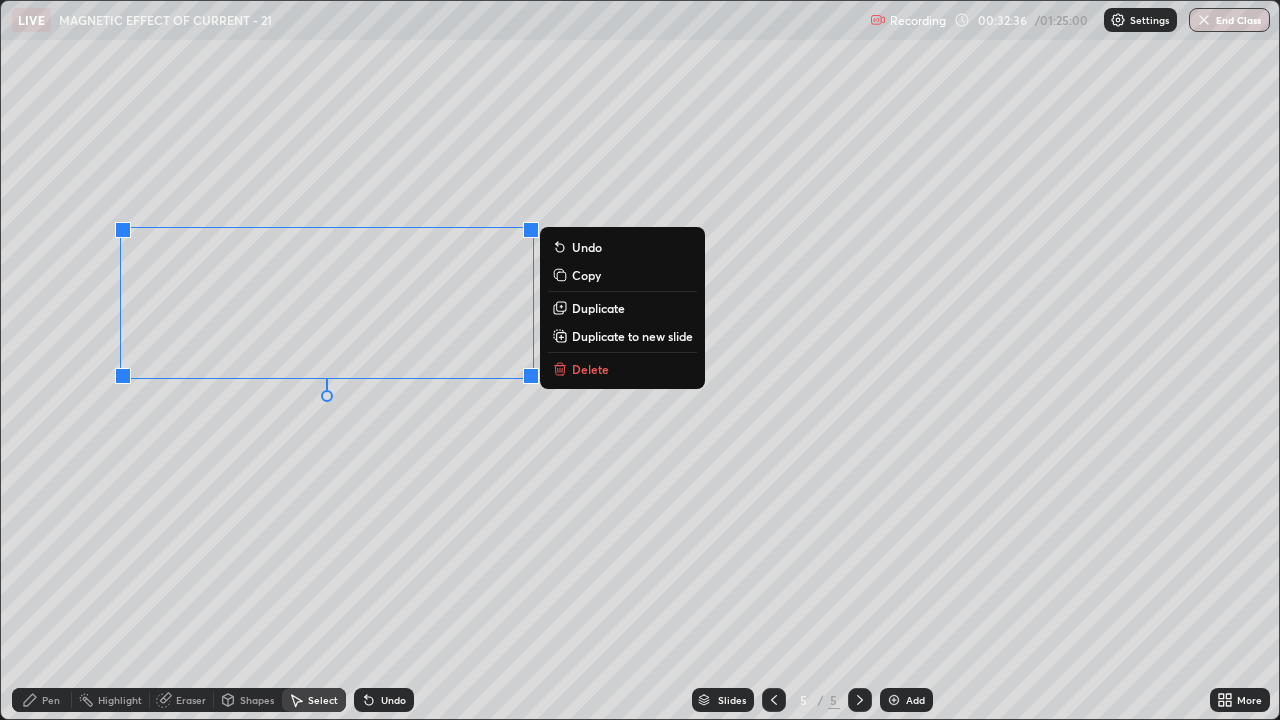 click on "0 ° Undo Copy Duplicate Duplicate to new slide Delete" at bounding box center (640, 360) 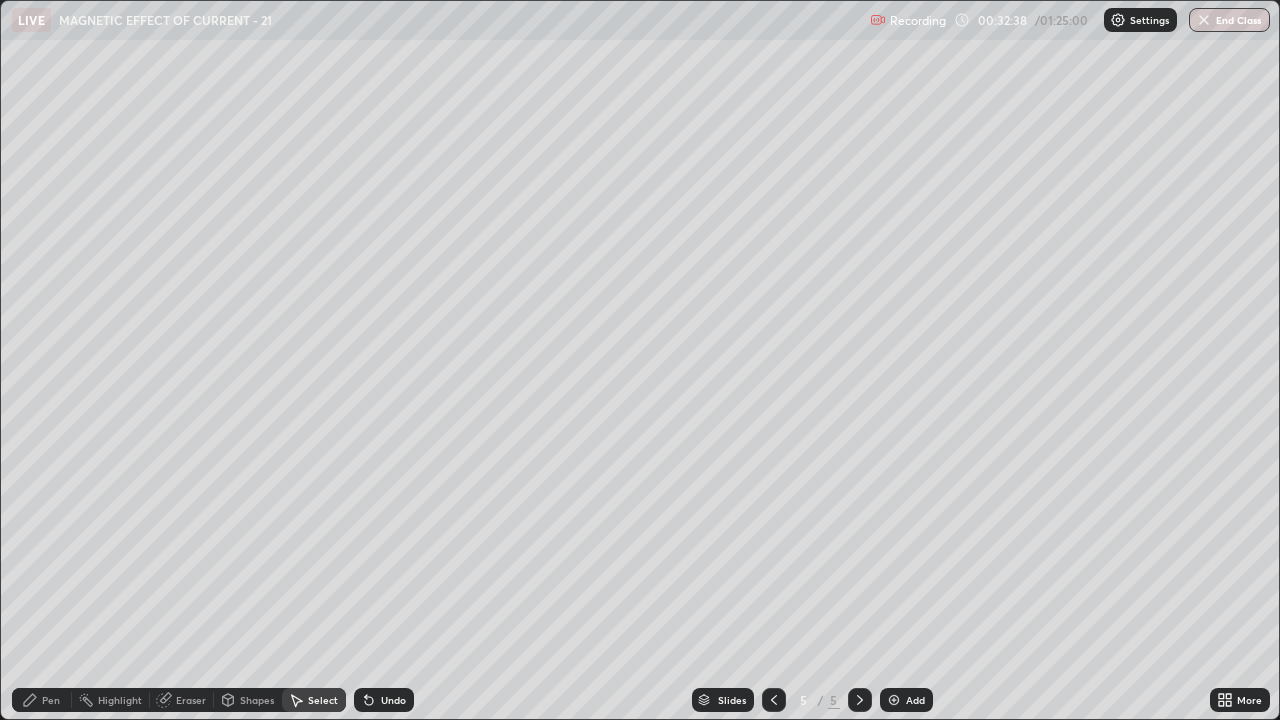 click on "Erase all" at bounding box center (36, 360) 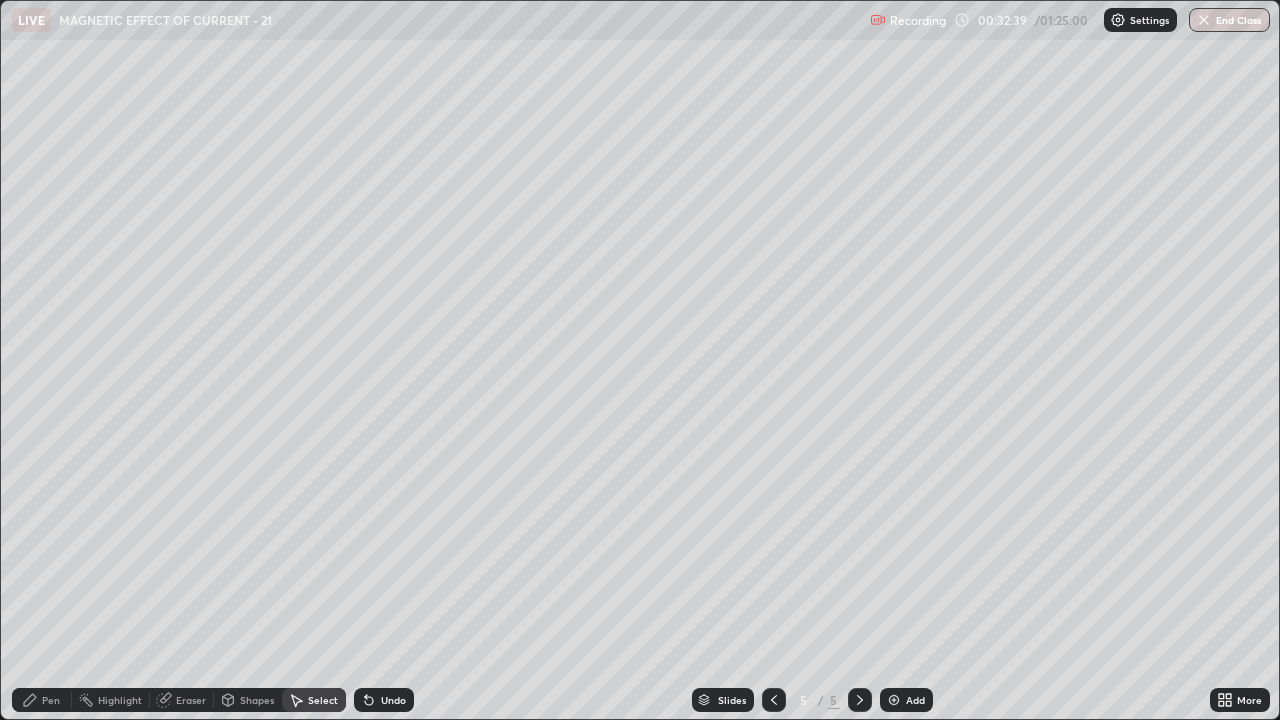 click 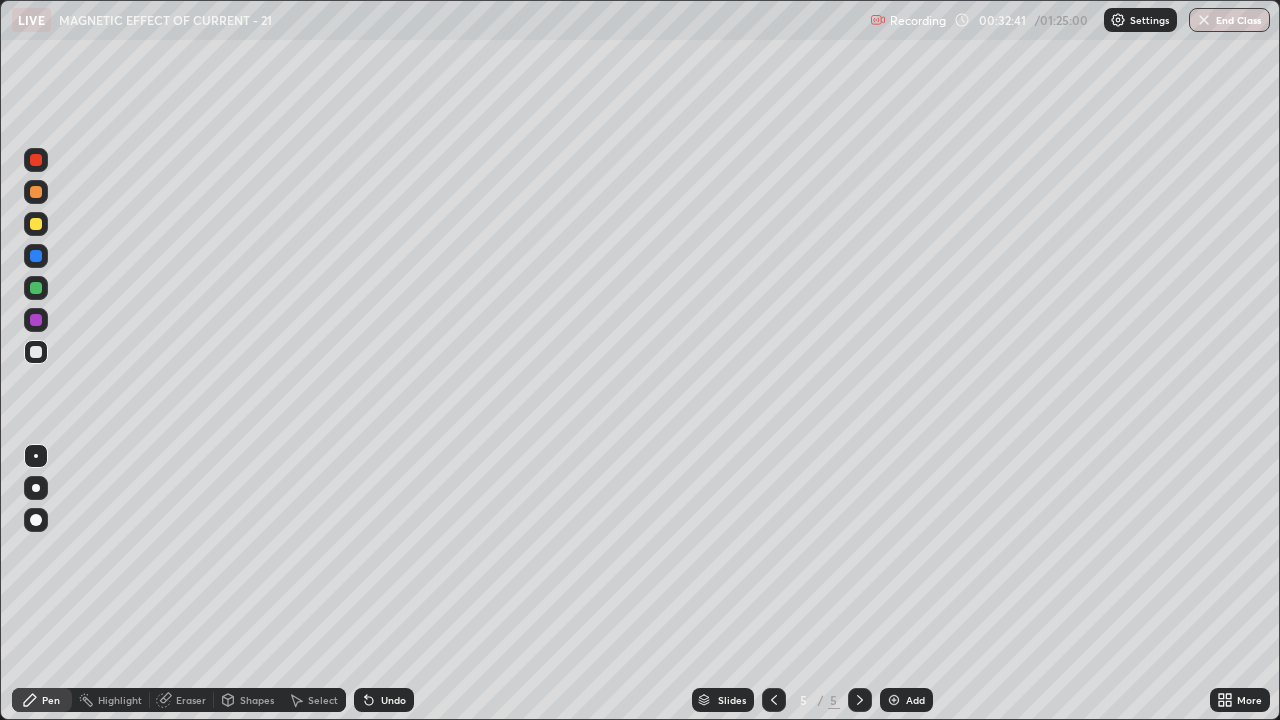 click at bounding box center [36, 224] 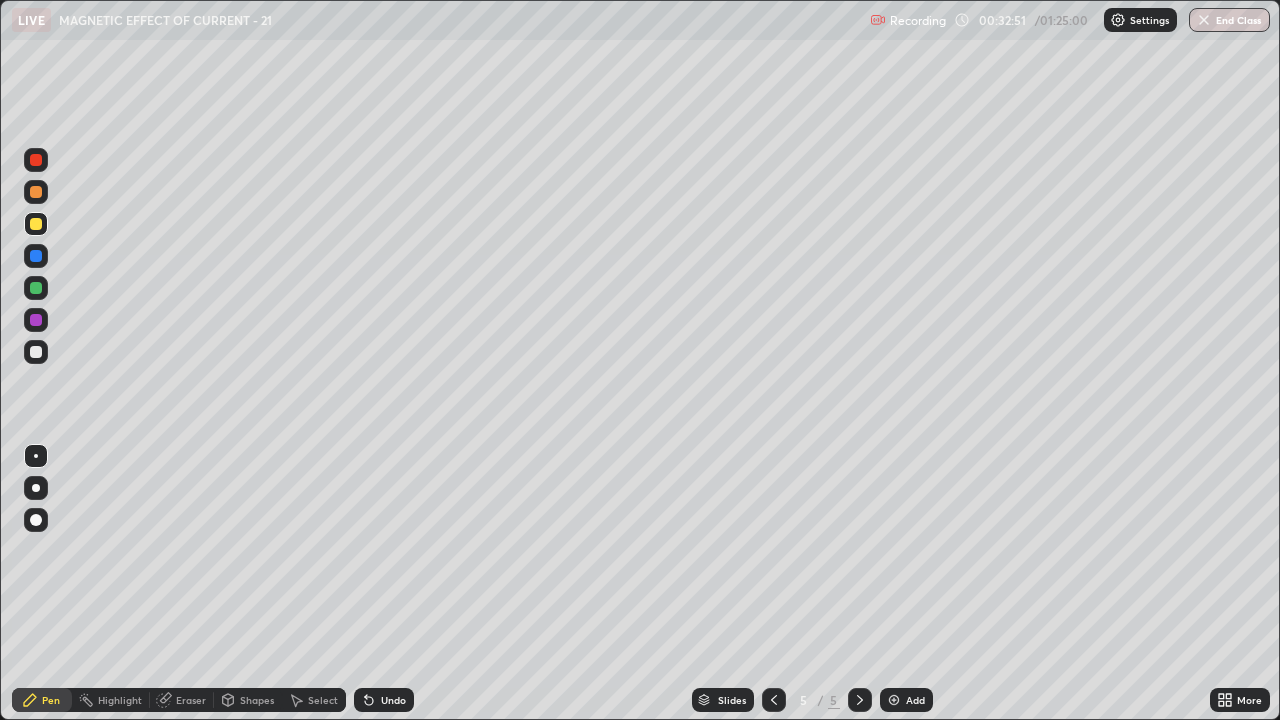 click at bounding box center [36, 352] 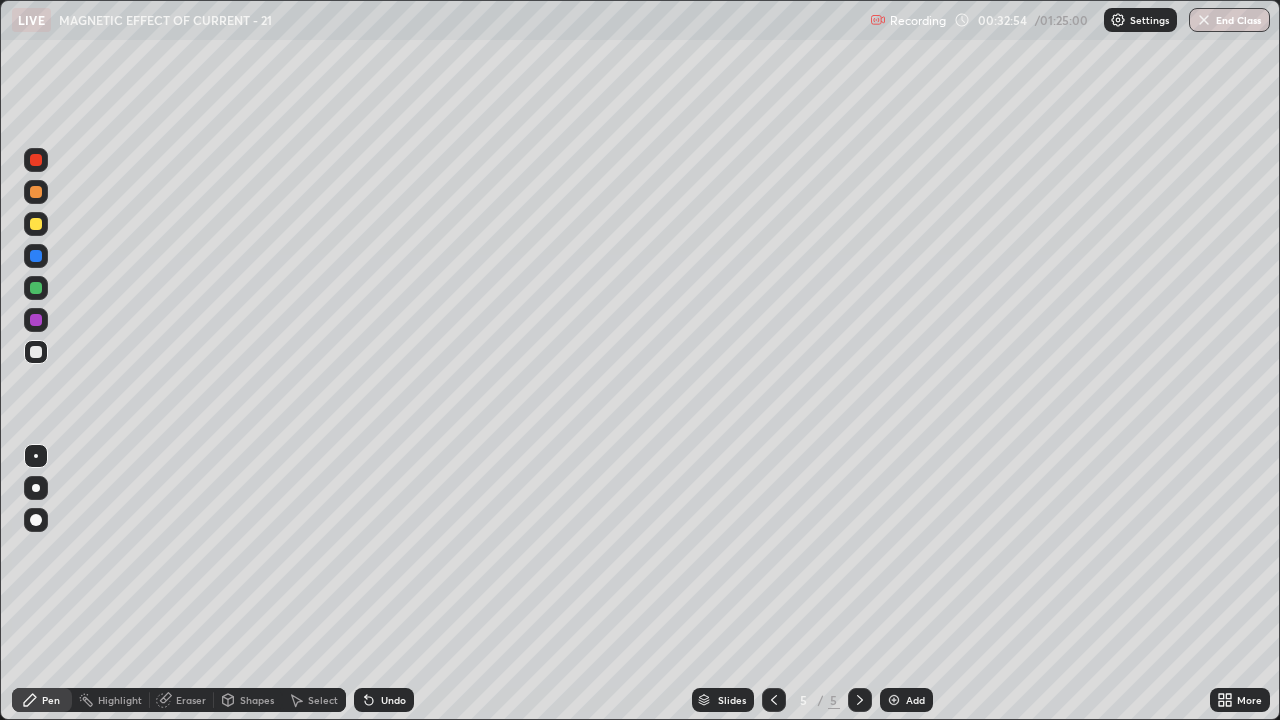 click at bounding box center (36, 224) 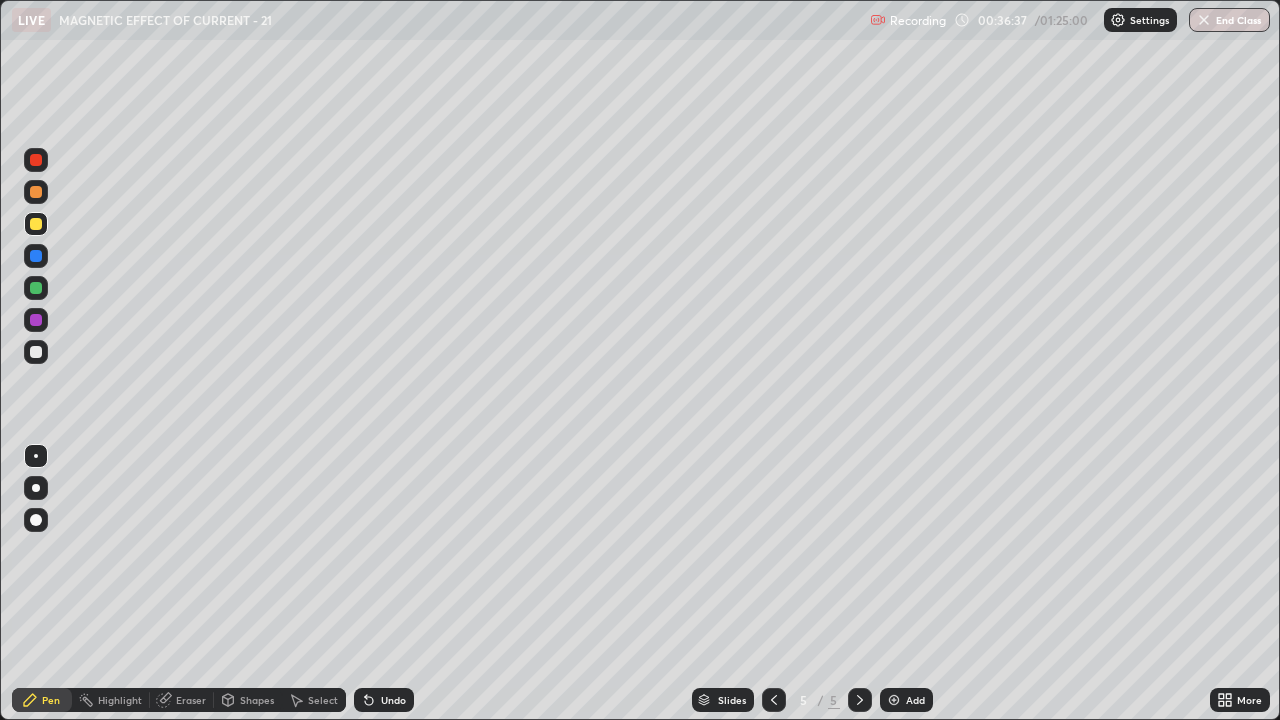 click 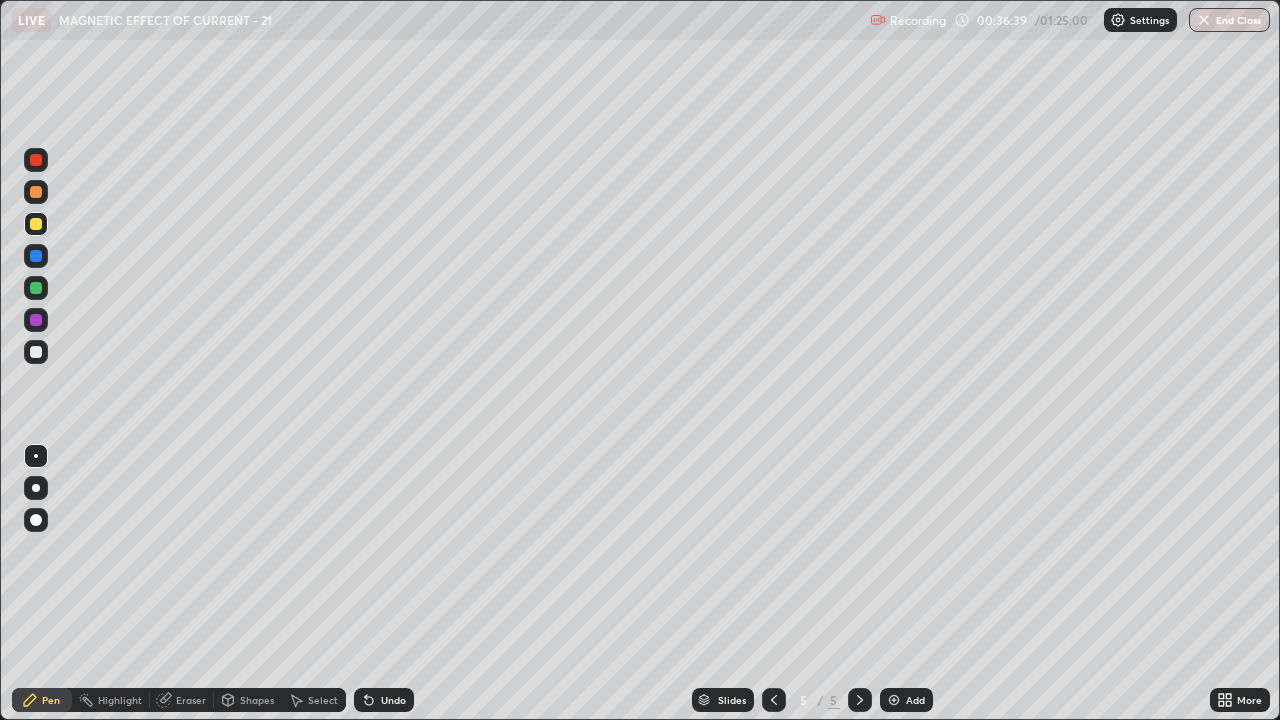 click 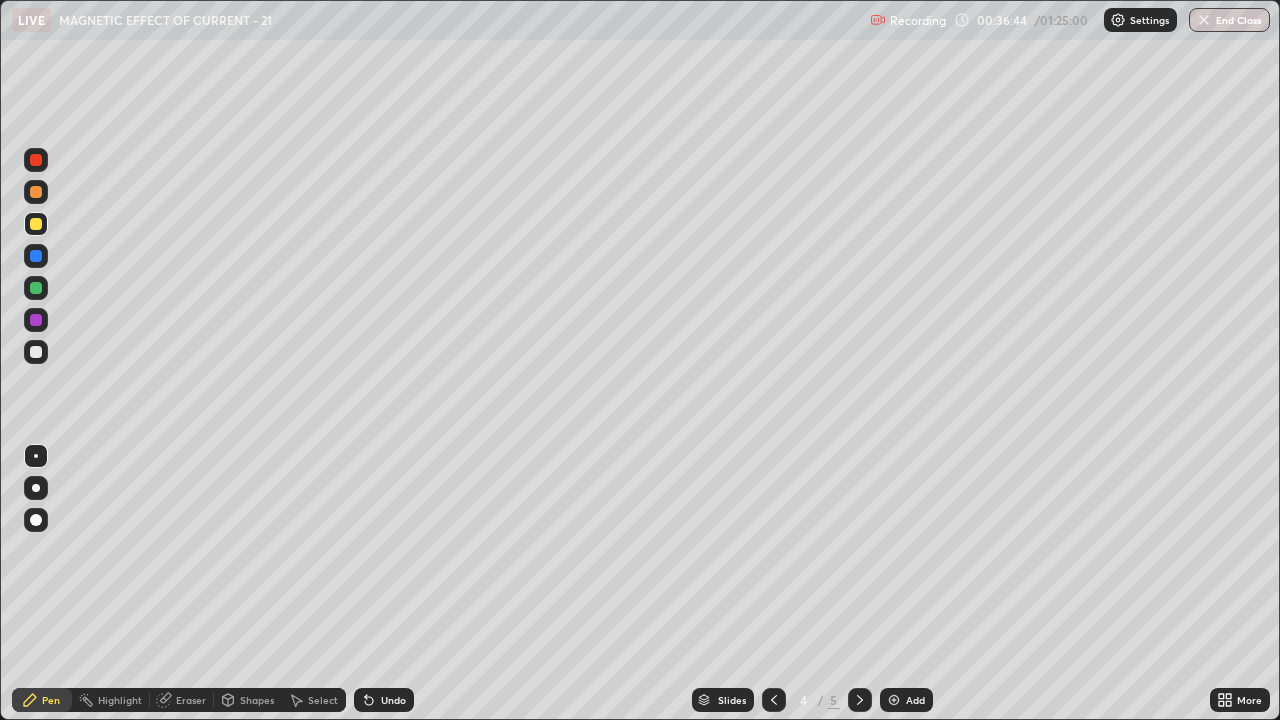 click on "Add" at bounding box center [906, 700] 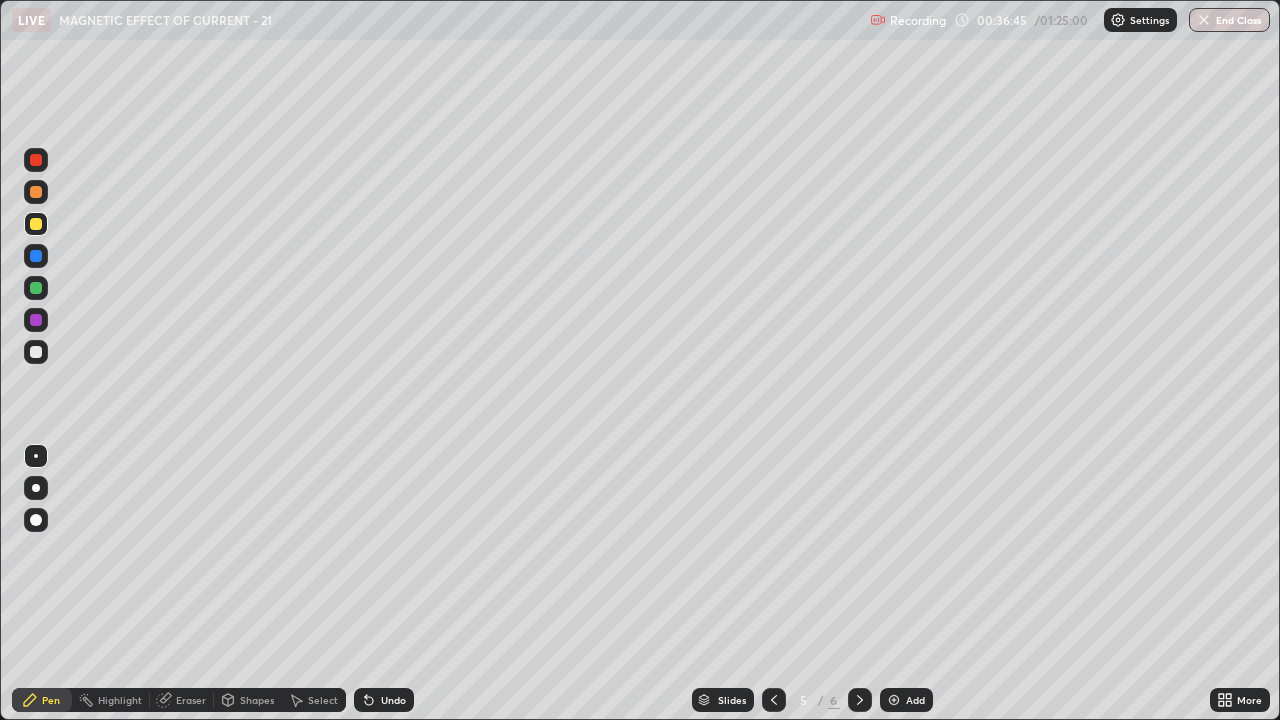 click at bounding box center [774, 700] 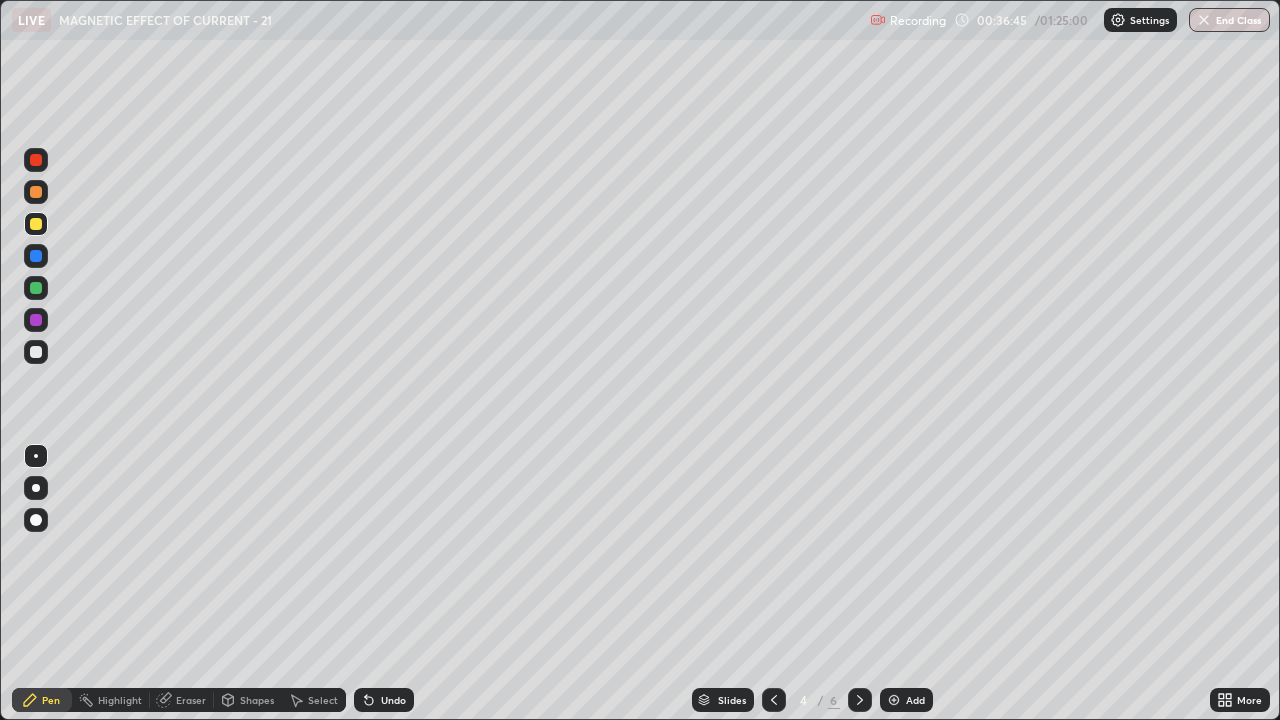 click at bounding box center (860, 700) 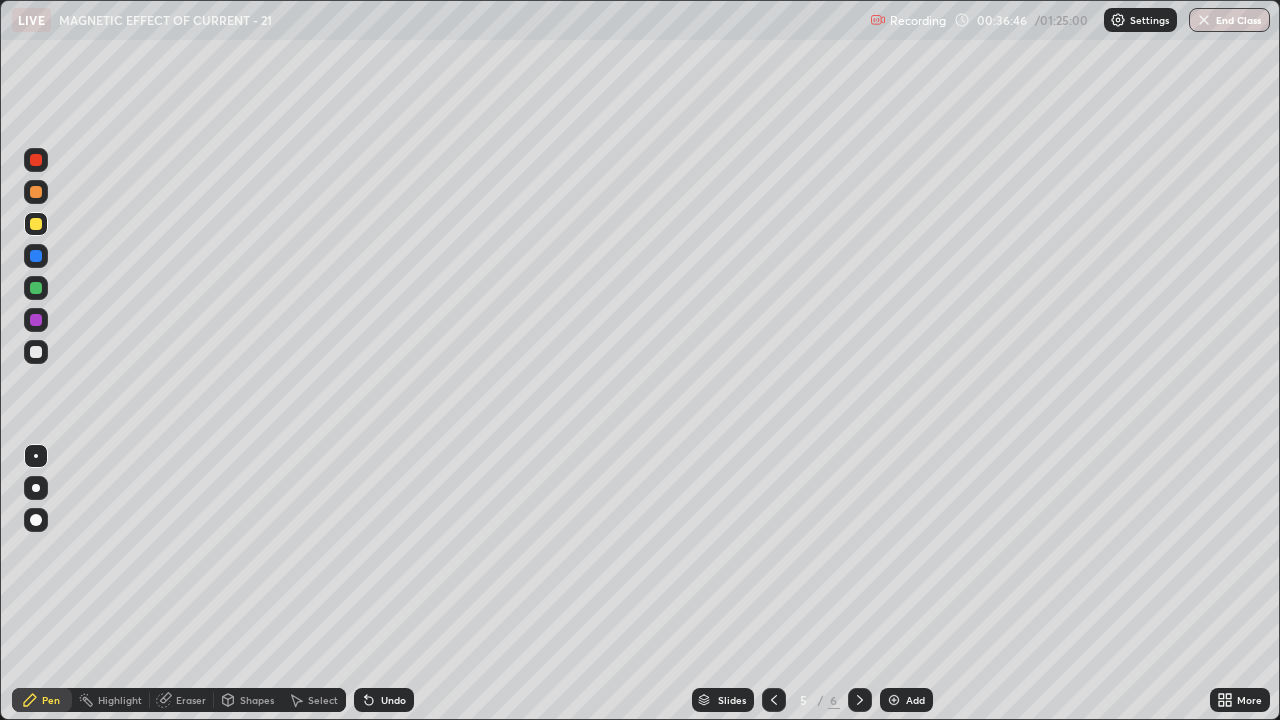 click 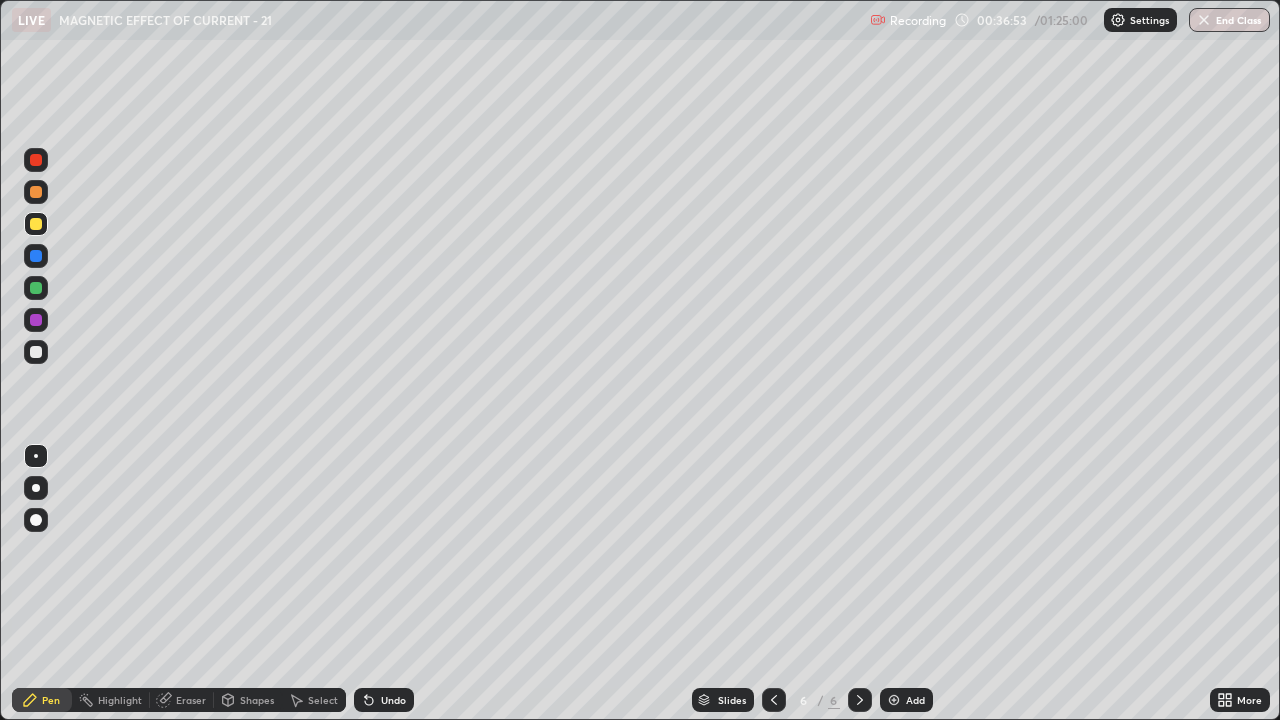 click at bounding box center [774, 700] 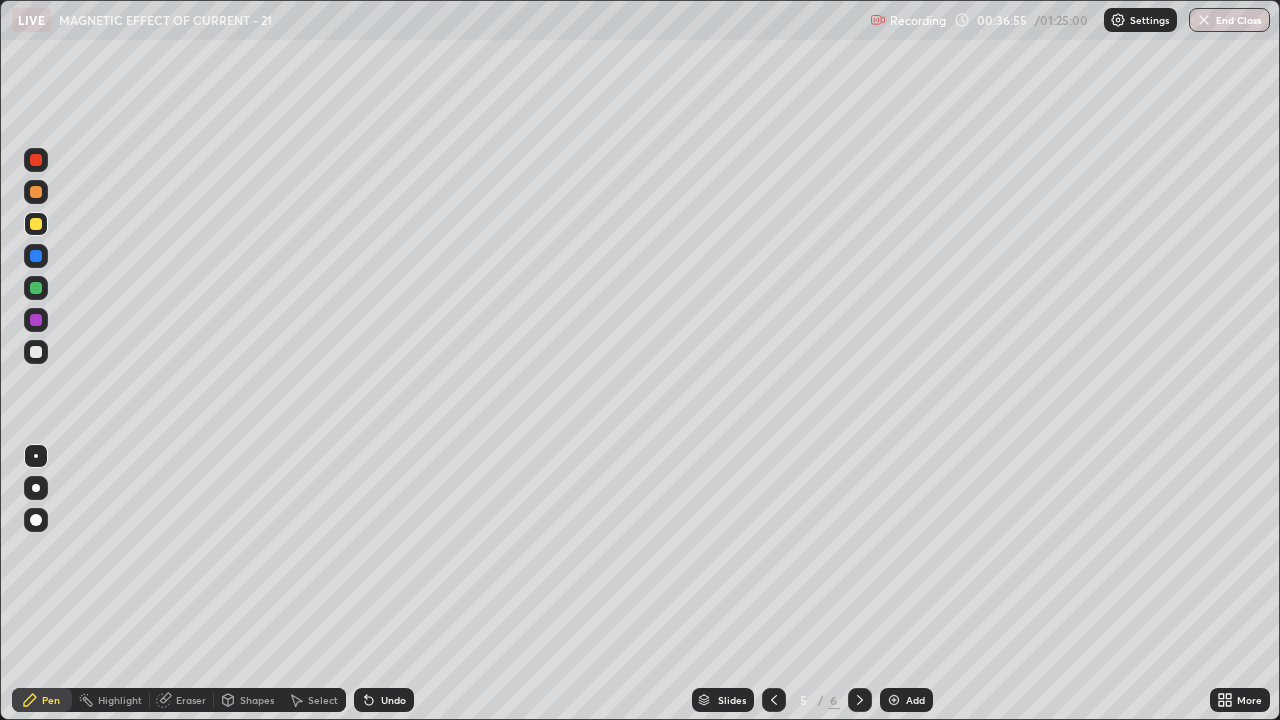 click 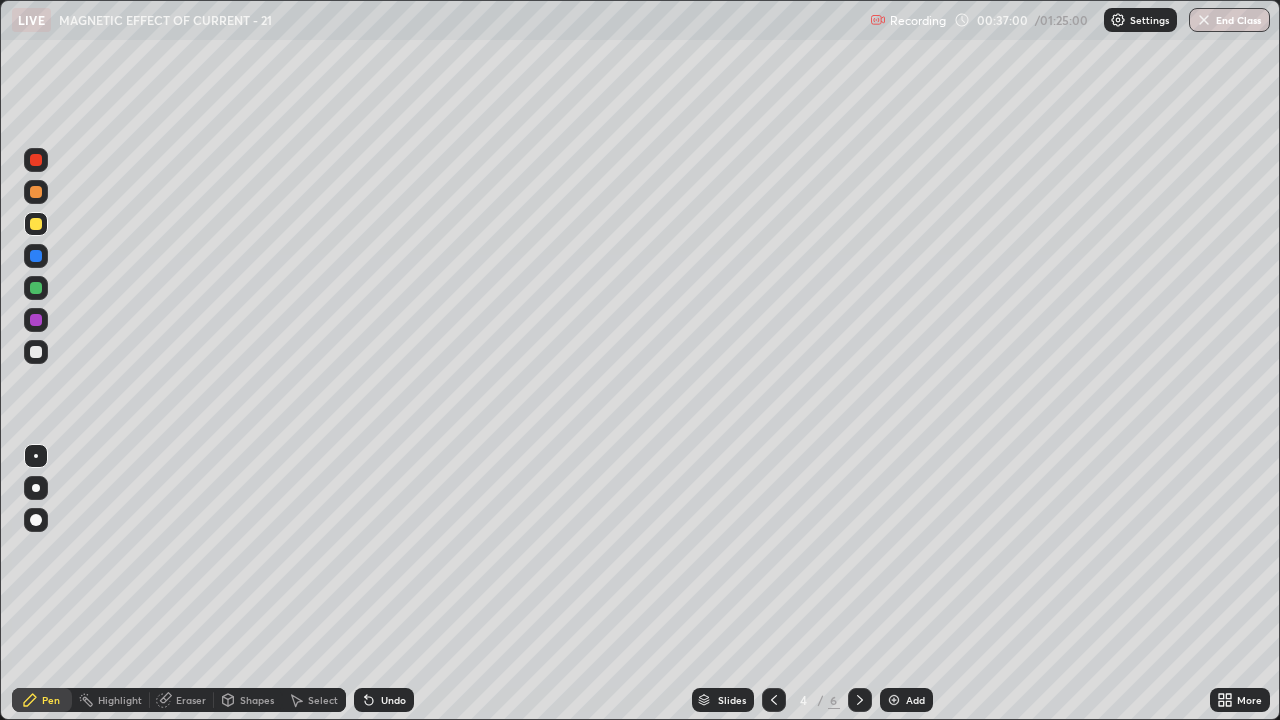 click on "Eraser" at bounding box center [182, 700] 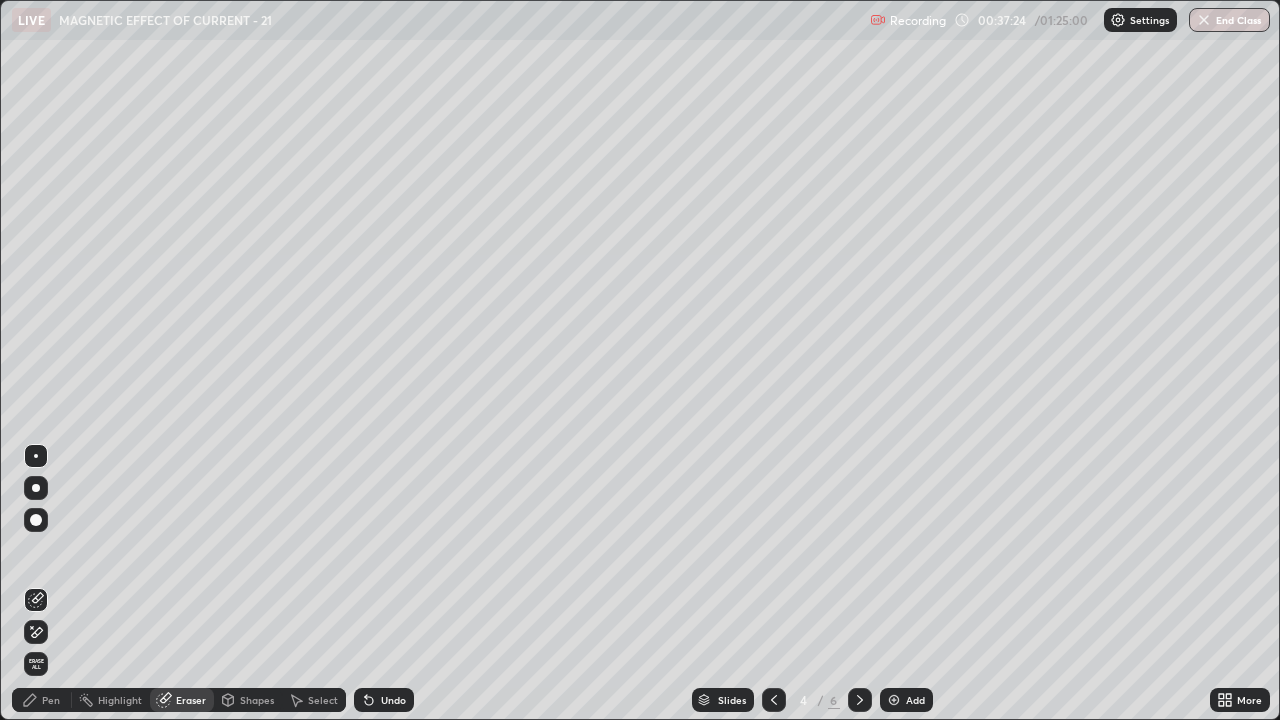 click on "Pen" at bounding box center [51, 700] 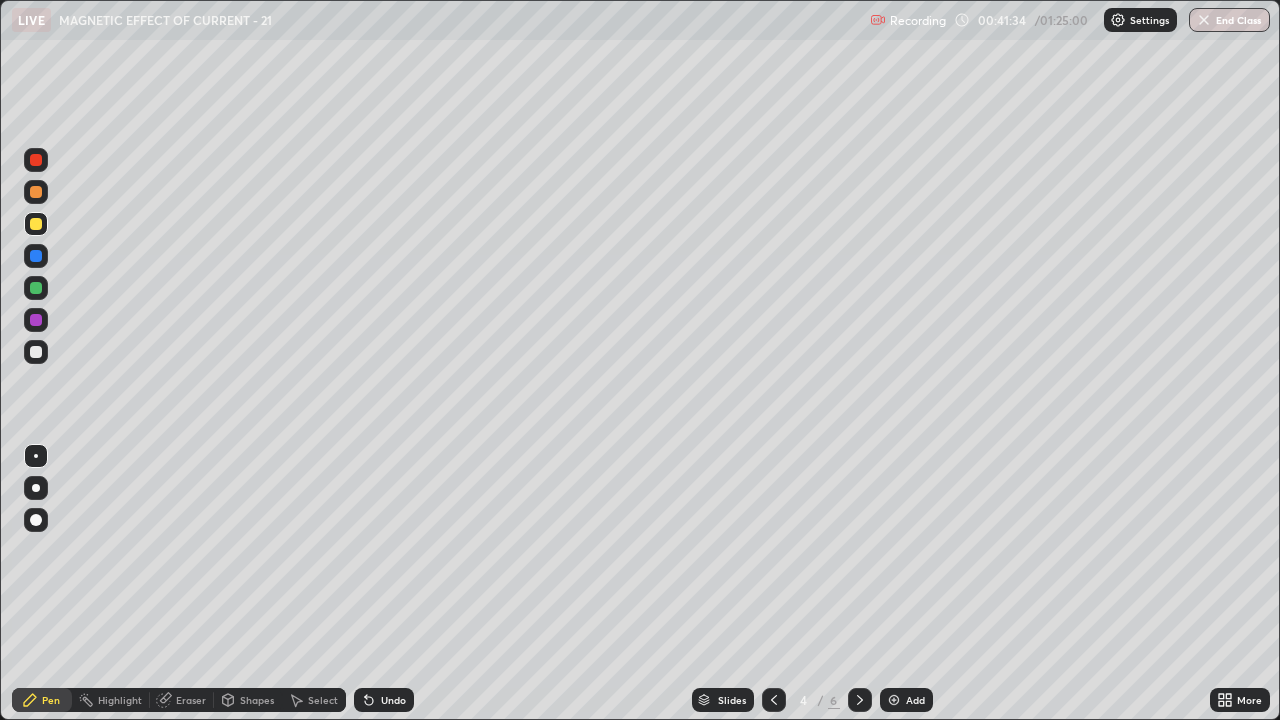 click 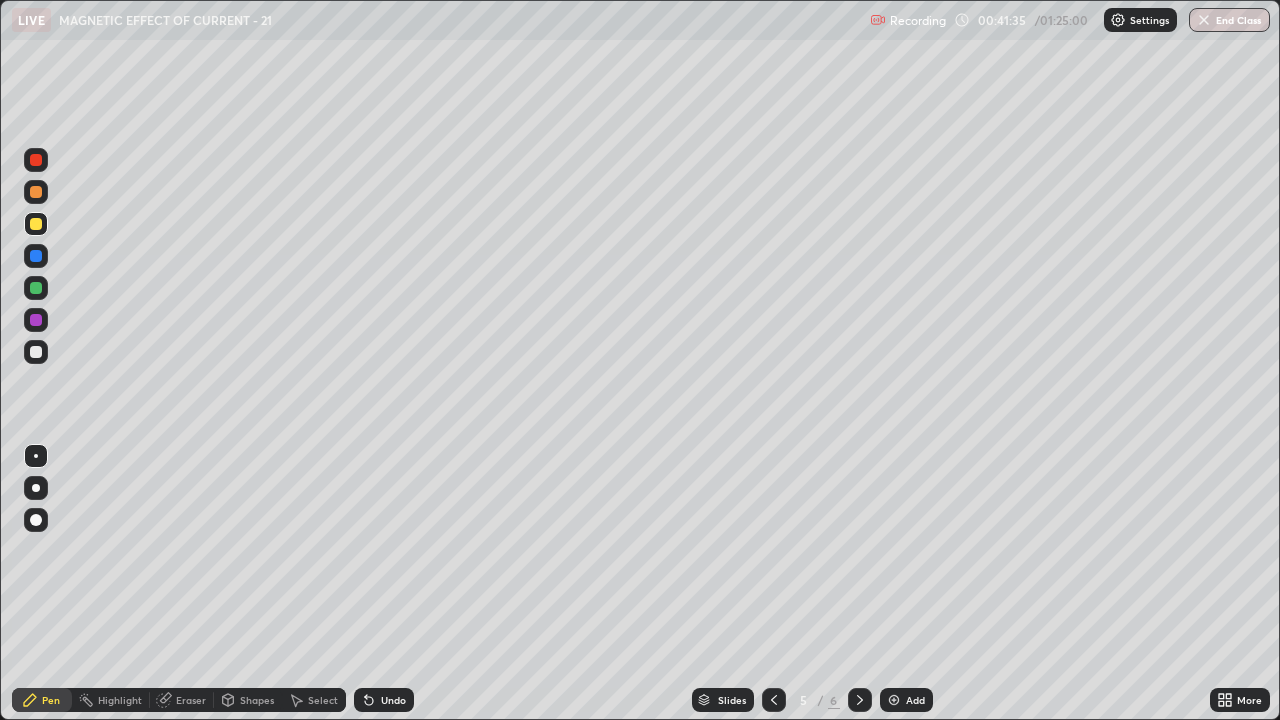 click 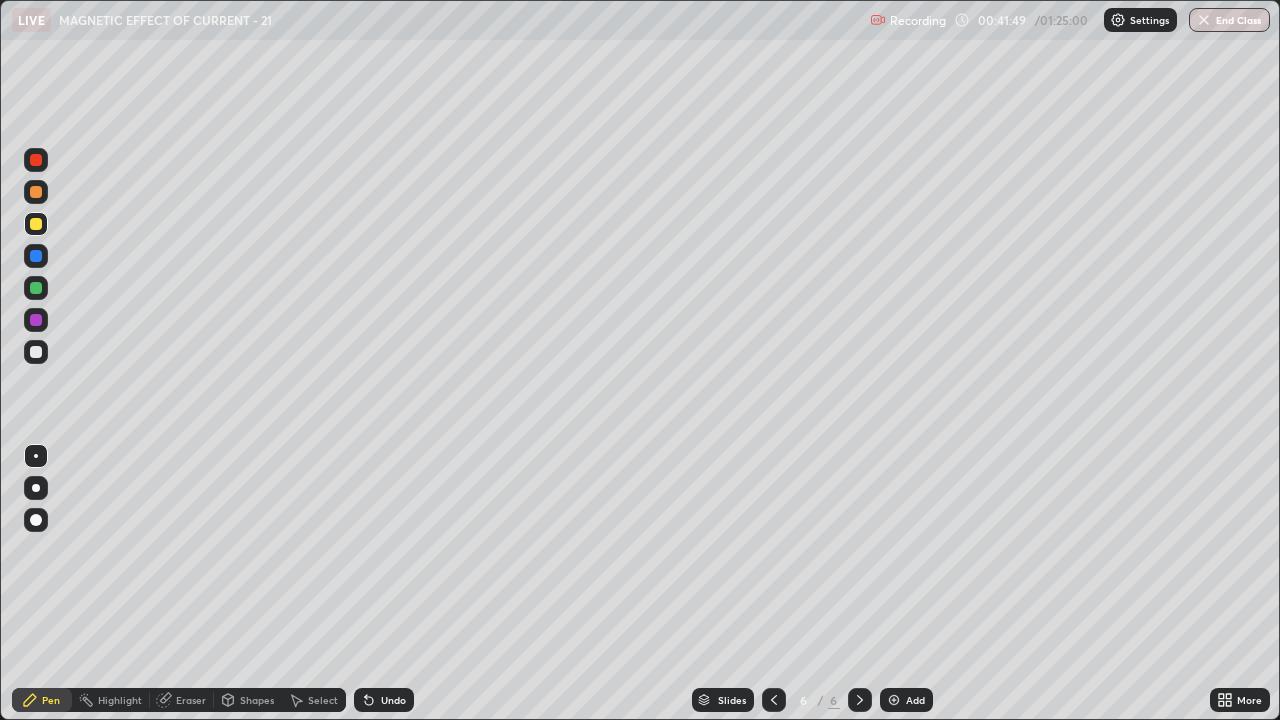 click on "Eraser" at bounding box center [182, 700] 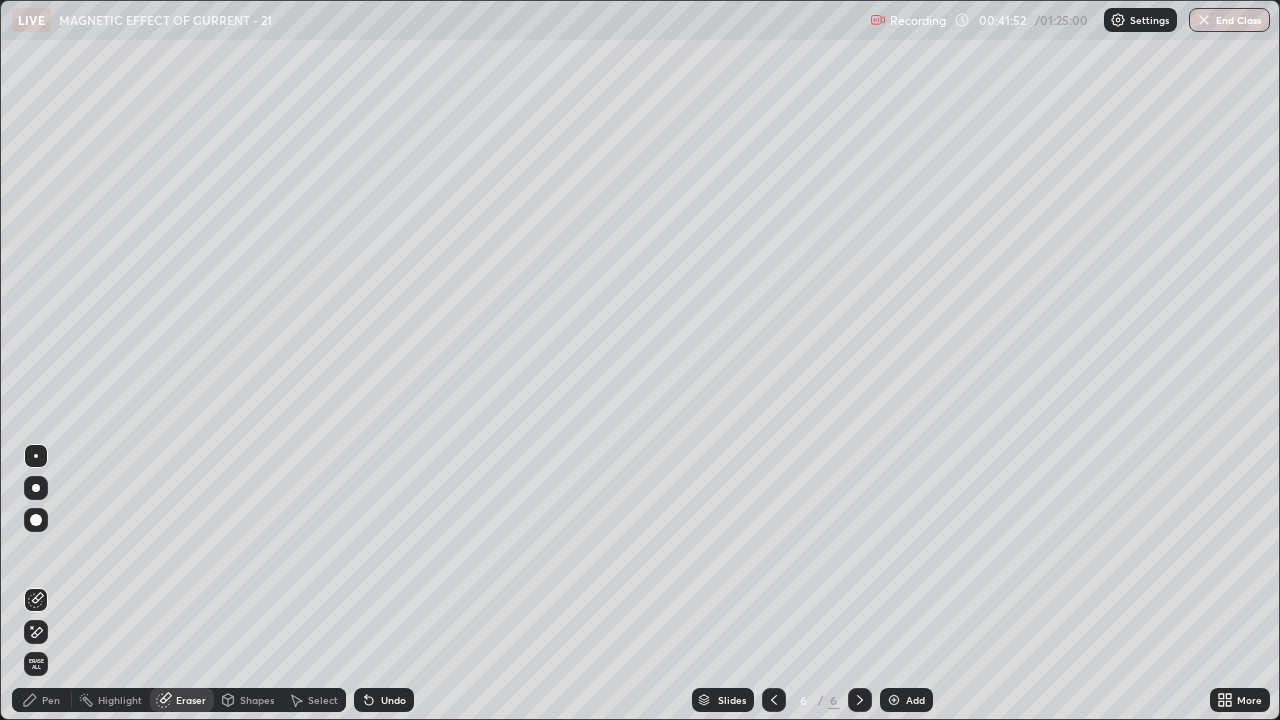 click on "Pen" at bounding box center (42, 700) 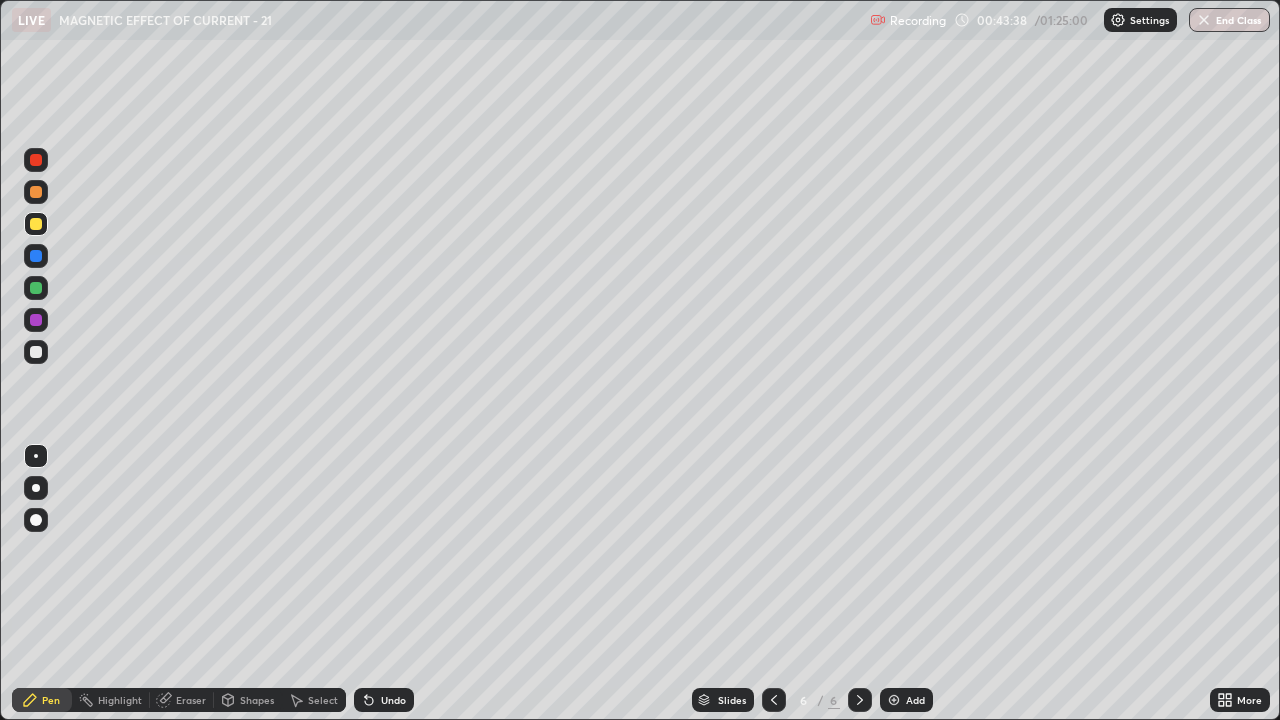 click on "Eraser" at bounding box center [182, 700] 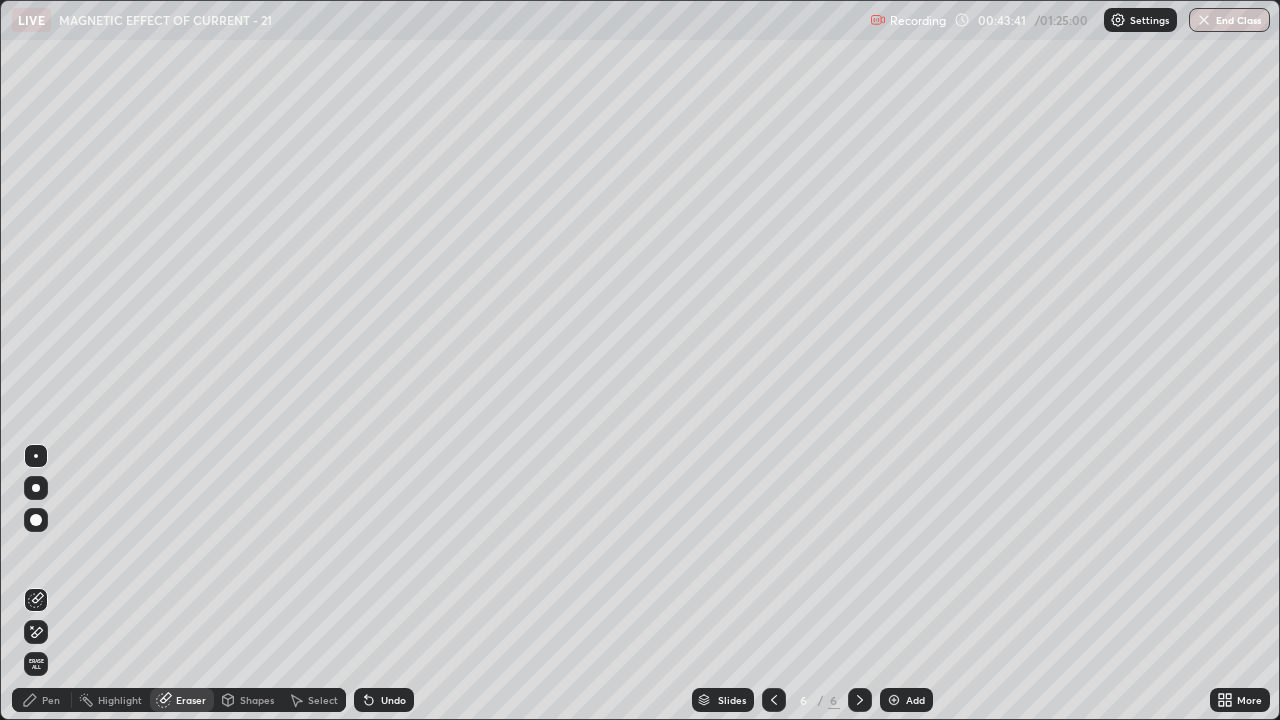 click on "Pen" at bounding box center (51, 700) 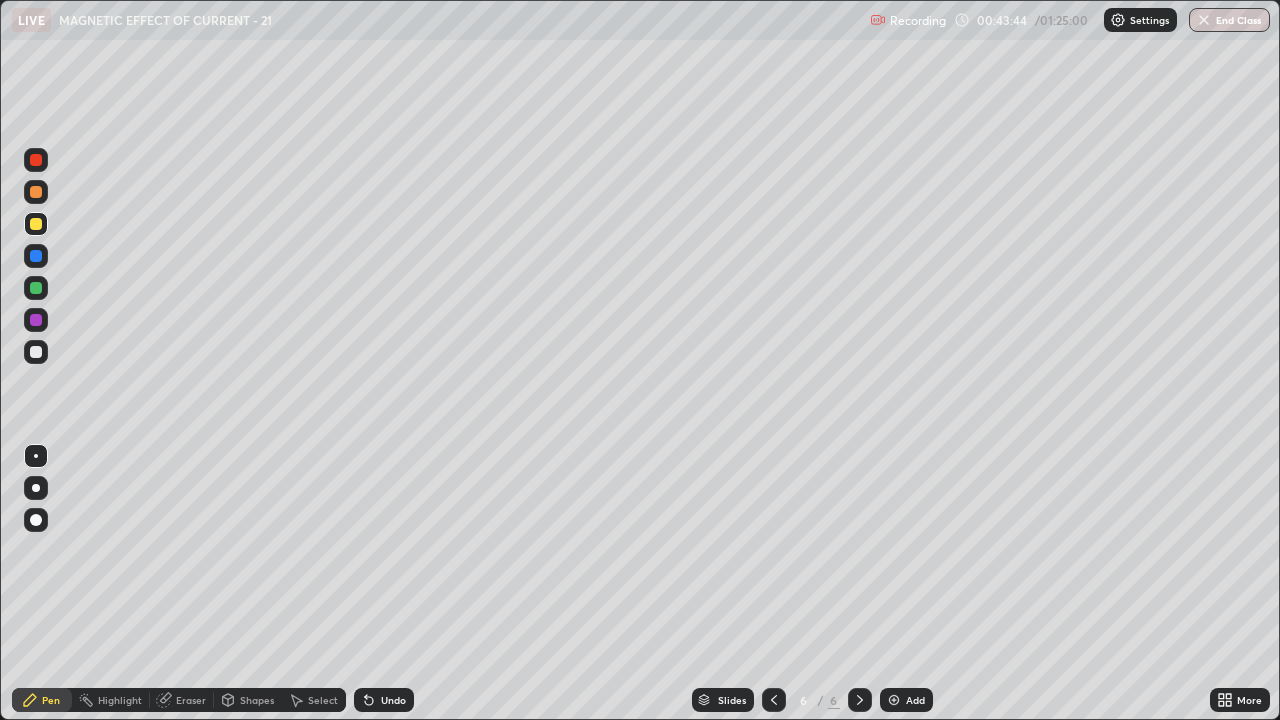 click on "Select" at bounding box center (314, 700) 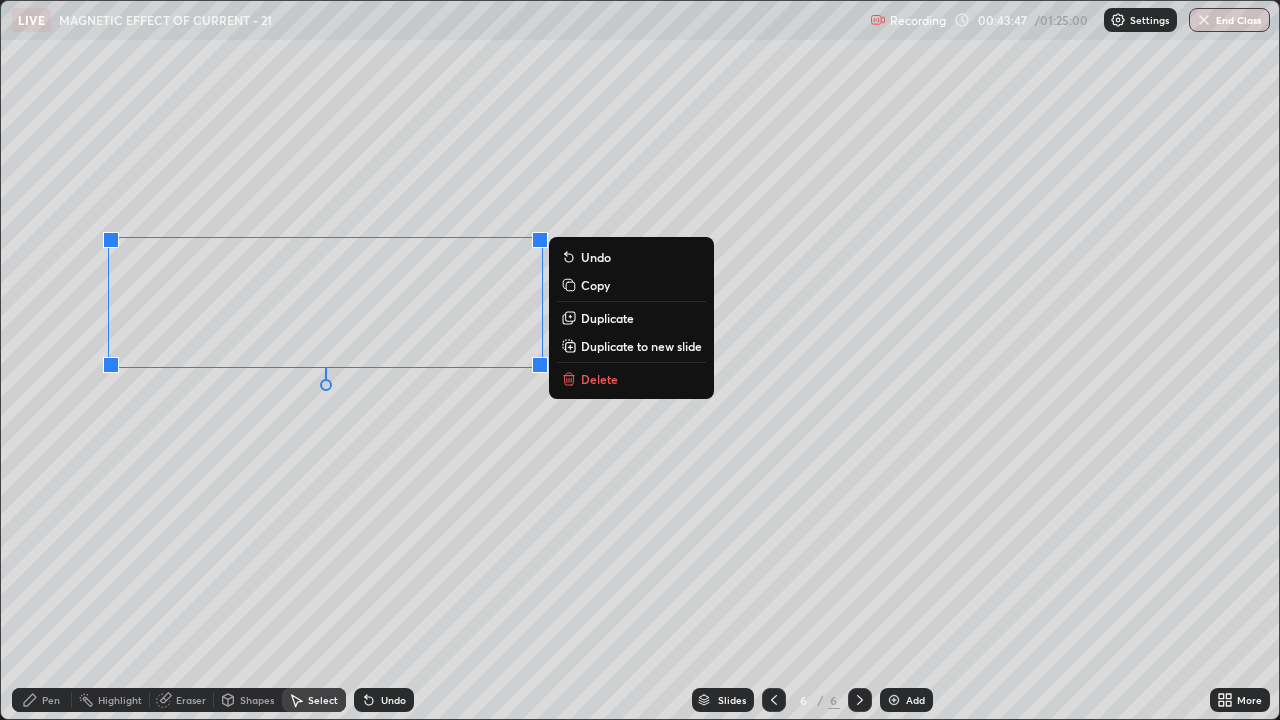 click on "0 ° Undo Copy Duplicate Duplicate to new slide Delete" at bounding box center [640, 360] 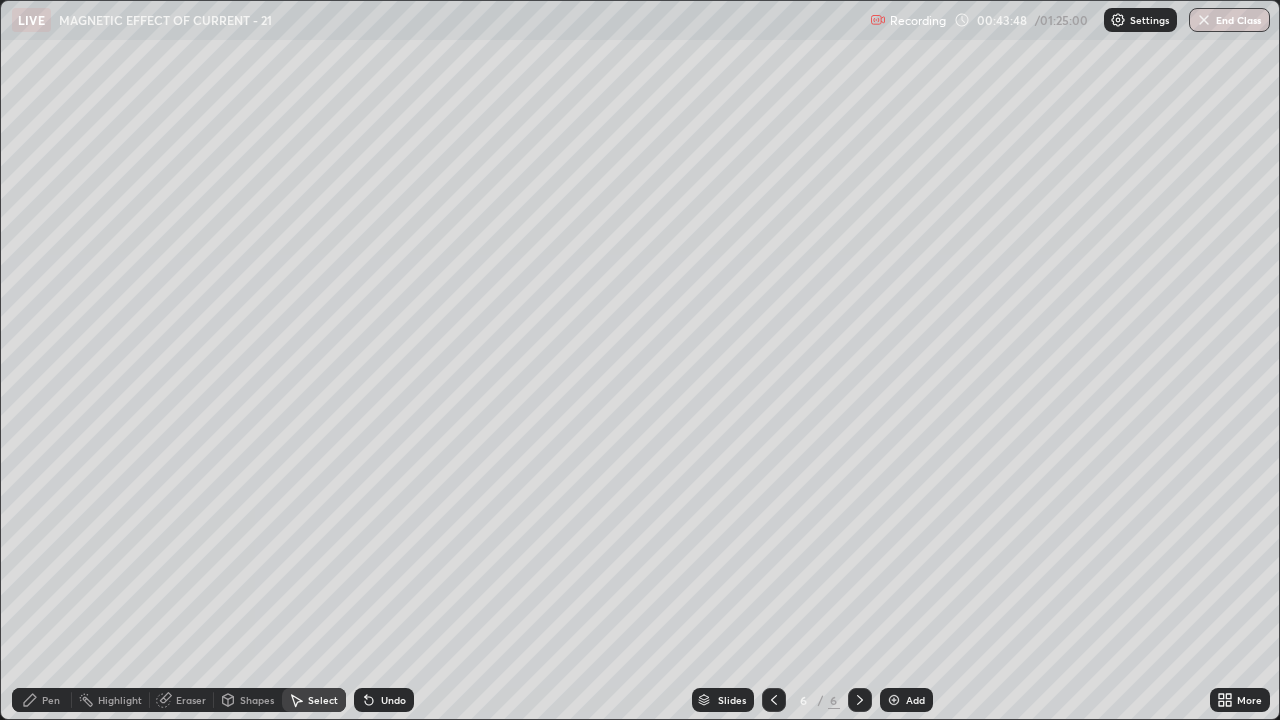 click 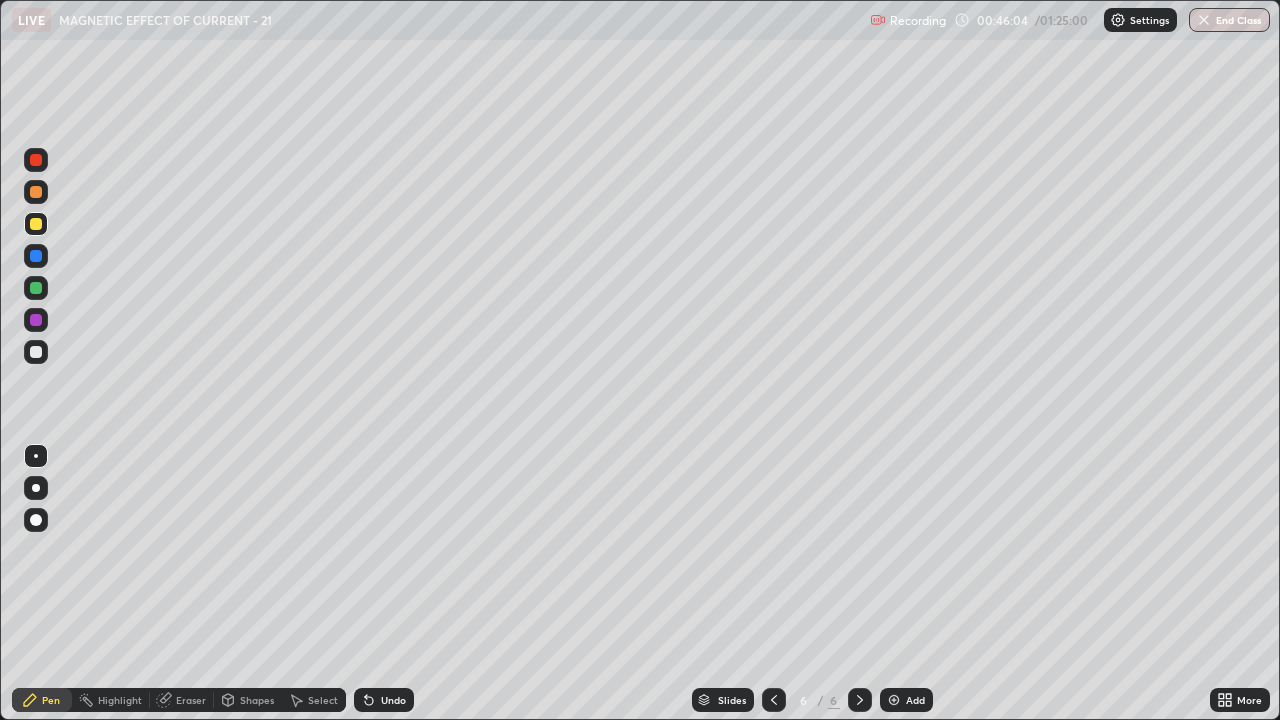 click at bounding box center (36, 352) 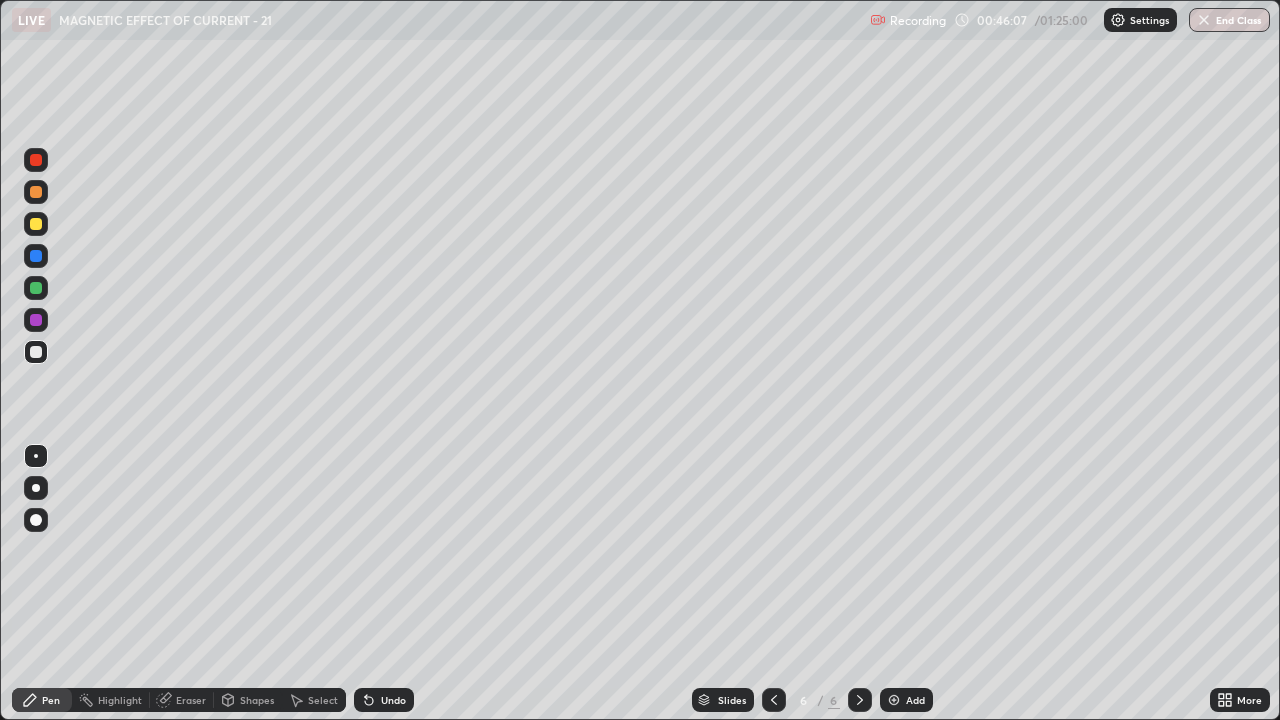 click on "Select" at bounding box center [314, 700] 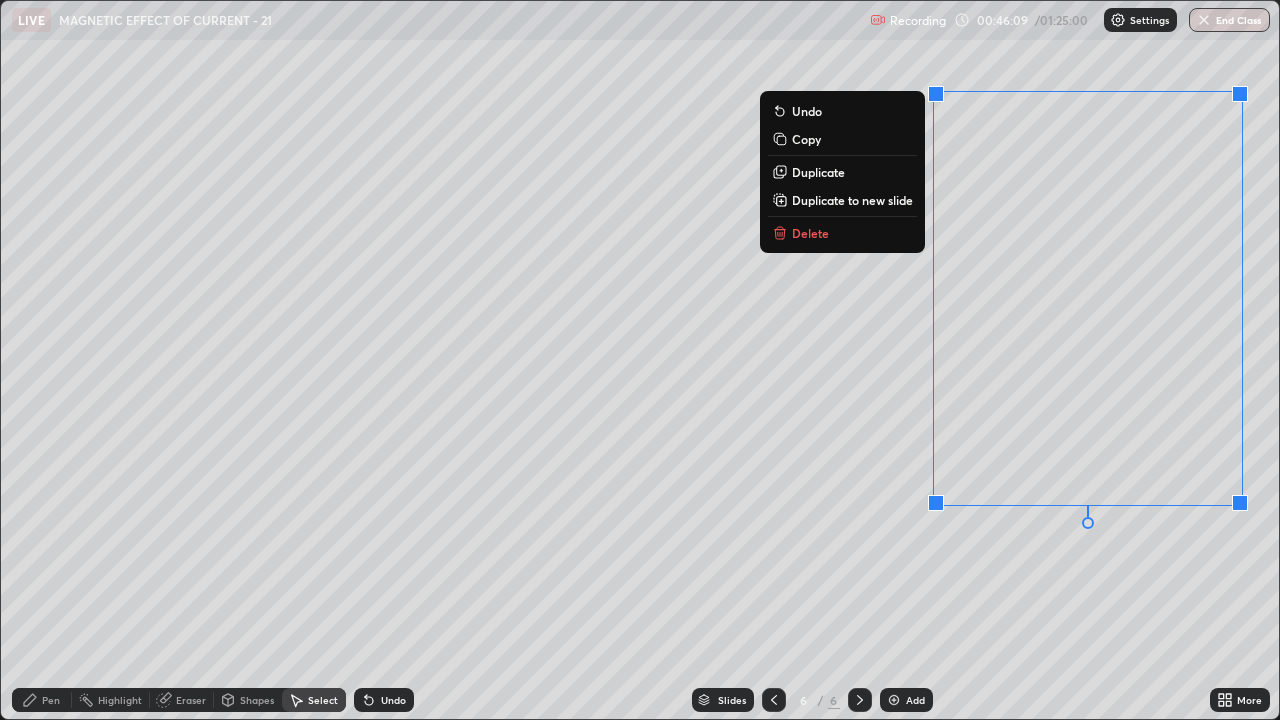 click on "Delete" at bounding box center [842, 233] 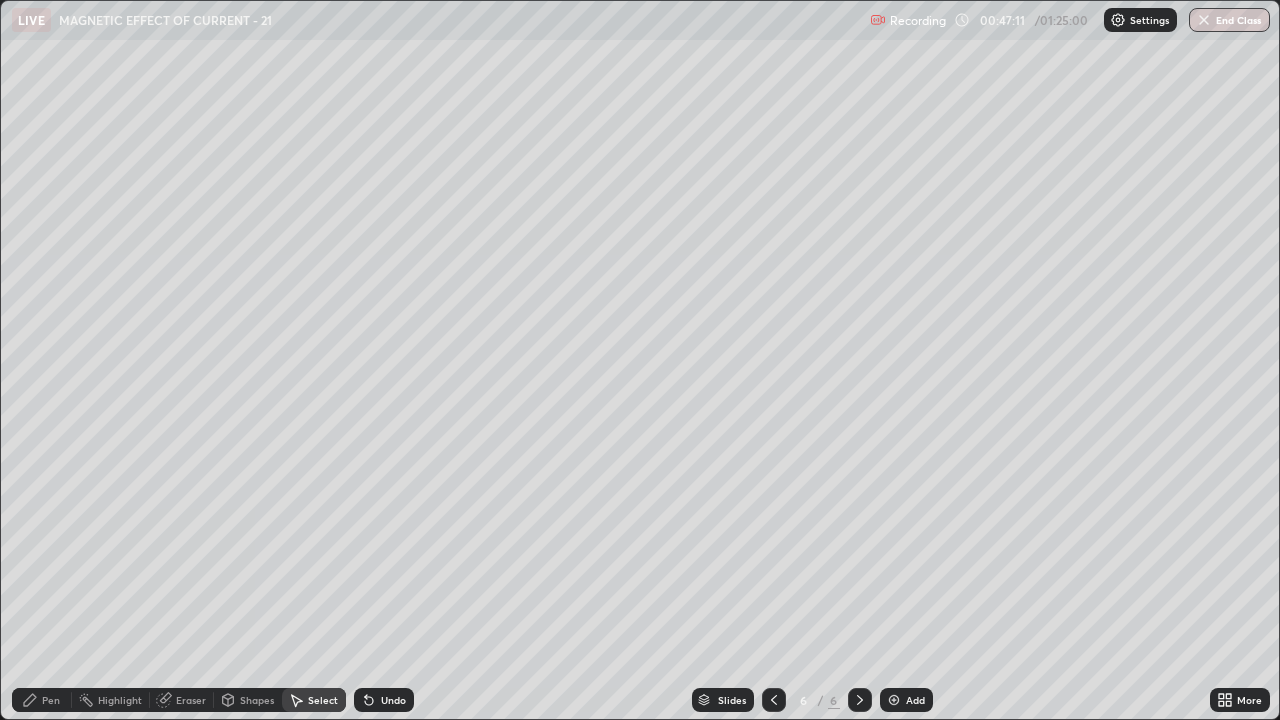 click 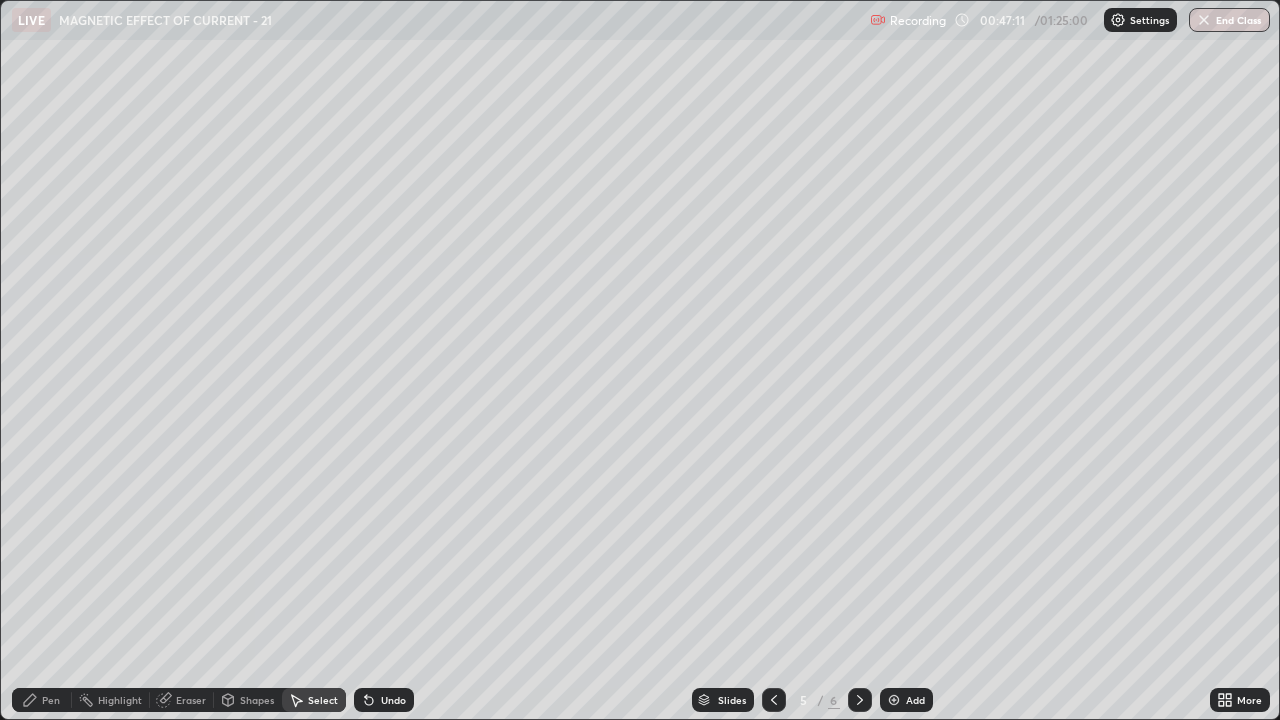 click 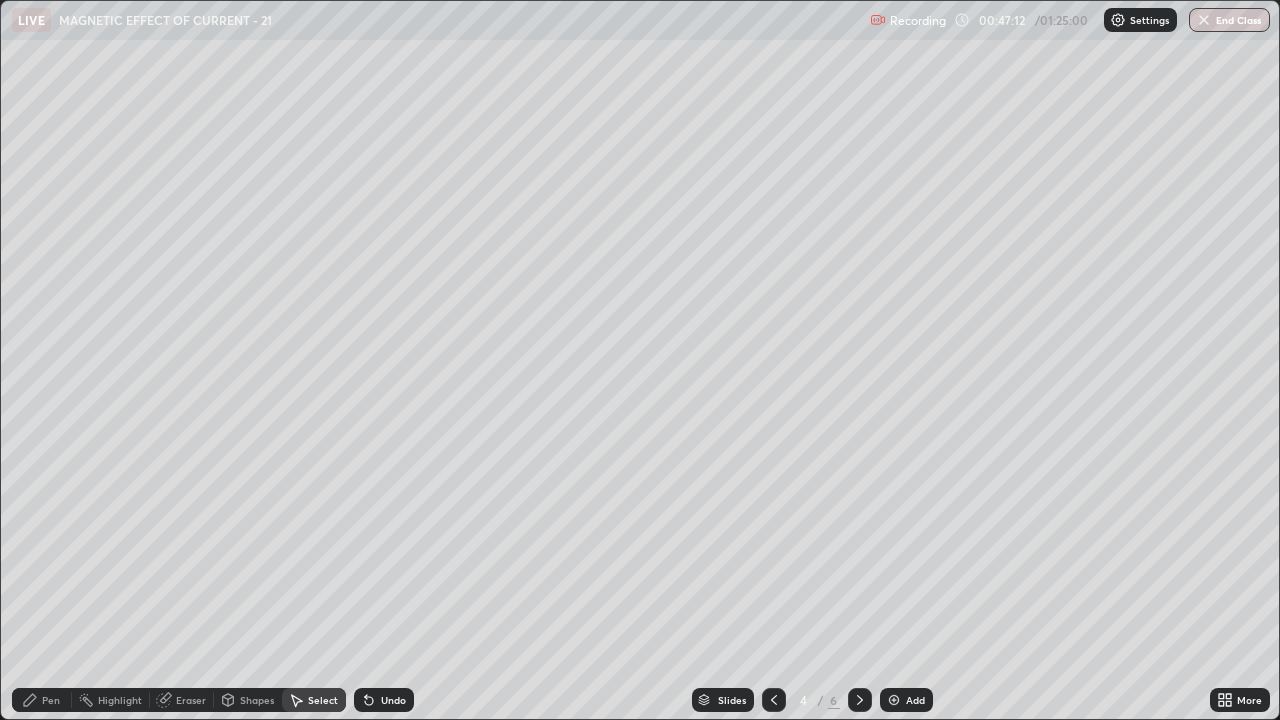 click on "Slides" at bounding box center (723, 700) 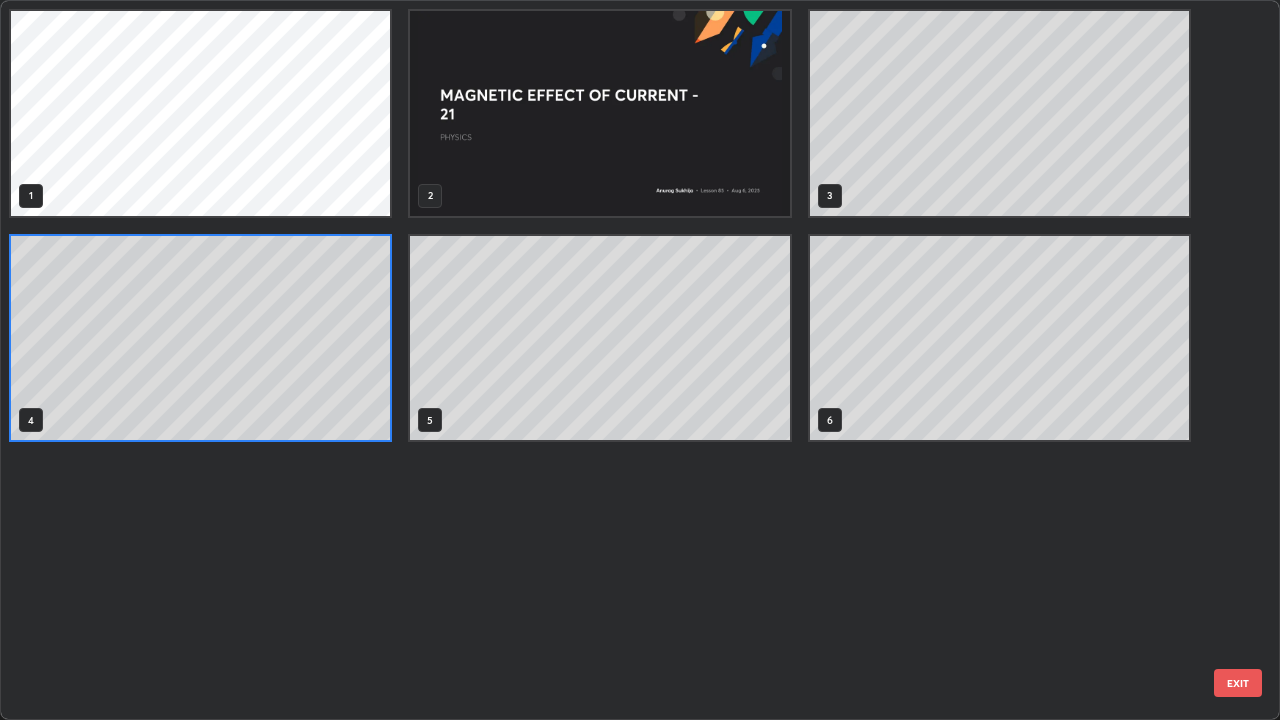 scroll, scrollTop: 7, scrollLeft: 11, axis: both 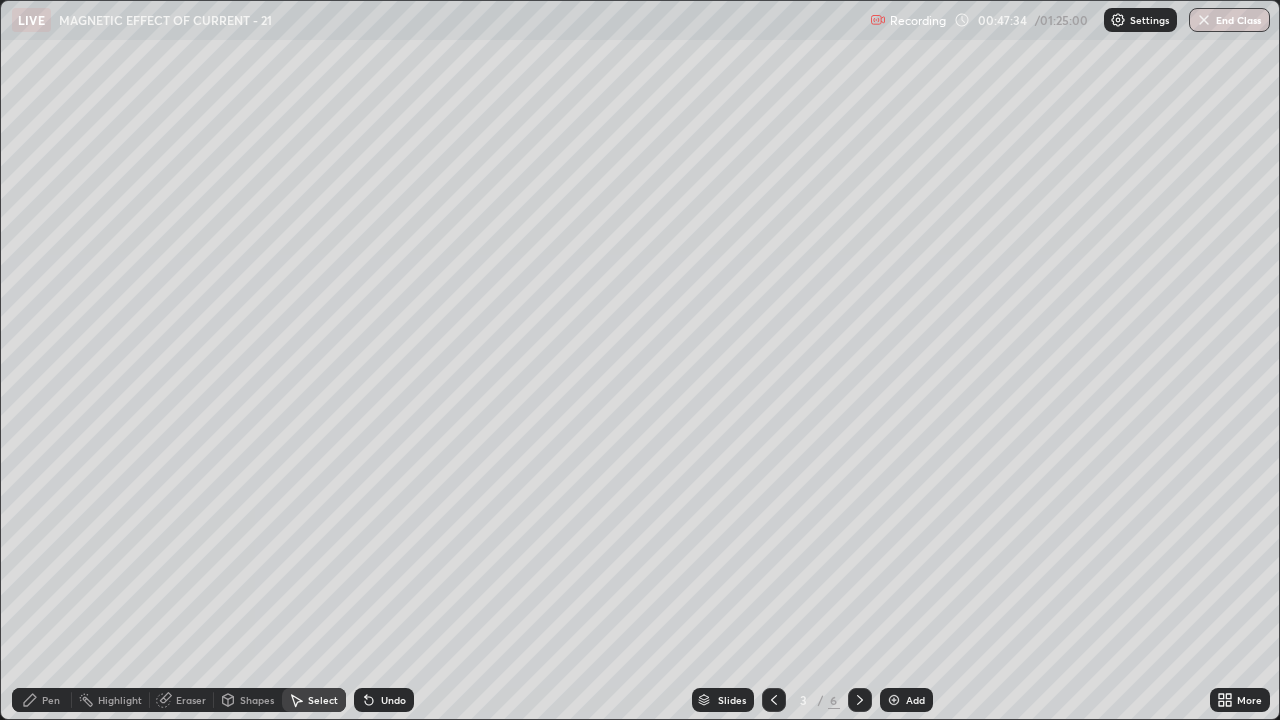 click 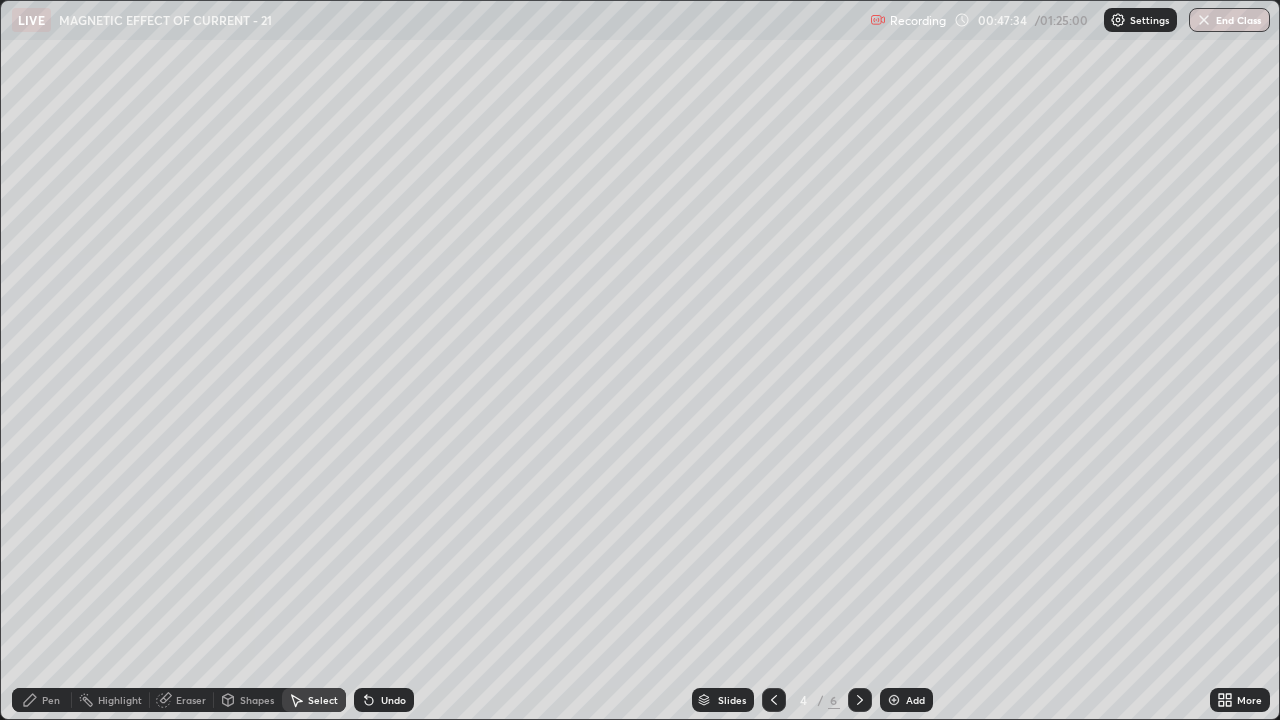 click 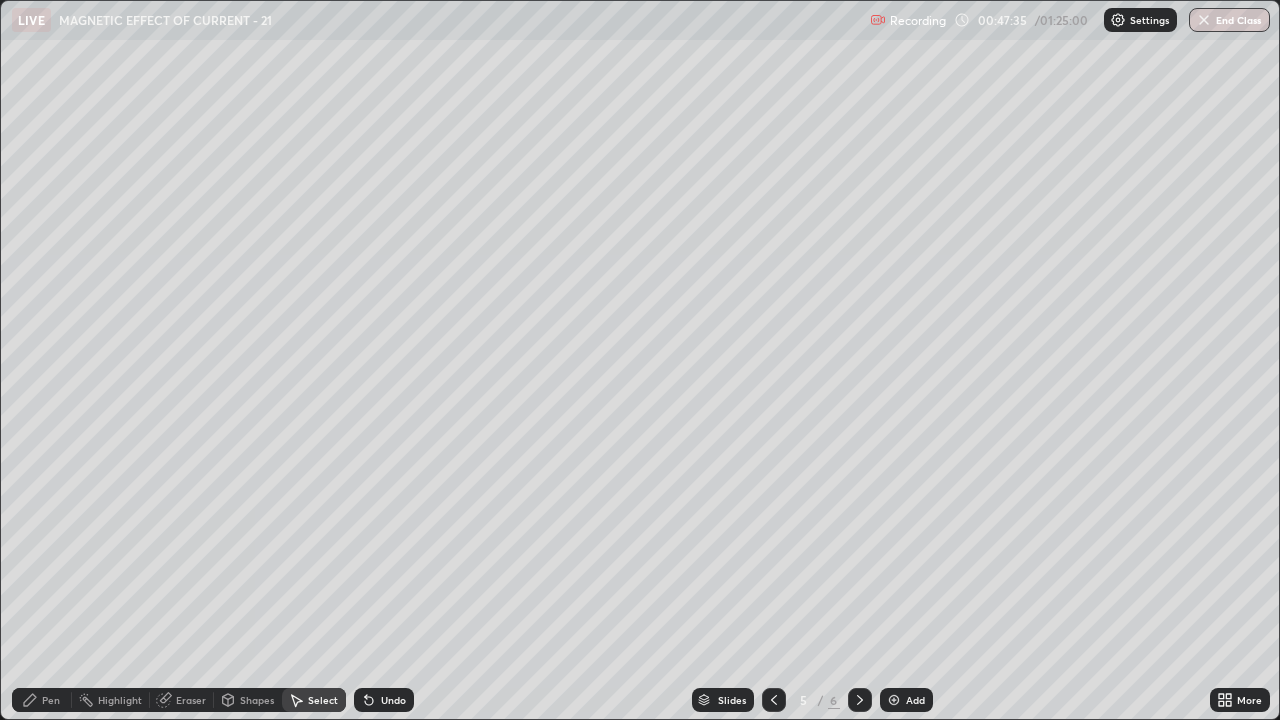 click 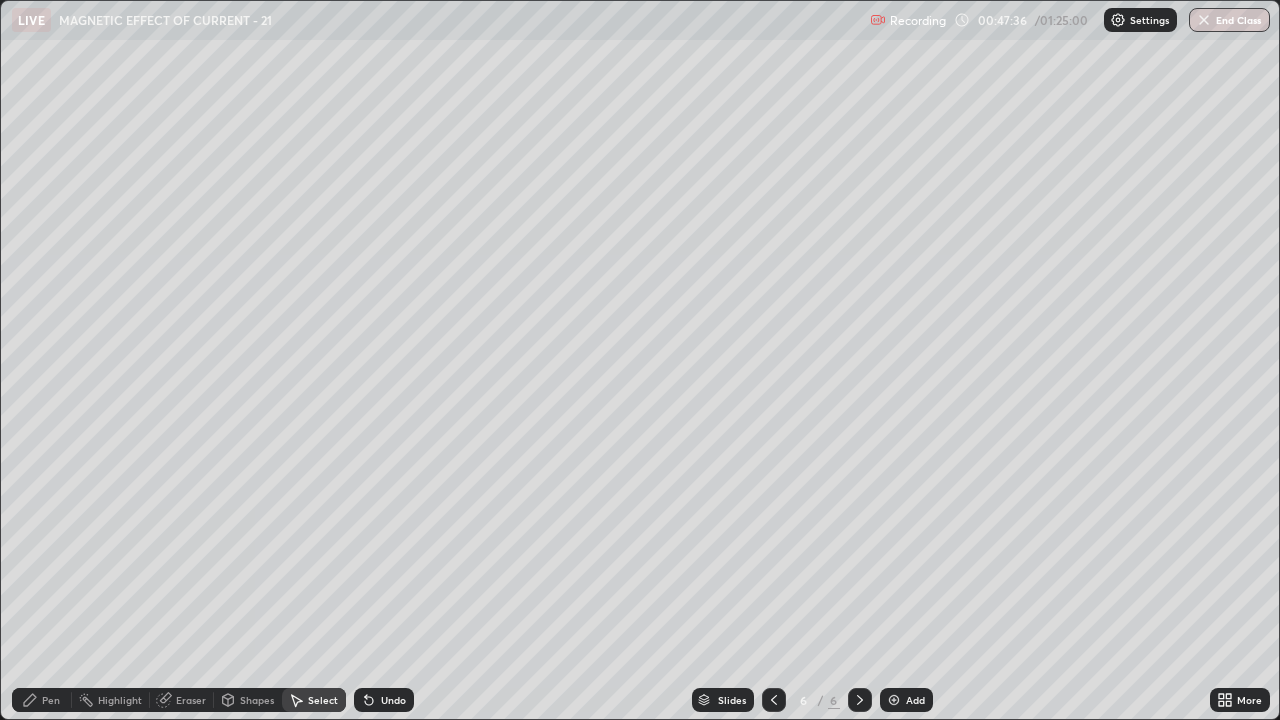 click 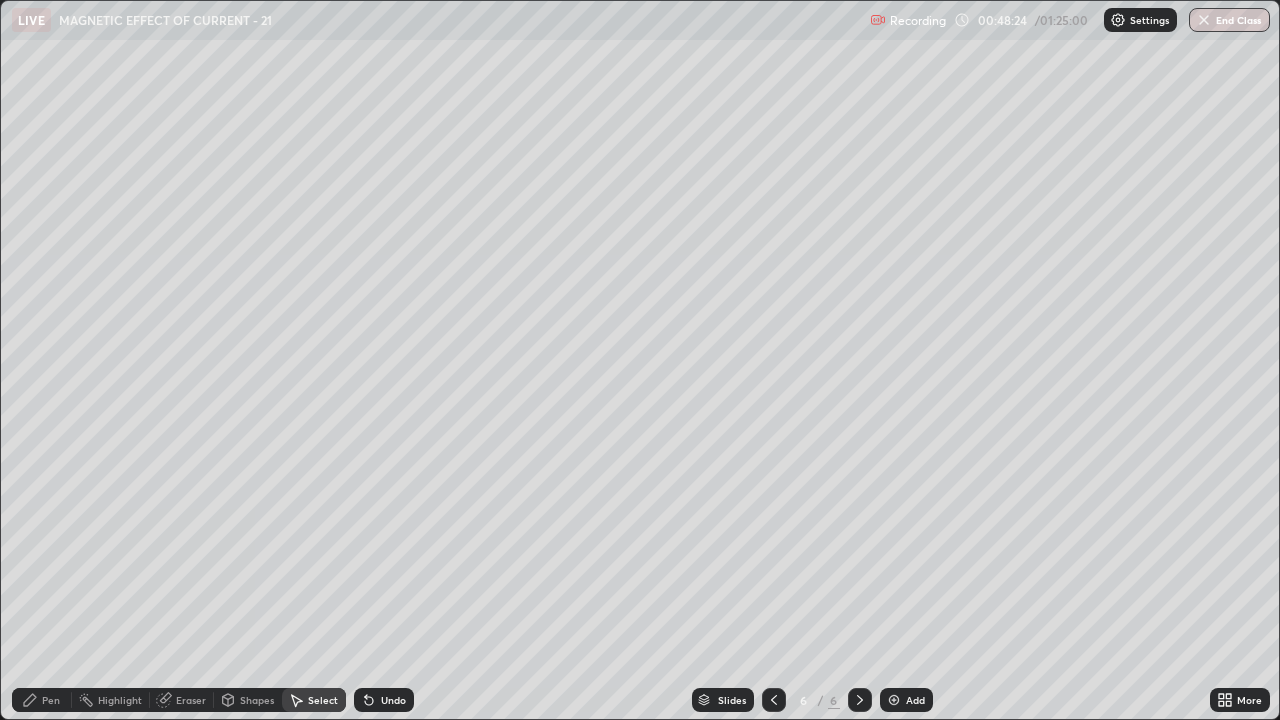 click on "Add" at bounding box center (906, 700) 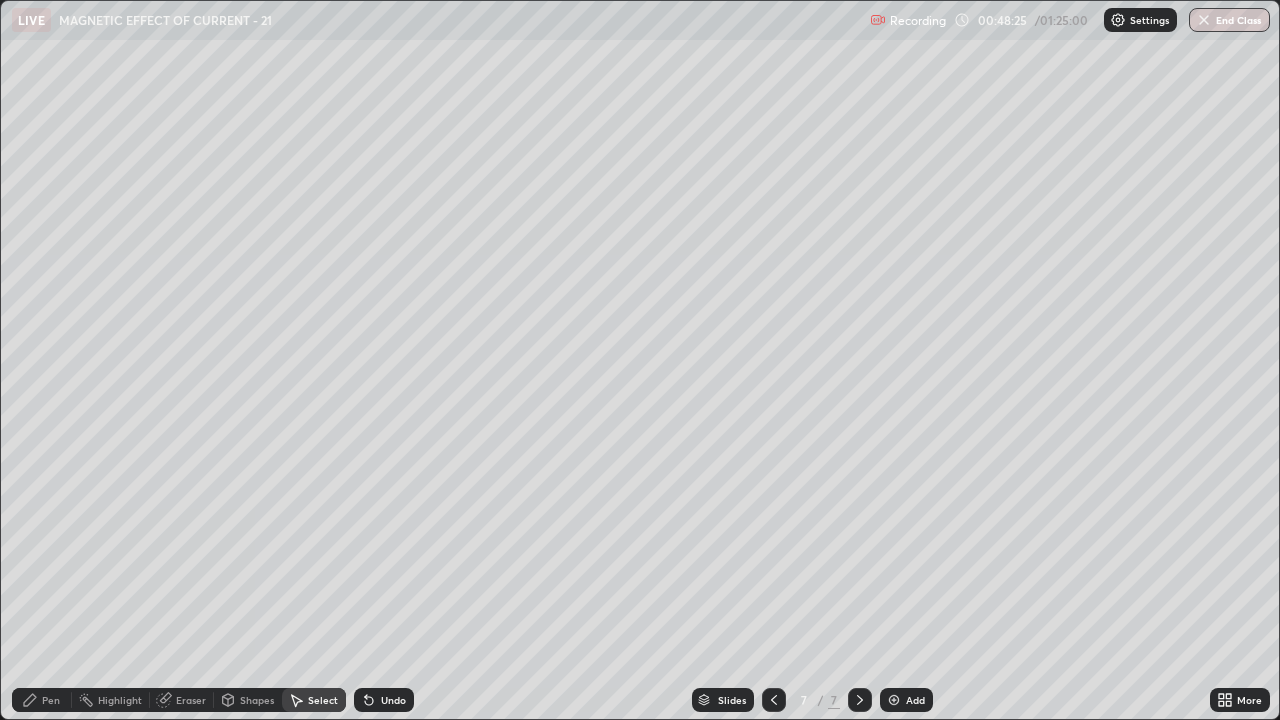 click on "Highlight" at bounding box center (111, 700) 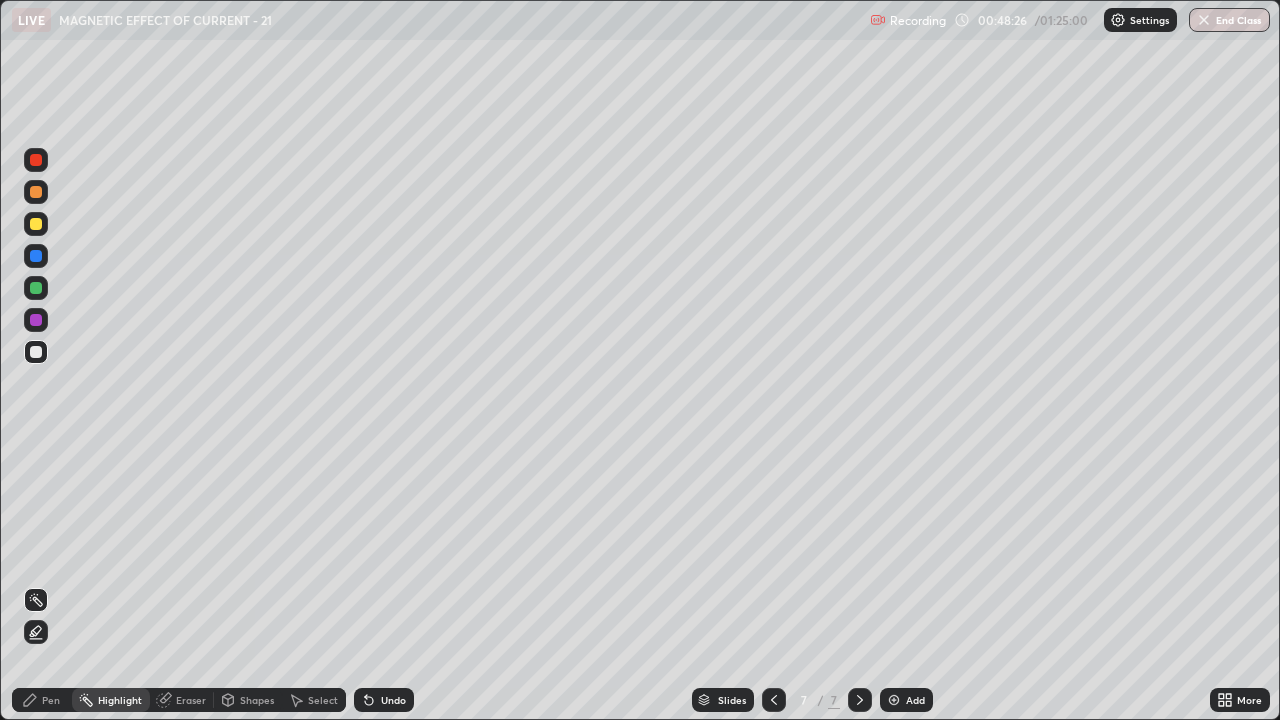 click at bounding box center [36, 352] 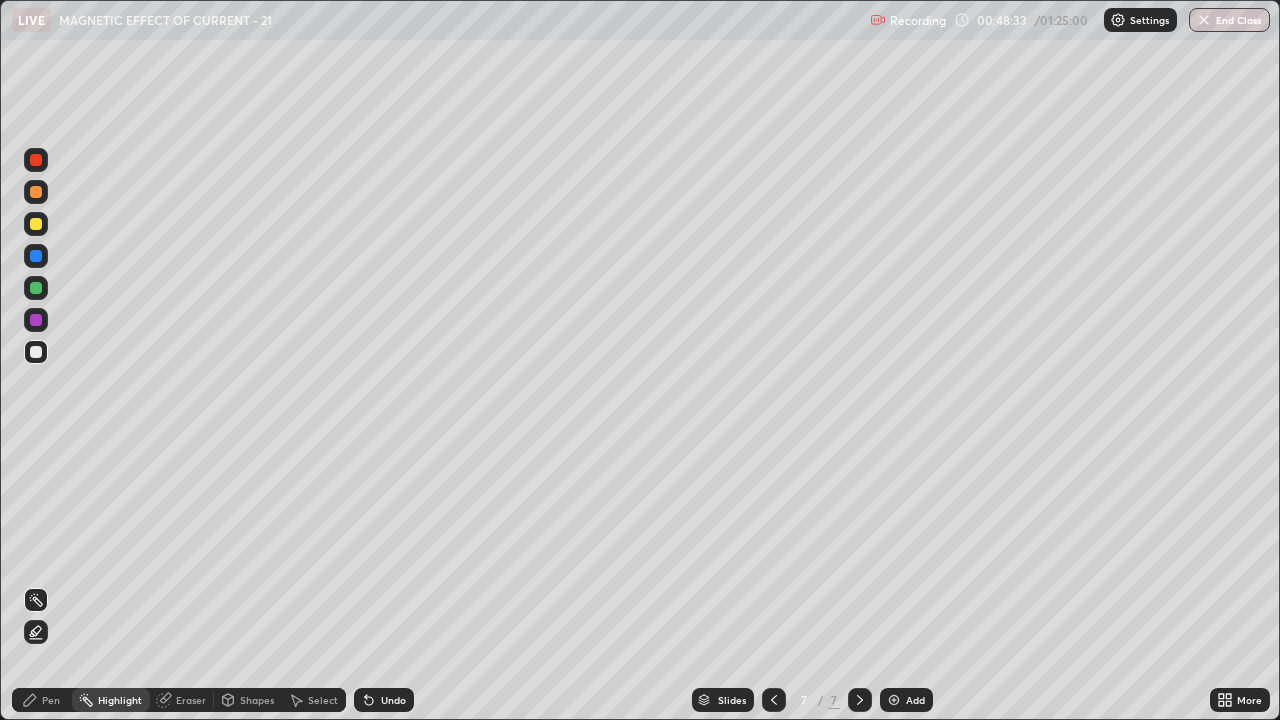 click on "Pen" at bounding box center [42, 700] 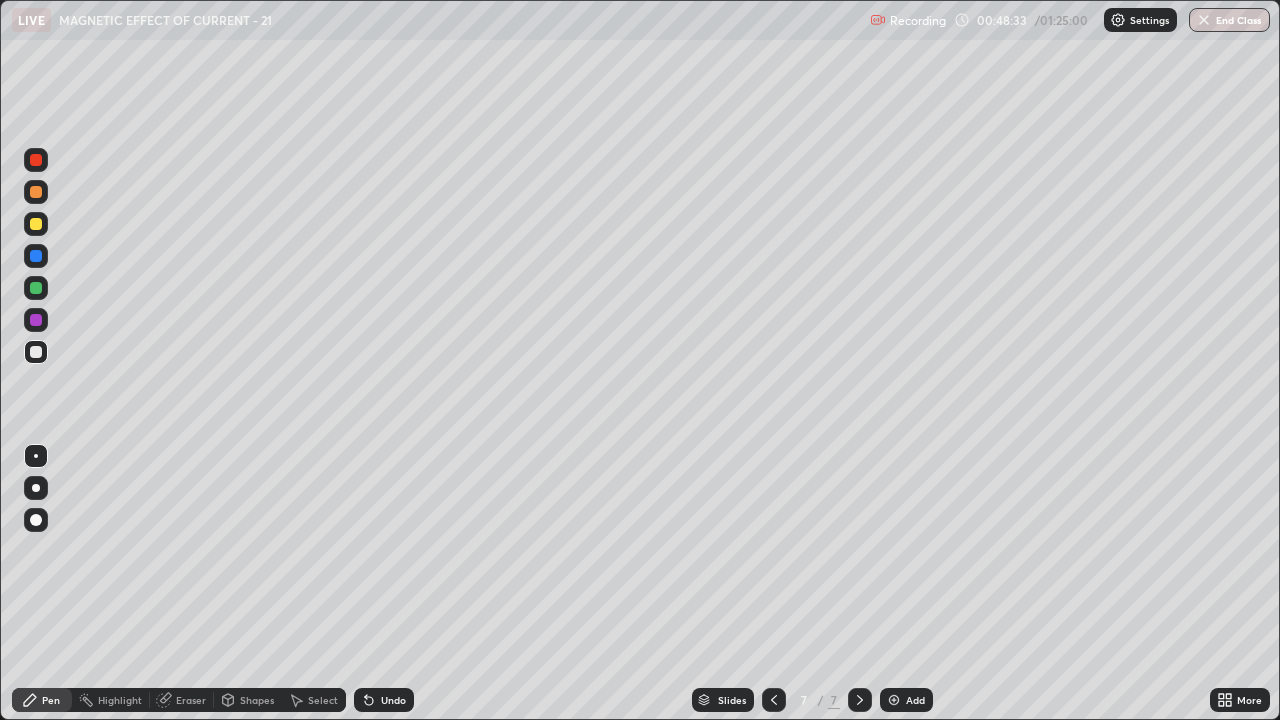 click 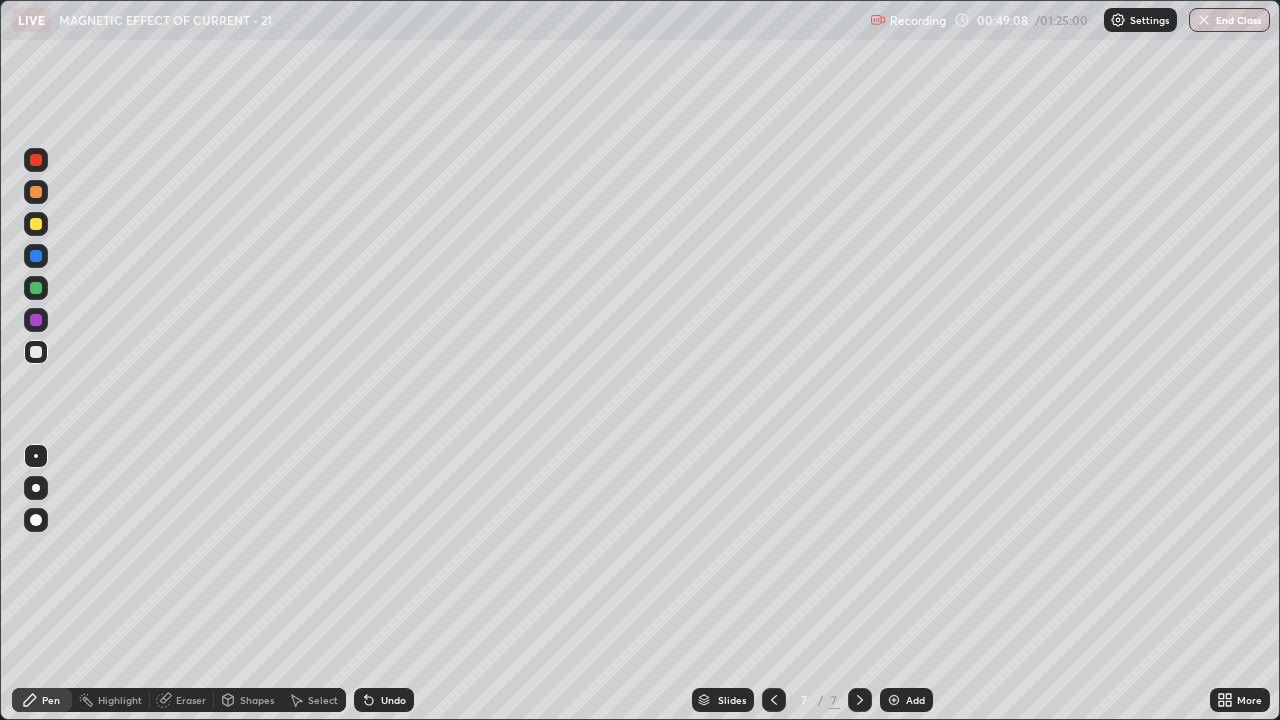 click on "Undo" at bounding box center (393, 700) 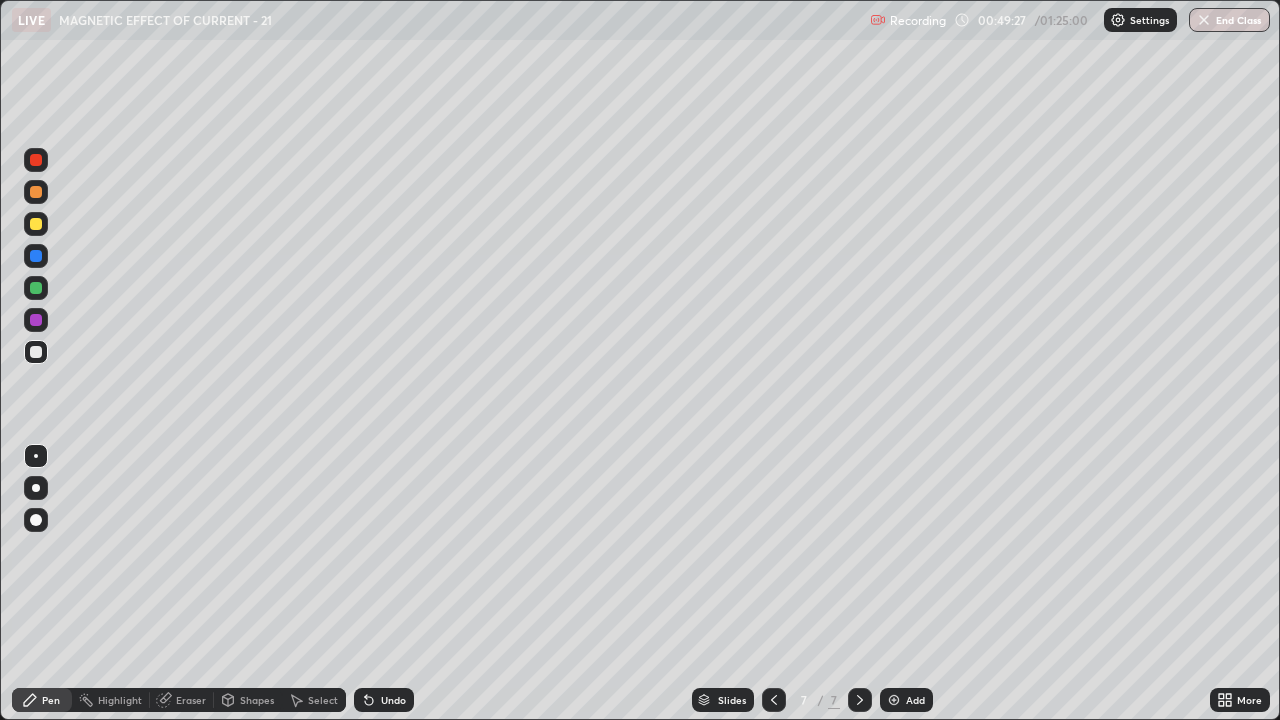 click at bounding box center [36, 224] 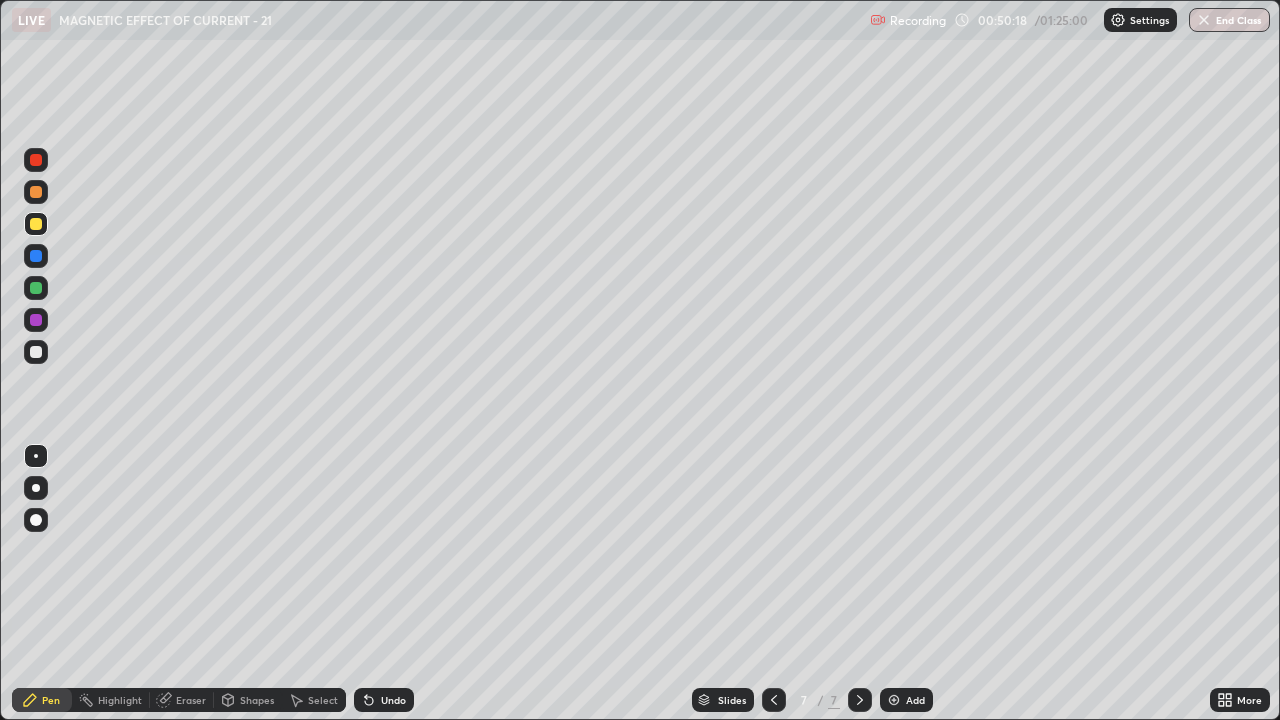 click at bounding box center [36, 352] 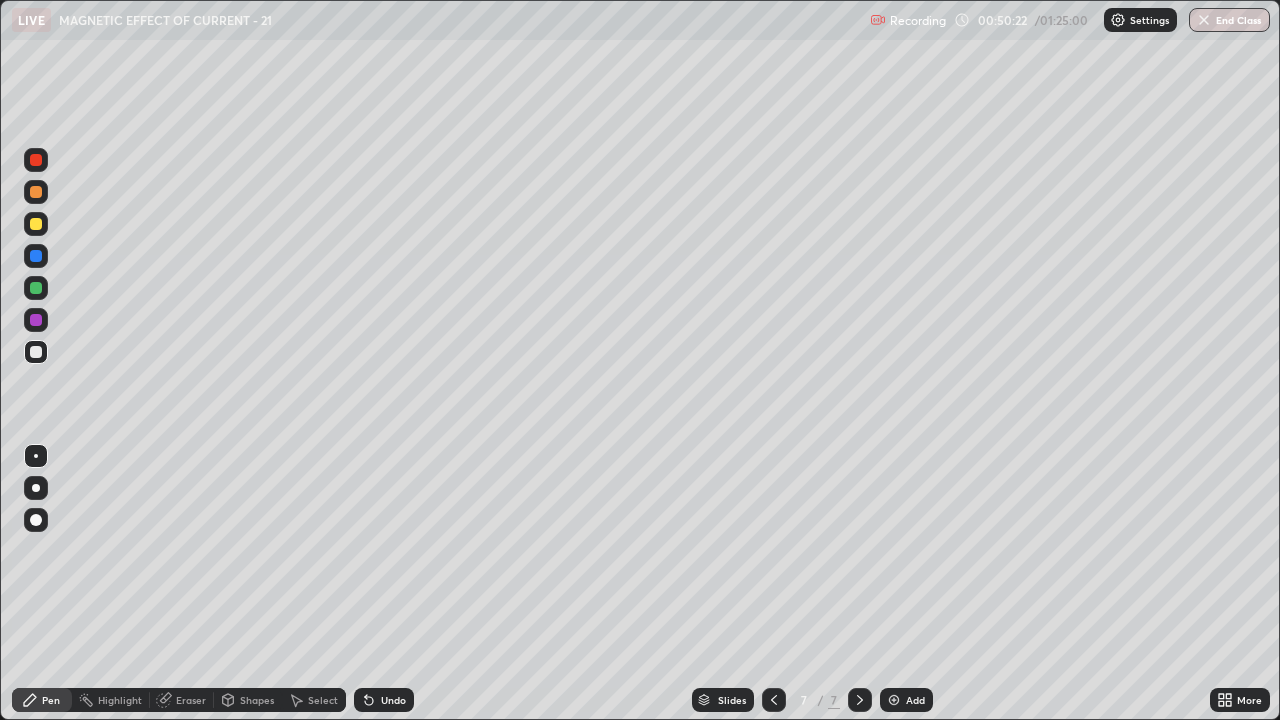 click at bounding box center [36, 224] 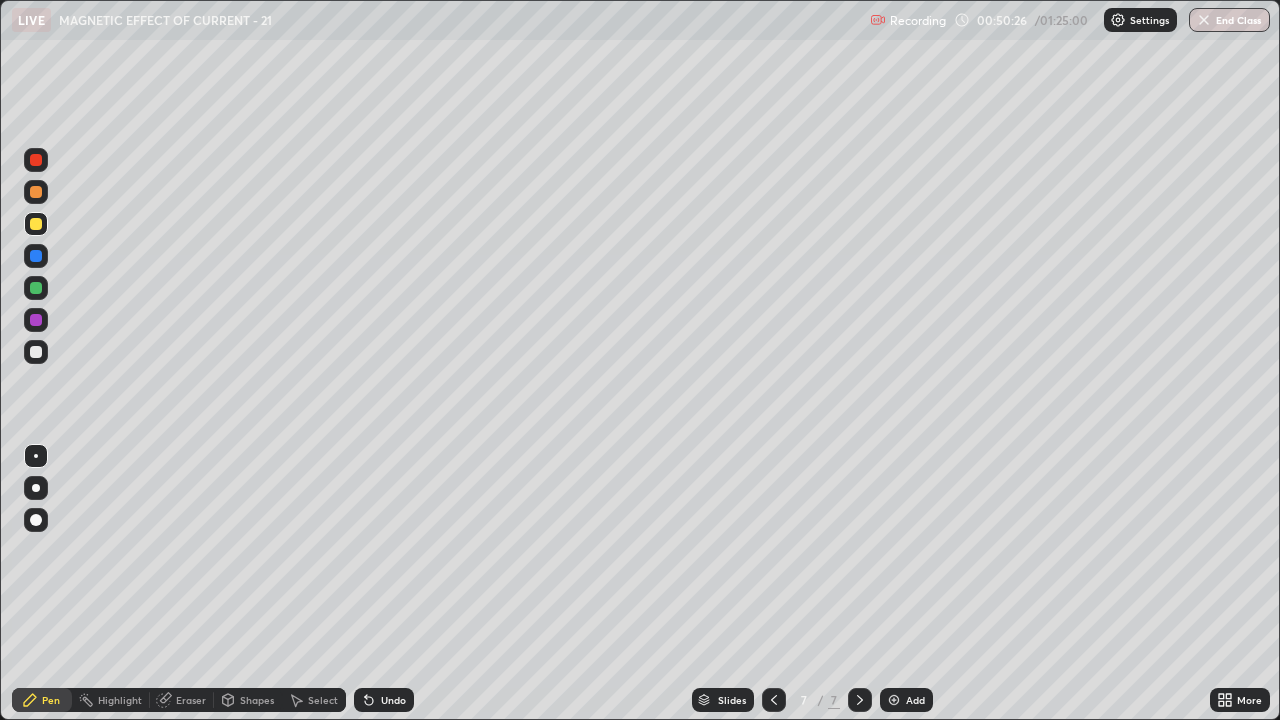 click at bounding box center [36, 288] 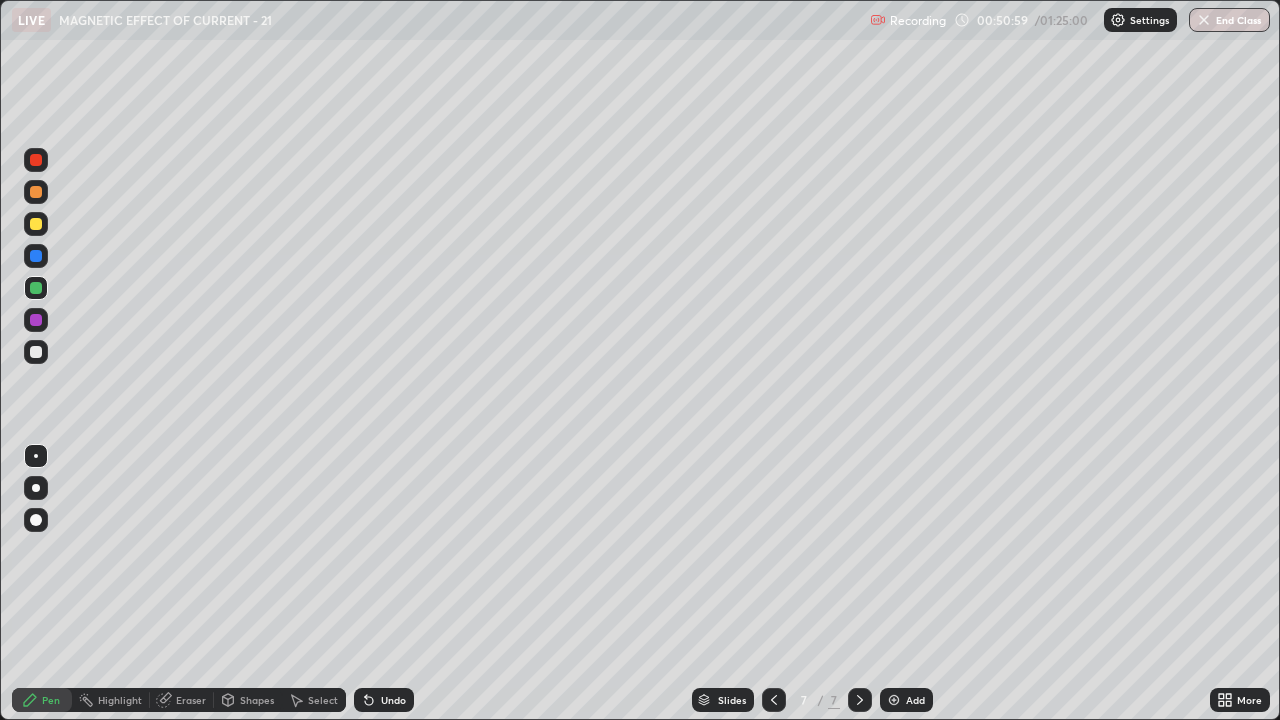 click at bounding box center [36, 224] 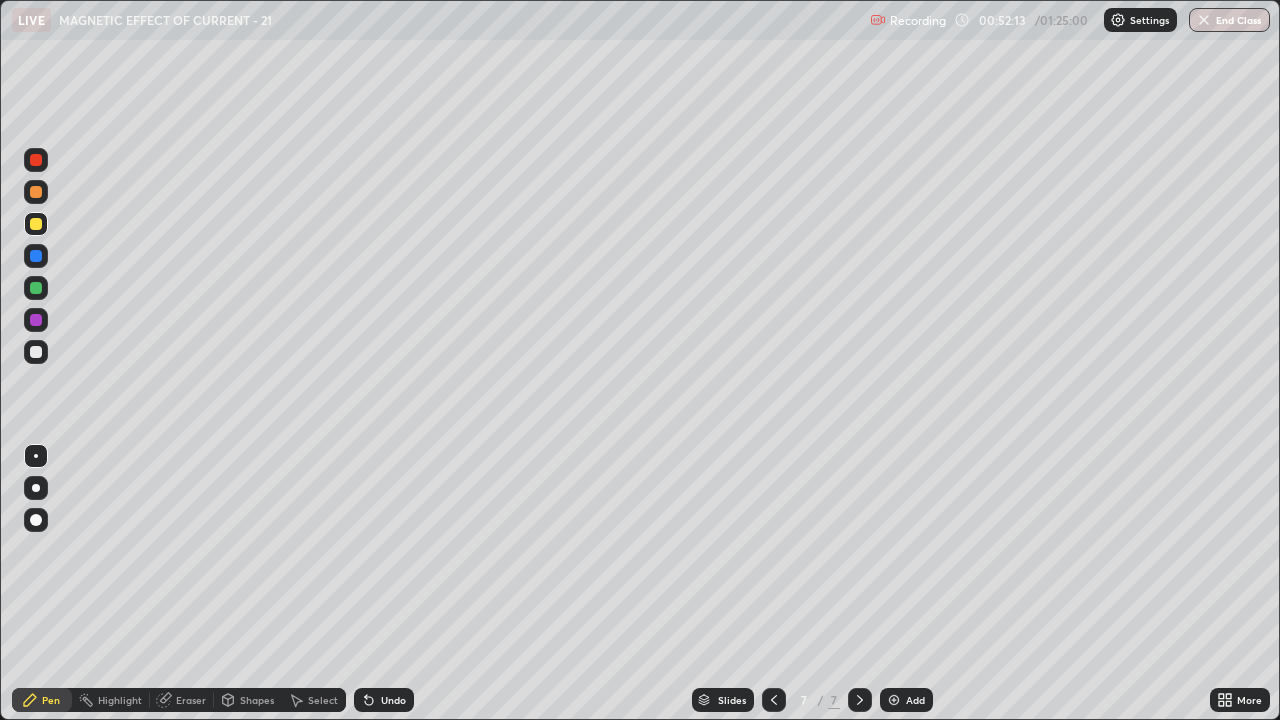 click on "Add" at bounding box center (915, 700) 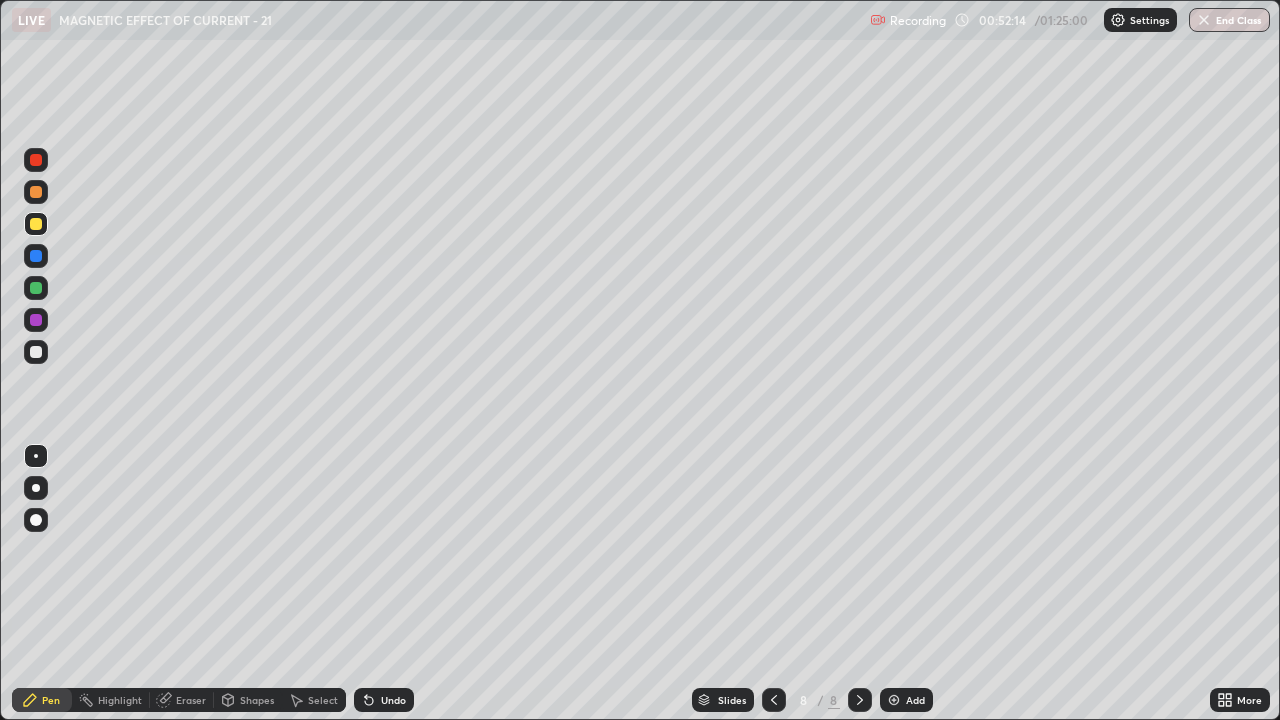 click at bounding box center (36, 352) 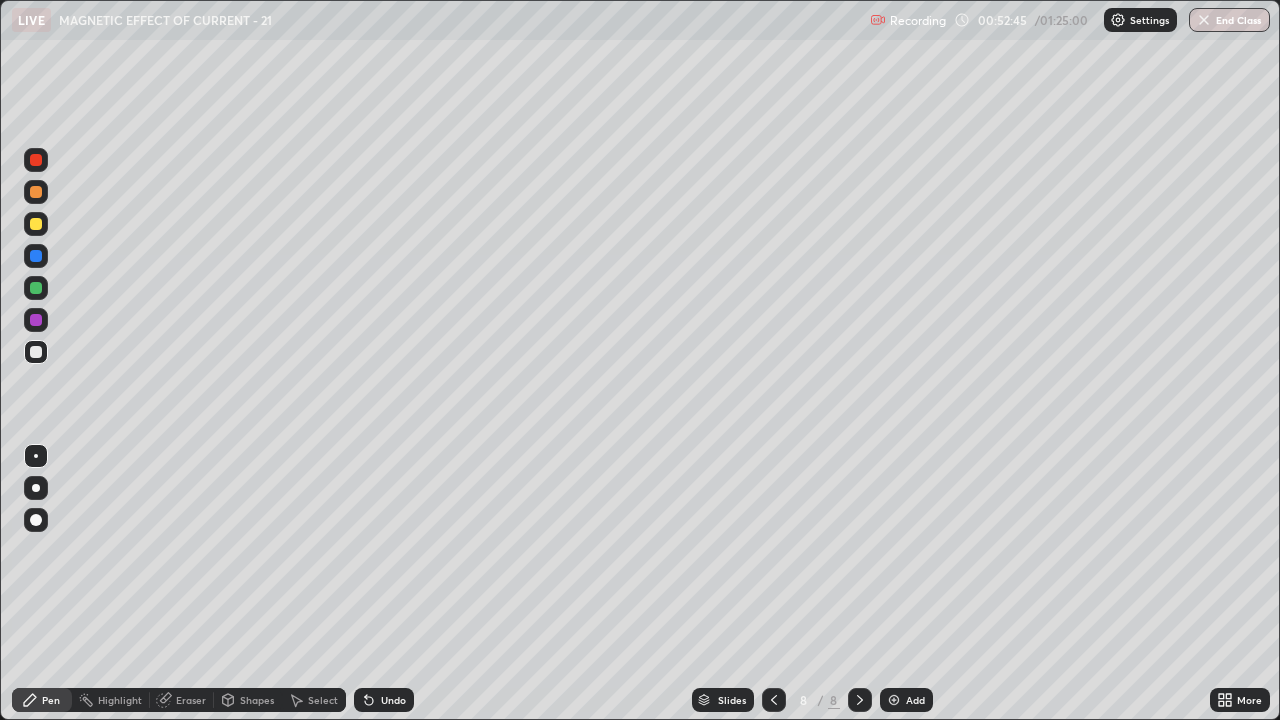 click at bounding box center [36, 224] 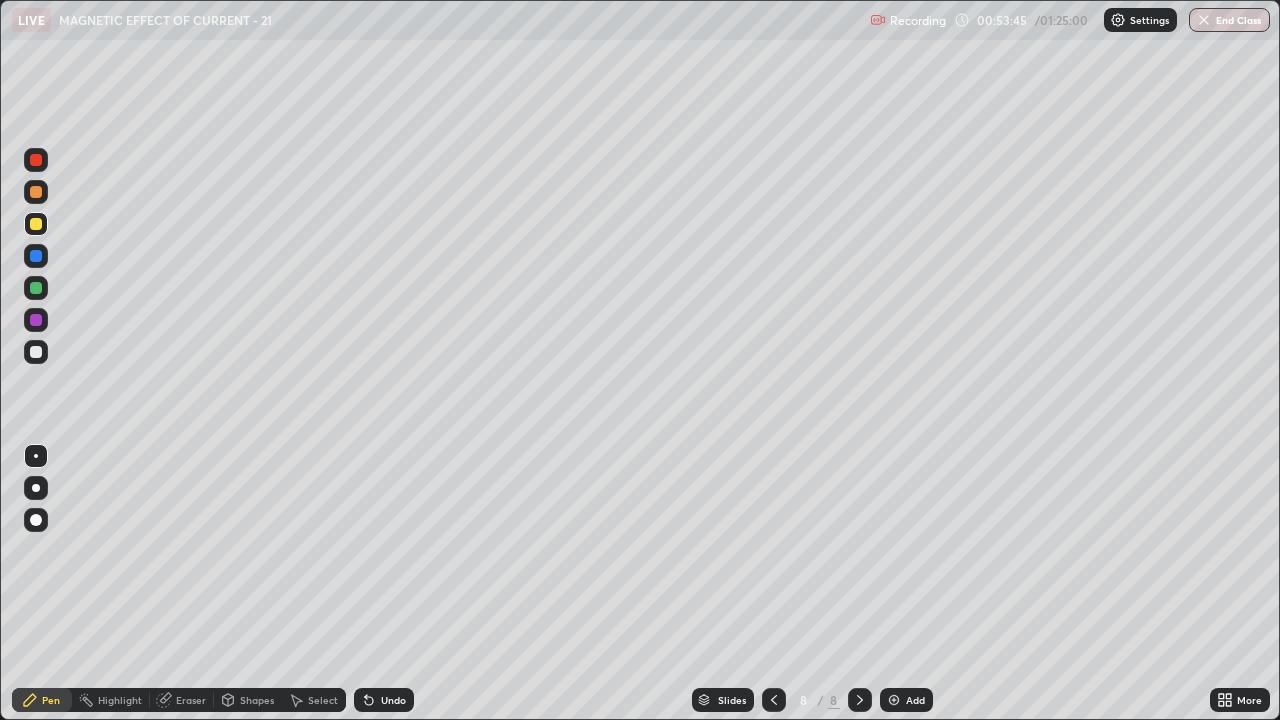 click at bounding box center (36, 352) 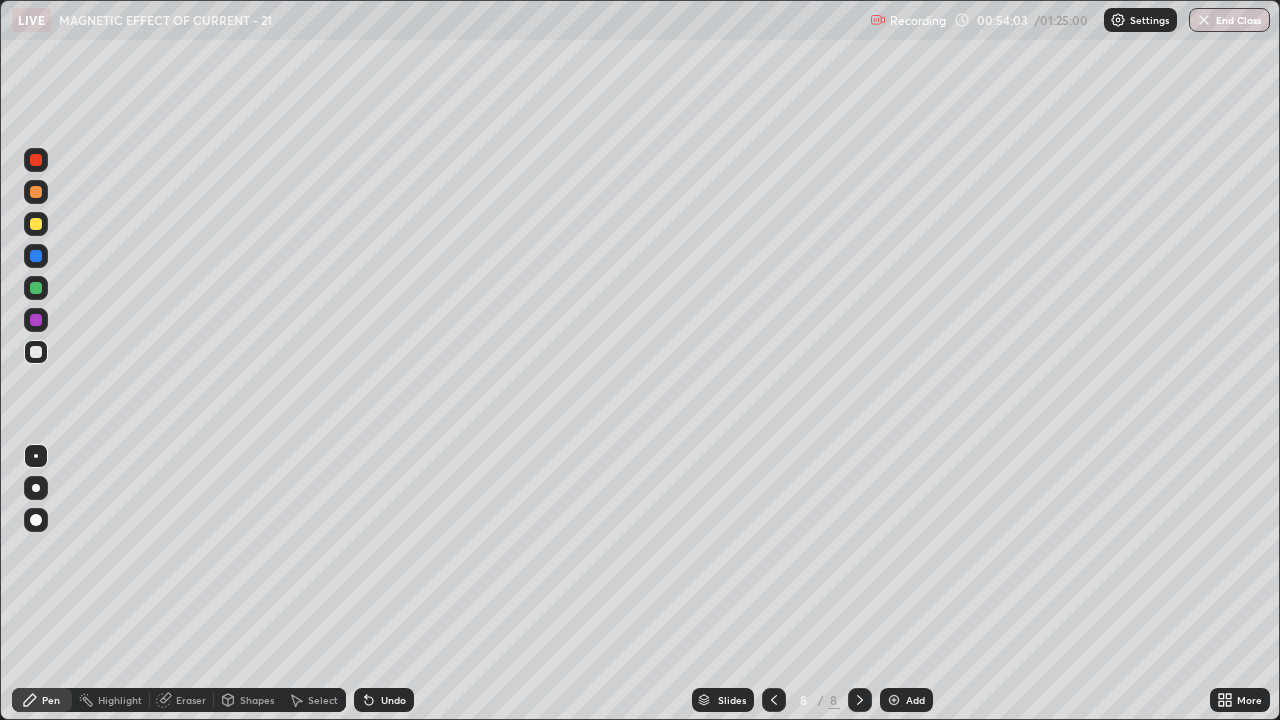 click at bounding box center [36, 224] 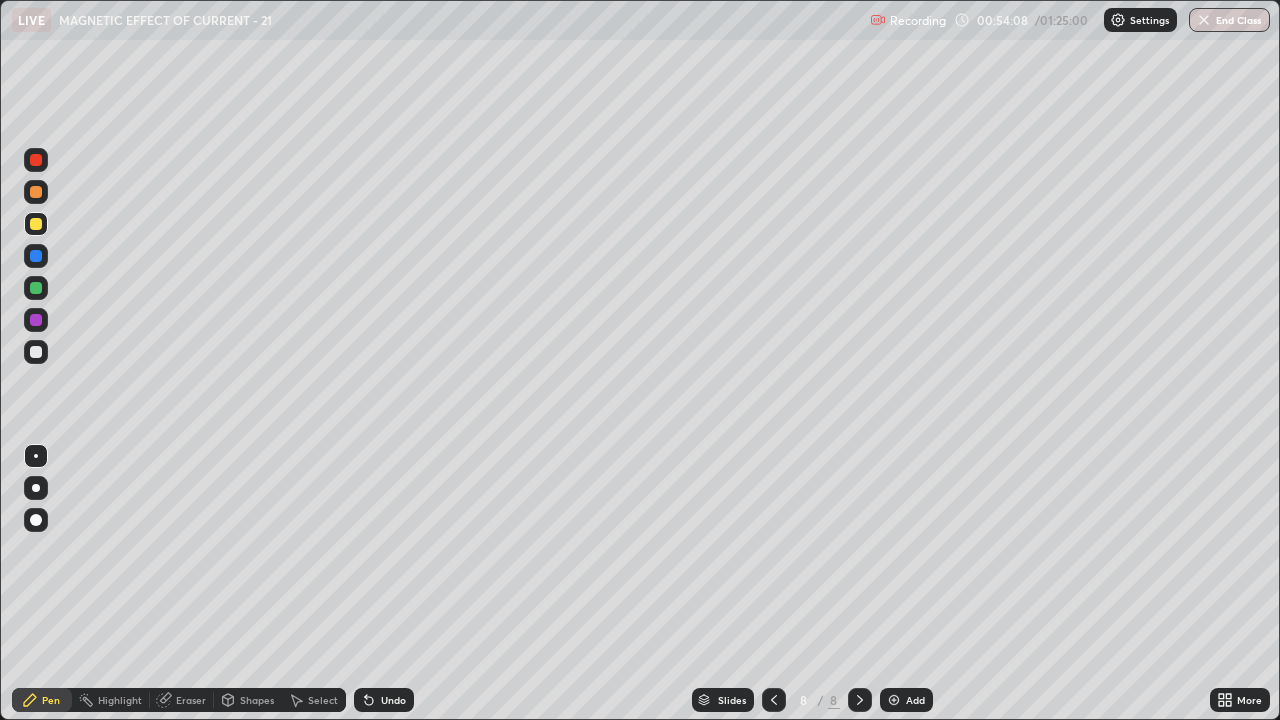 click 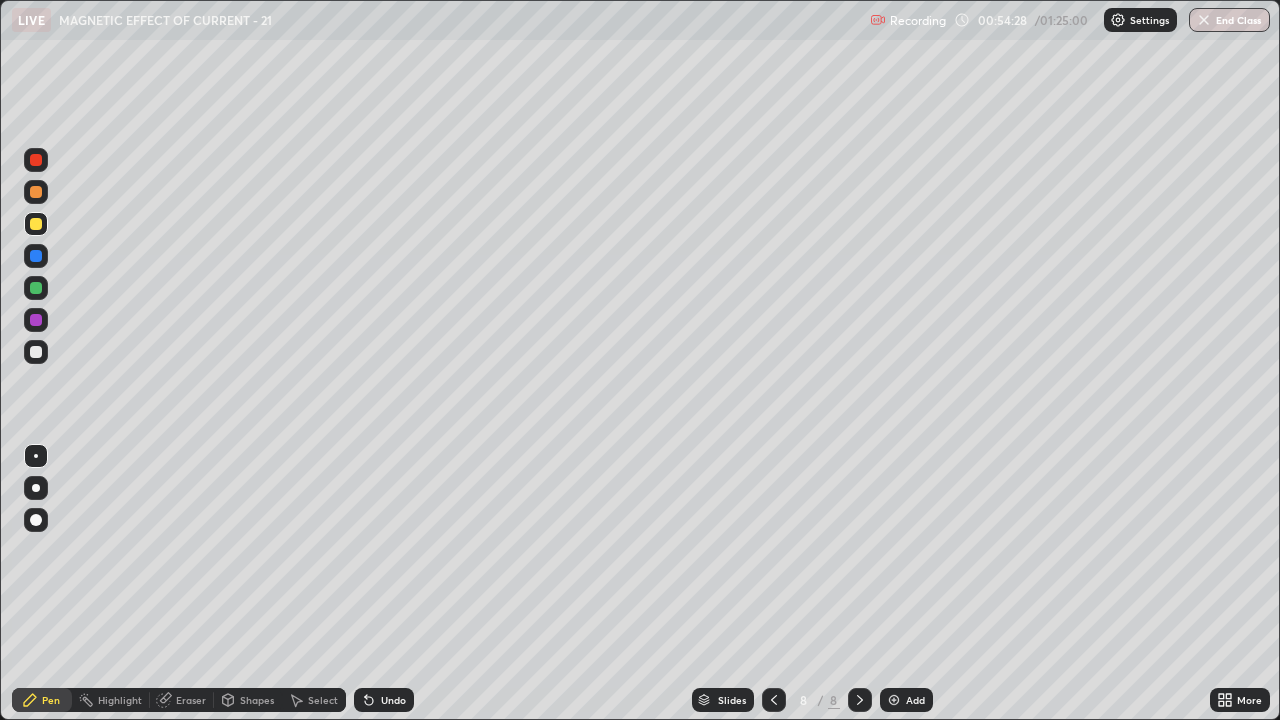 click 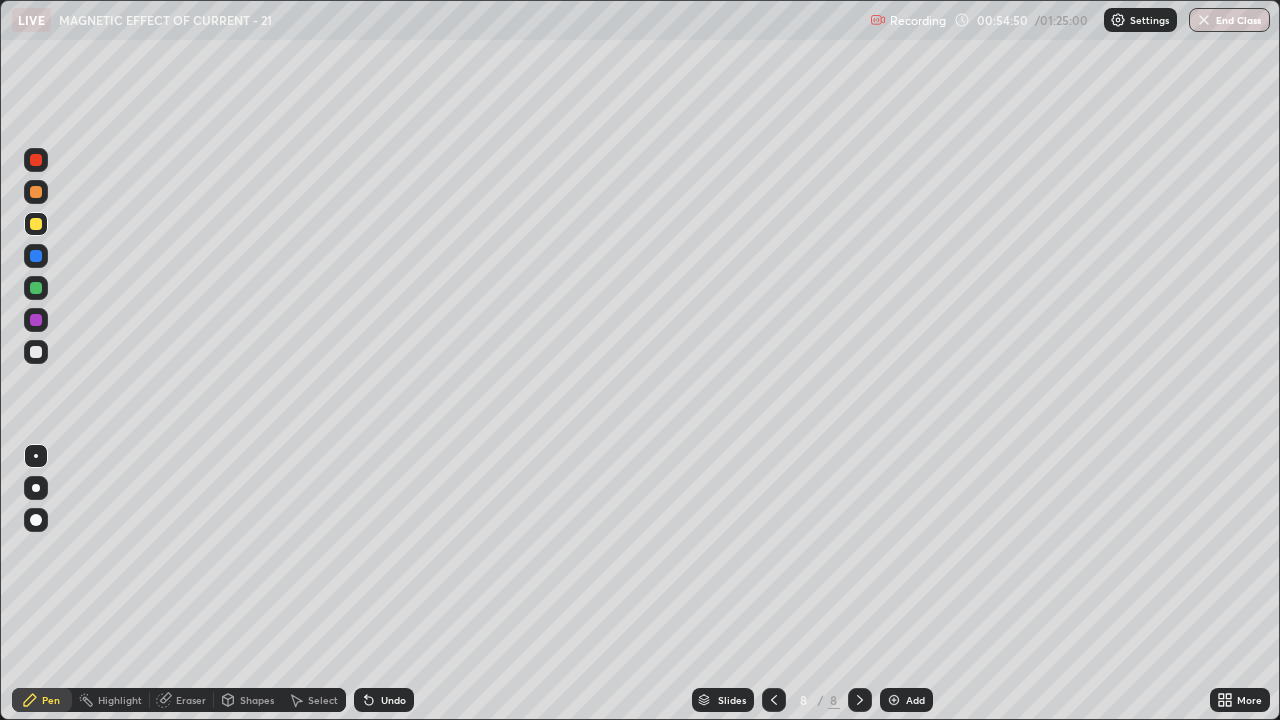click at bounding box center [36, 224] 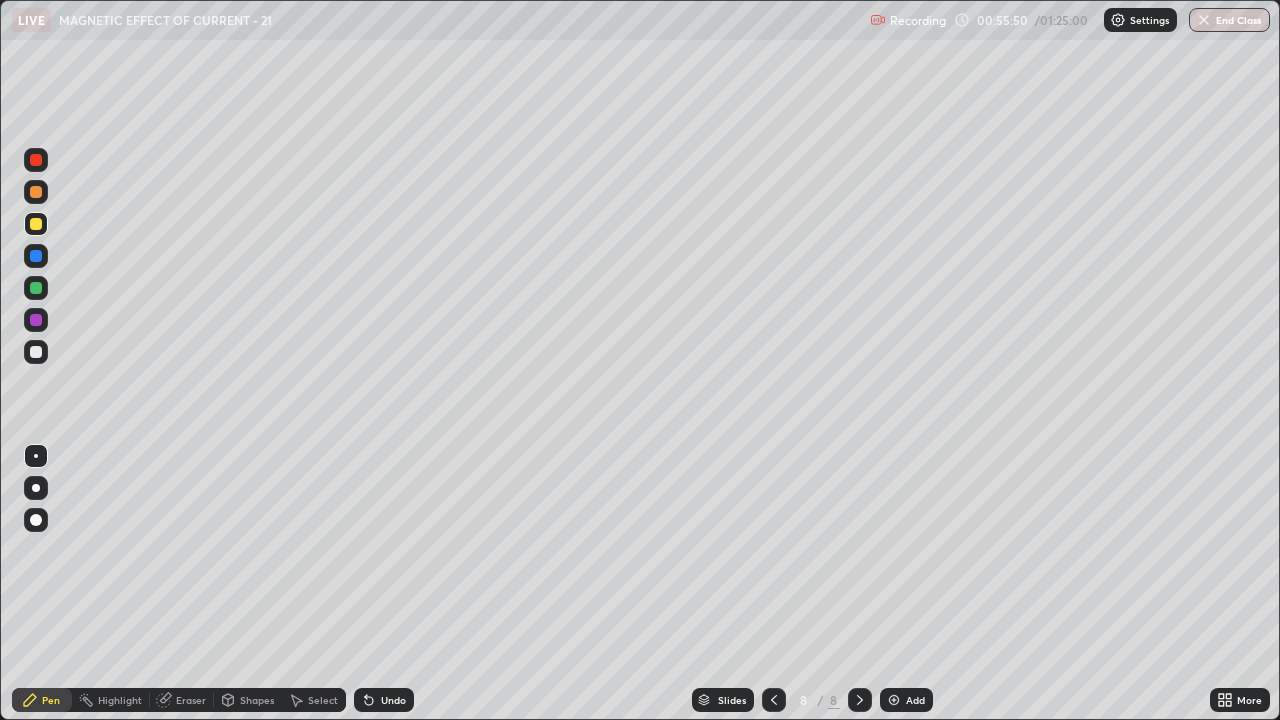 click on "Undo" at bounding box center (393, 700) 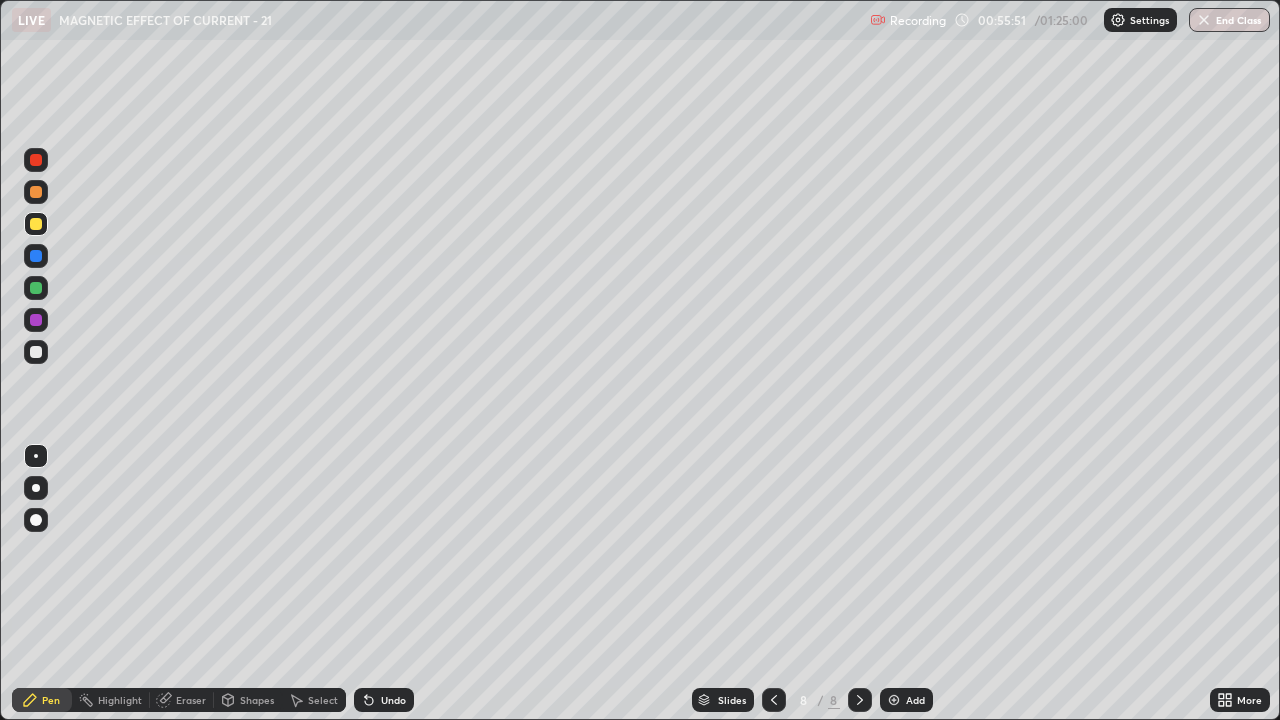 click on "Undo" at bounding box center (384, 700) 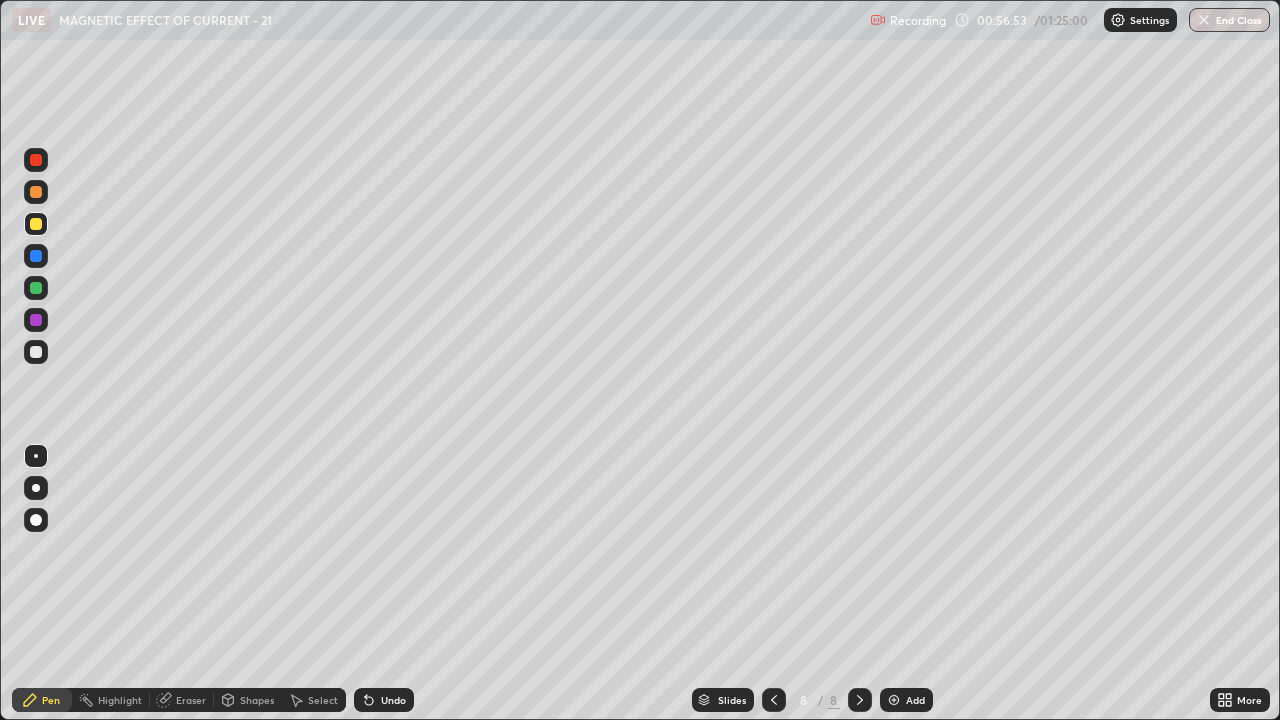 click on "Undo" at bounding box center [384, 700] 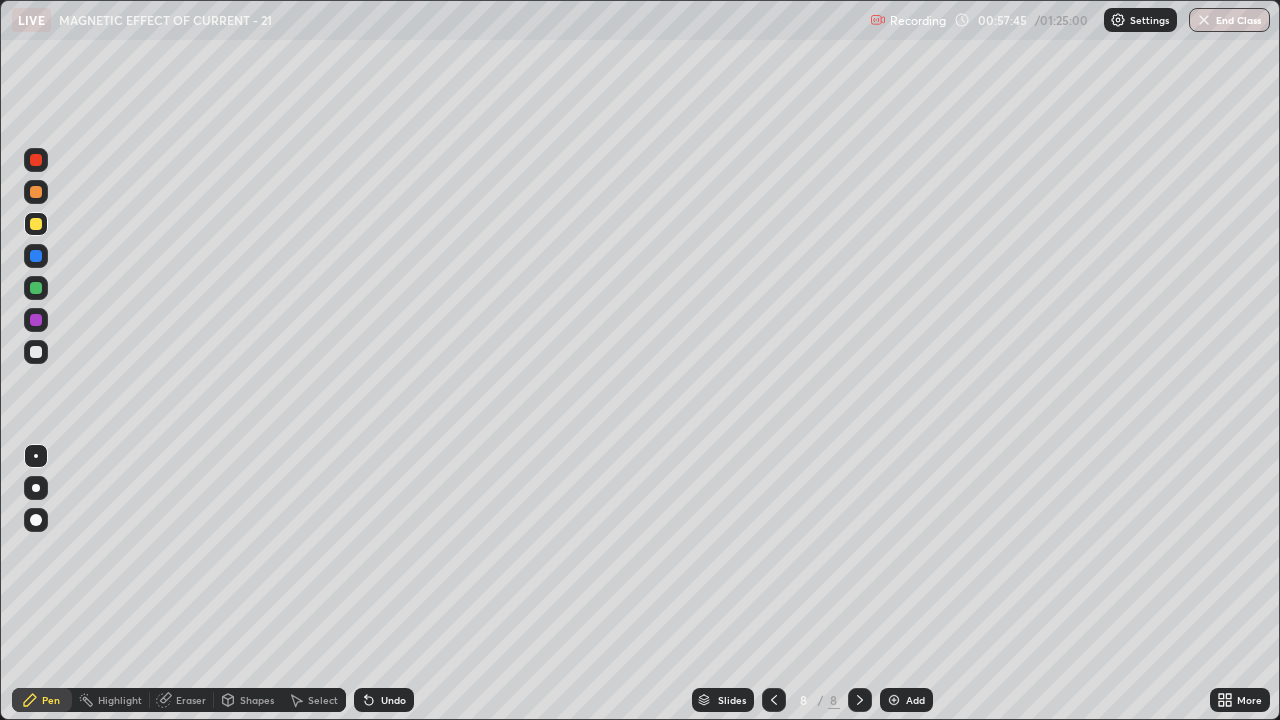 click on "Undo" at bounding box center [384, 700] 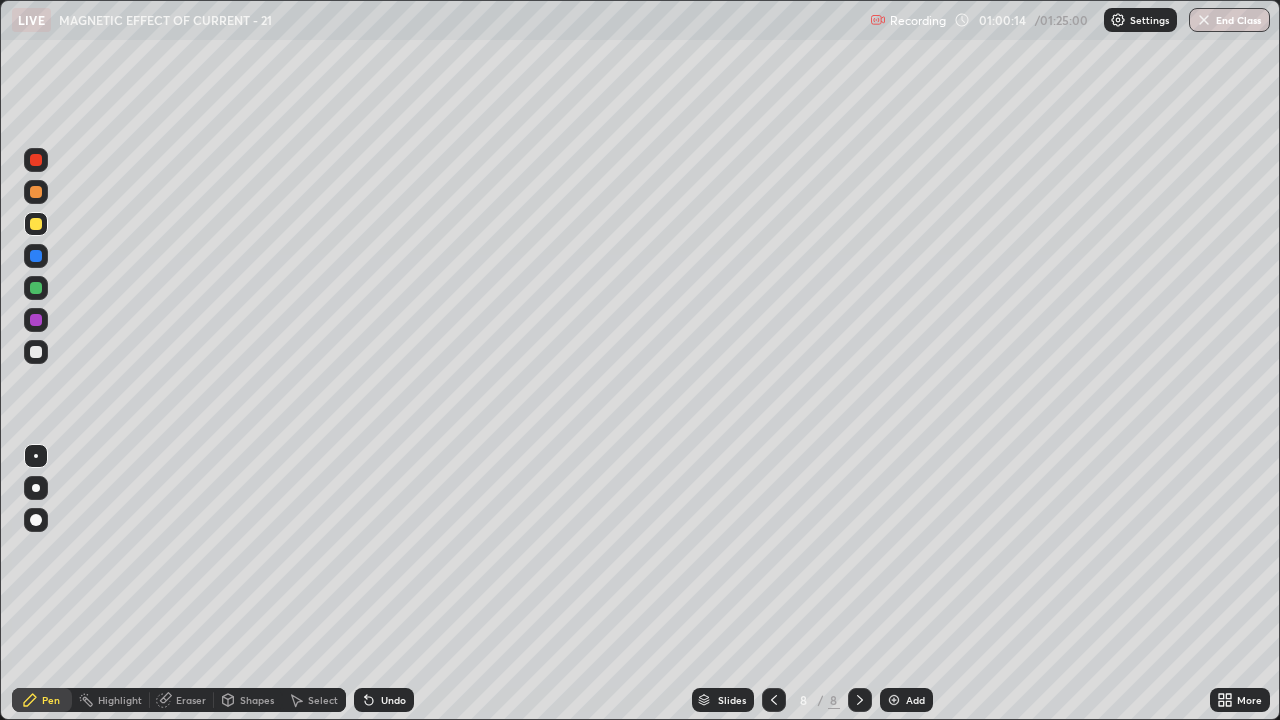 click at bounding box center (894, 700) 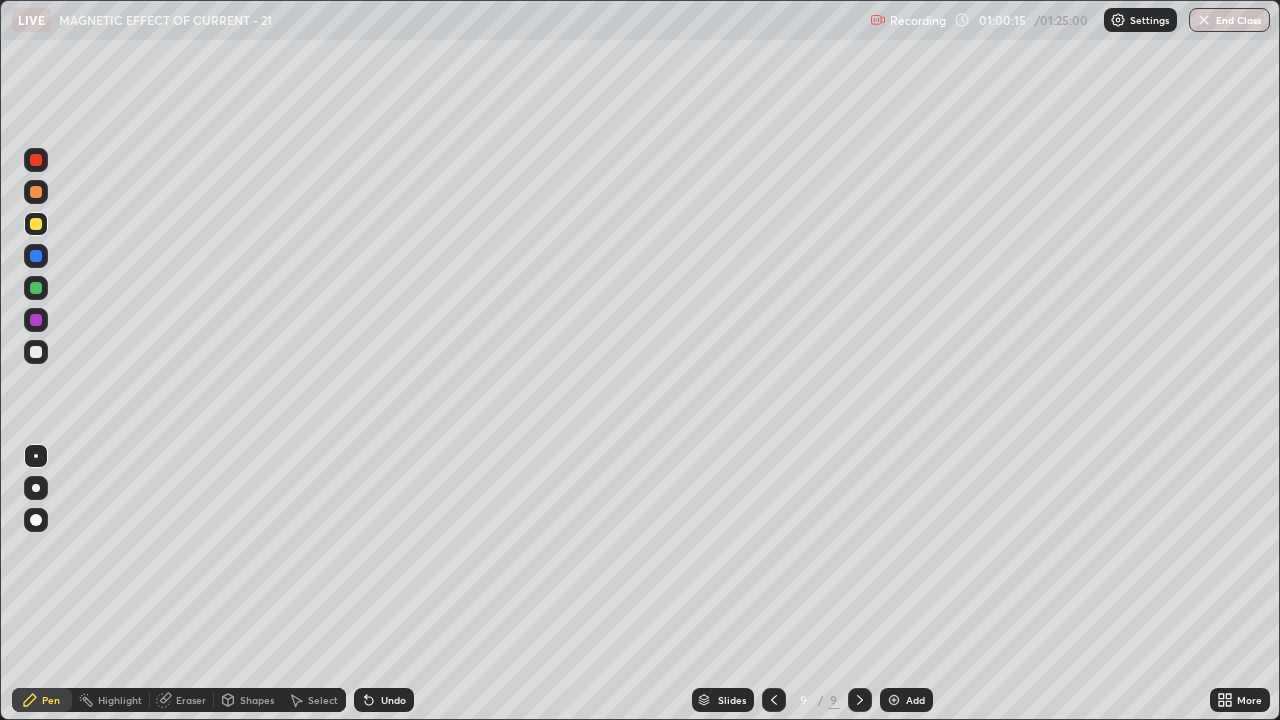 click at bounding box center (36, 352) 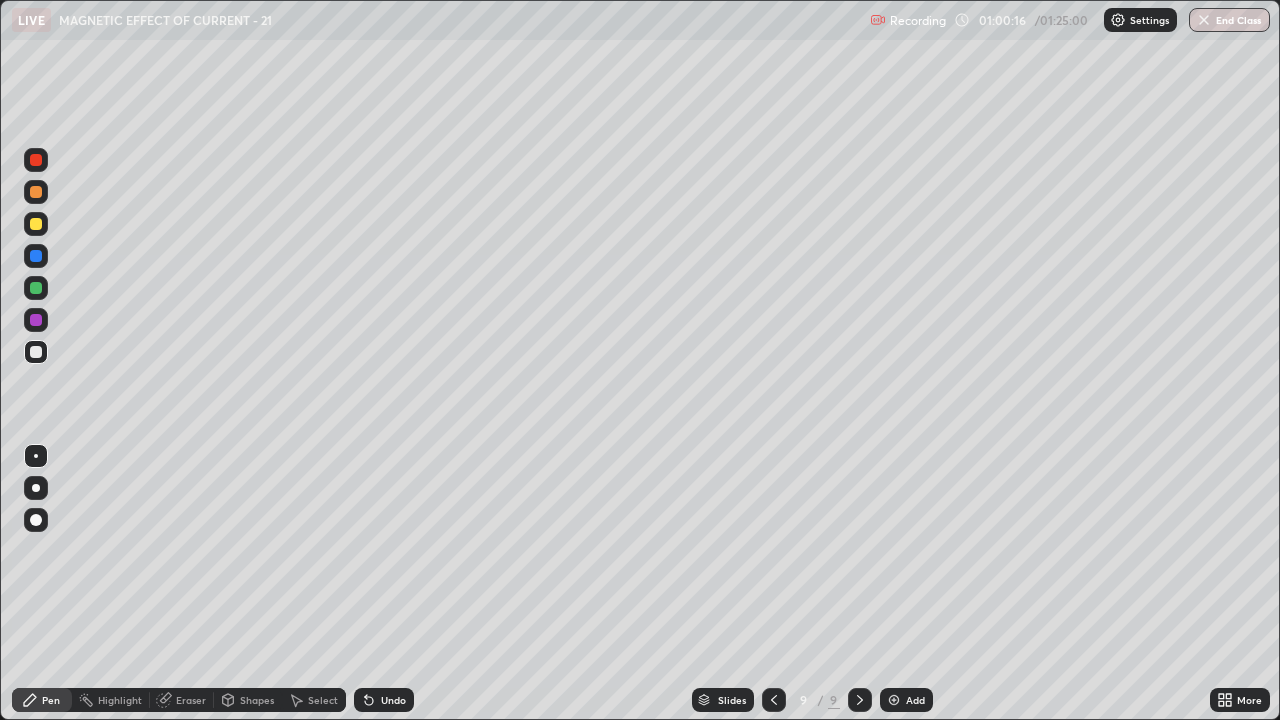 click at bounding box center [36, 224] 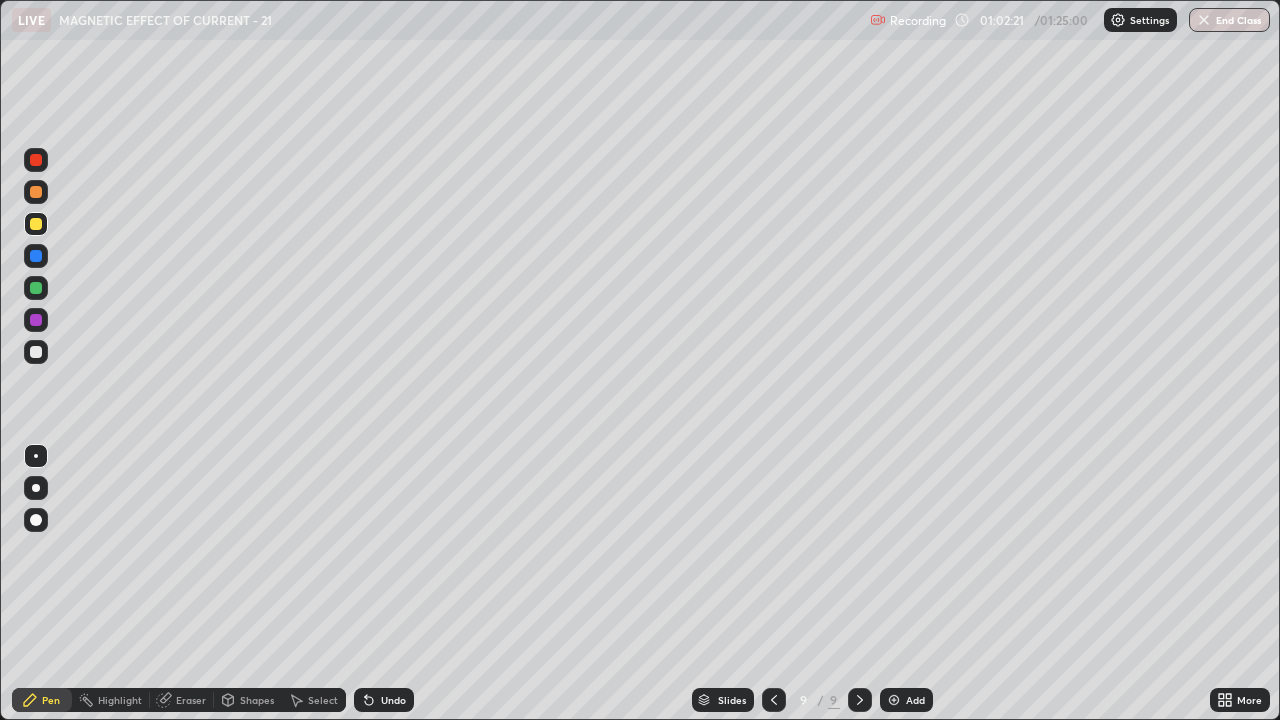click on "Undo" at bounding box center (384, 700) 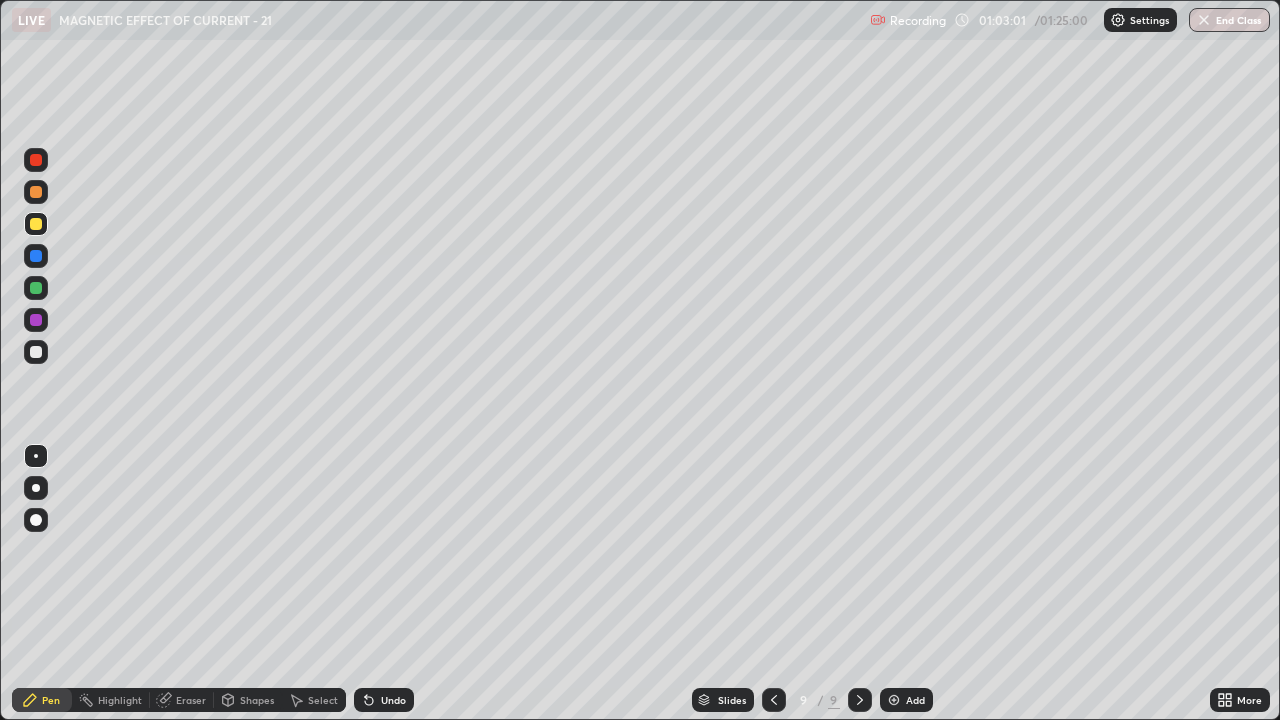 click on "Undo" at bounding box center [384, 700] 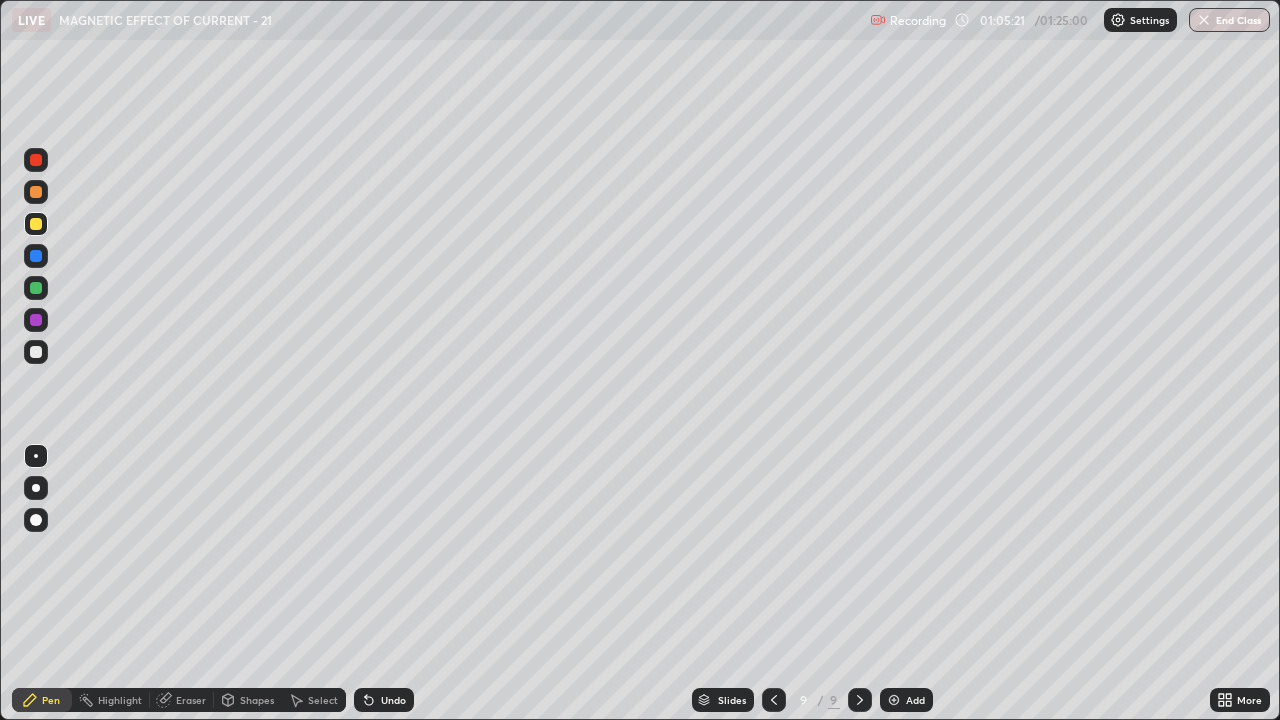 click on "Add" at bounding box center (915, 700) 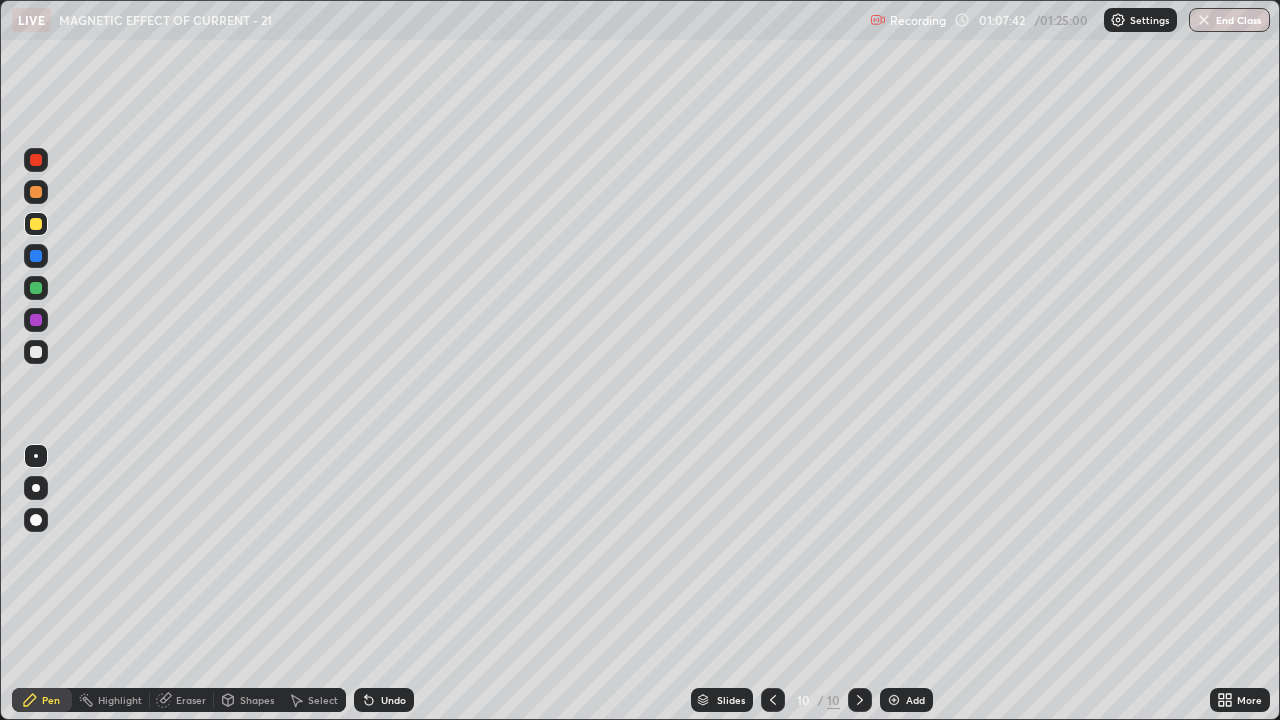 click on "Add" at bounding box center (906, 700) 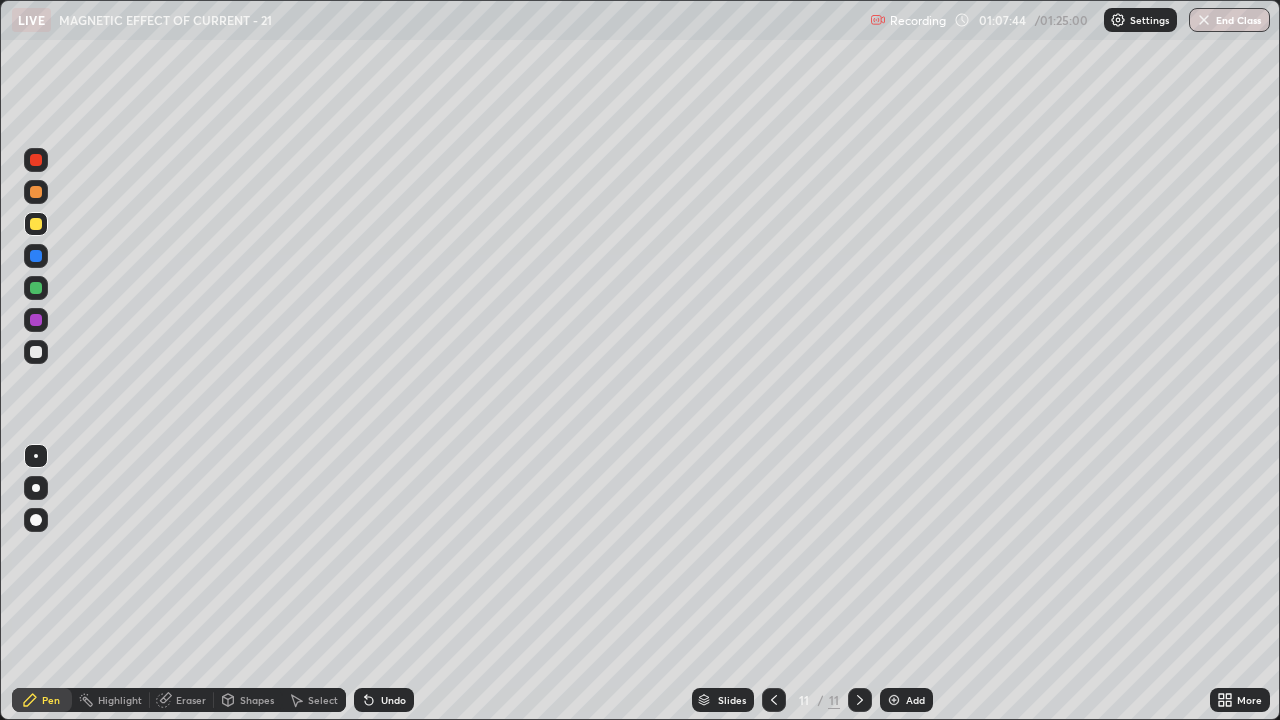 click at bounding box center [36, 352] 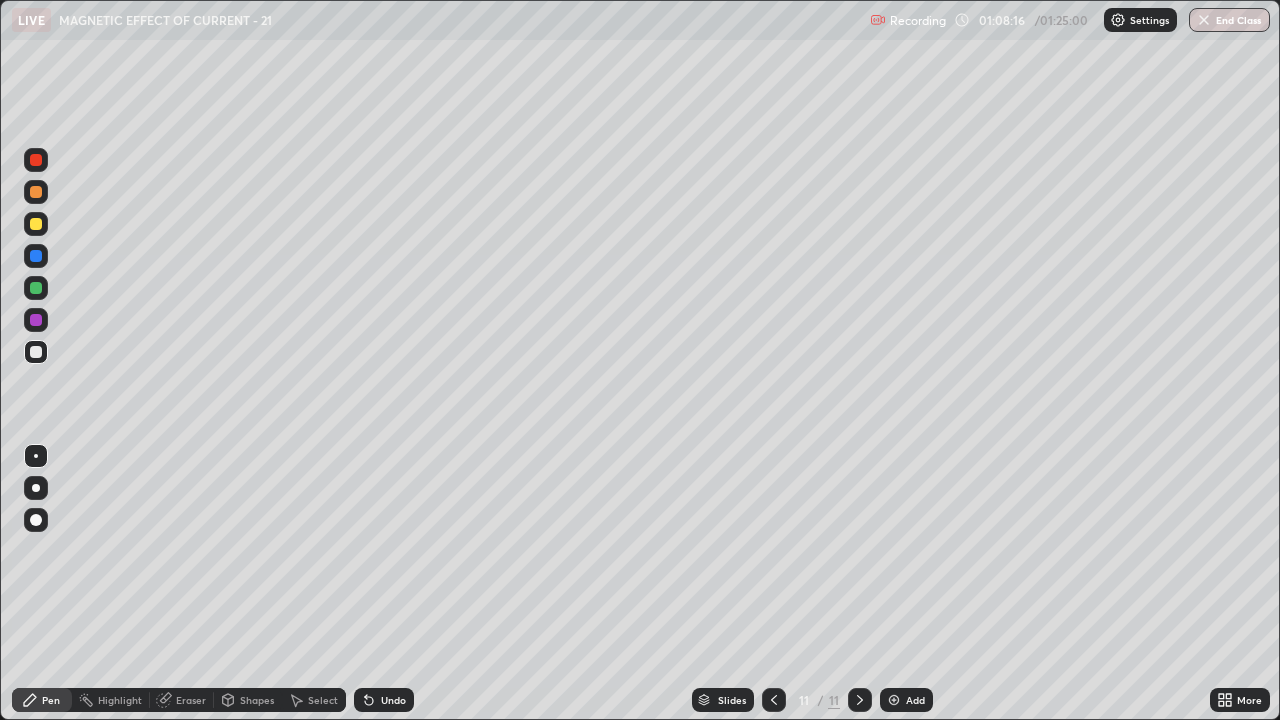 click at bounding box center (36, 224) 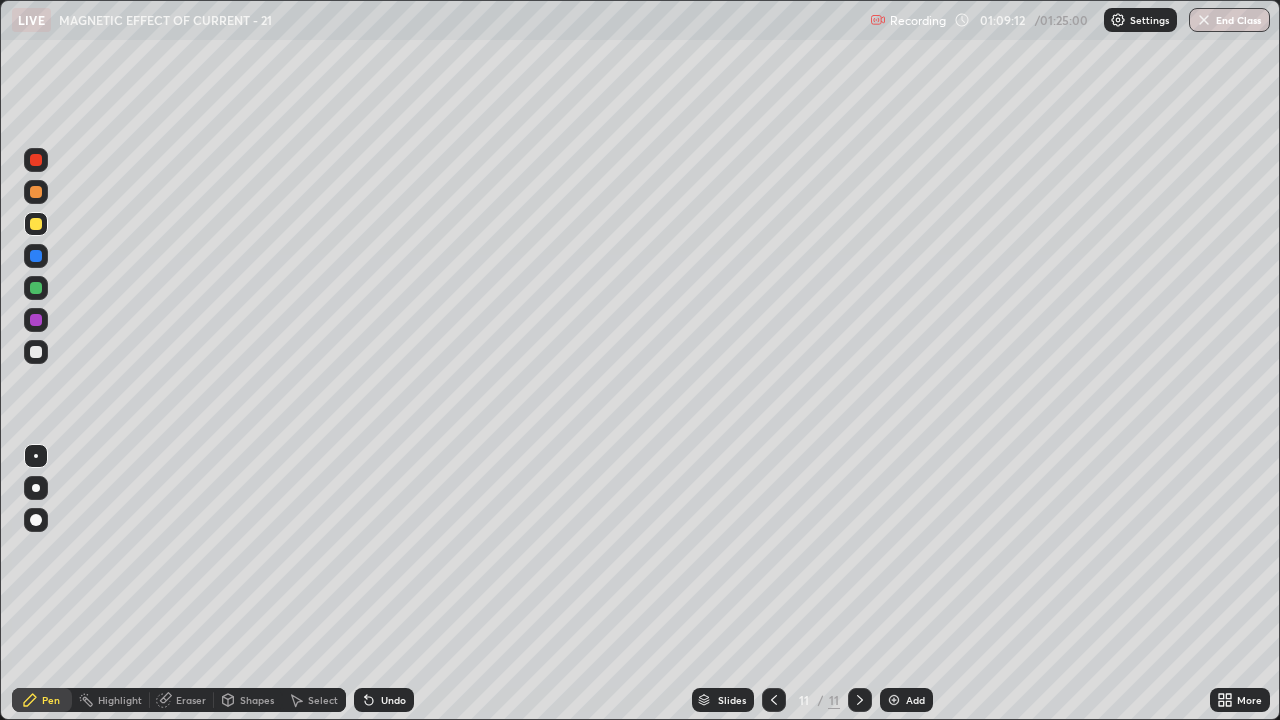 click at bounding box center (36, 224) 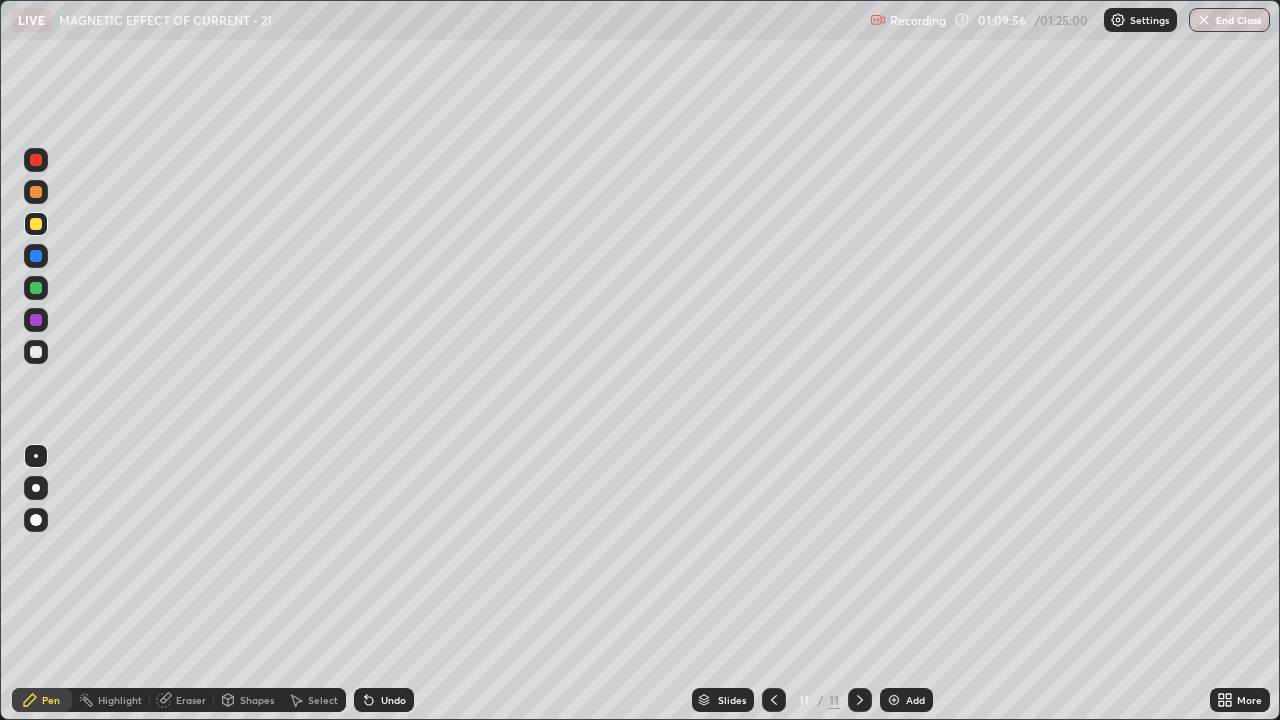 click at bounding box center (36, 288) 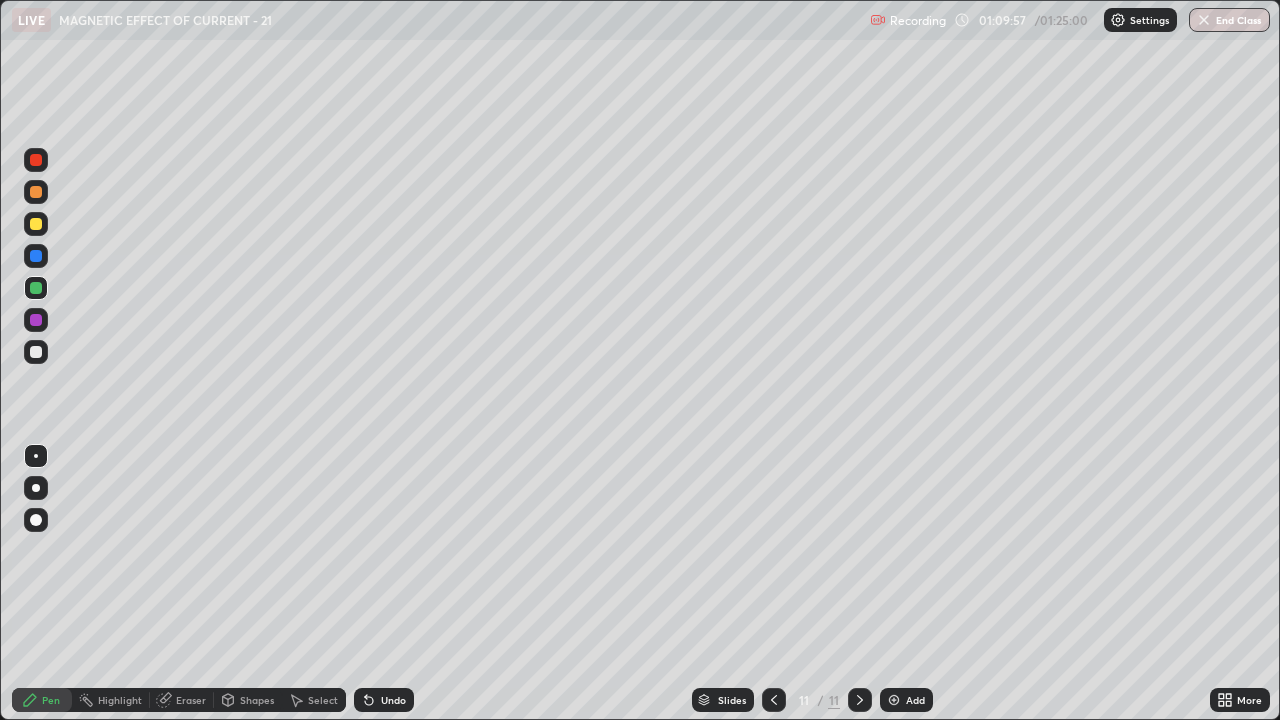 click on "Undo" at bounding box center [384, 700] 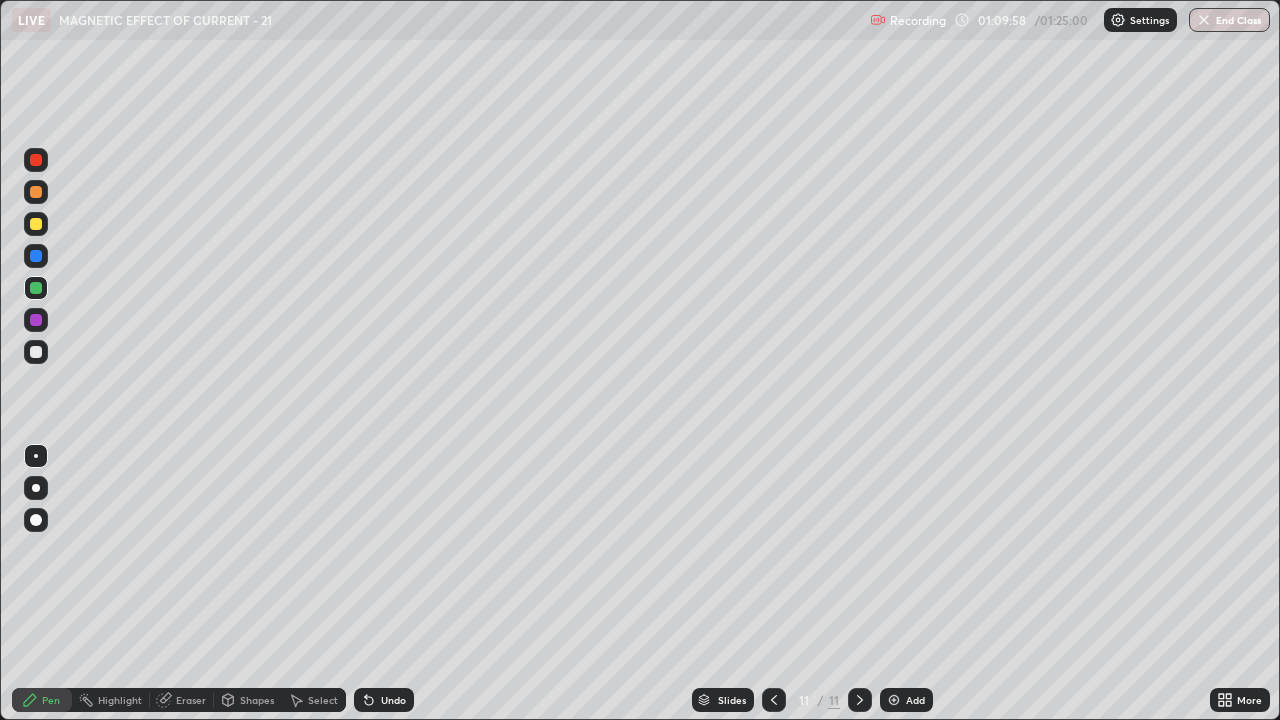 click on "Undo" at bounding box center [393, 700] 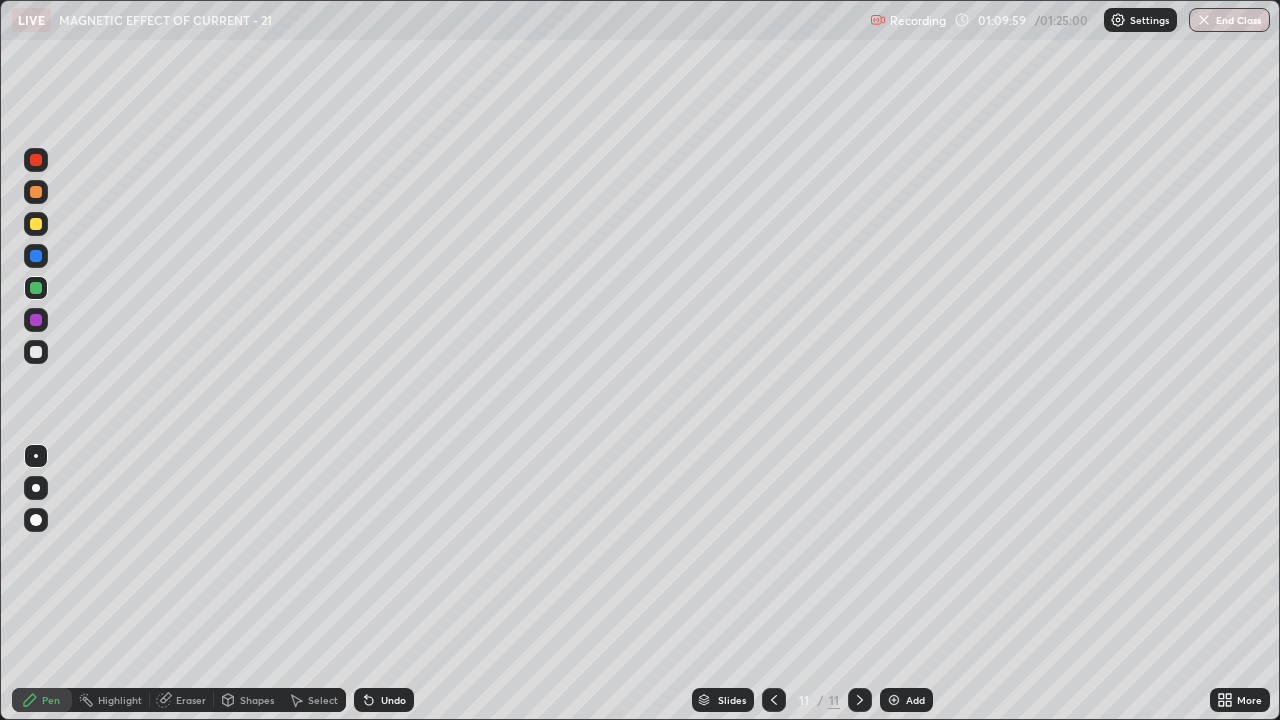 click on "Pen" at bounding box center (51, 700) 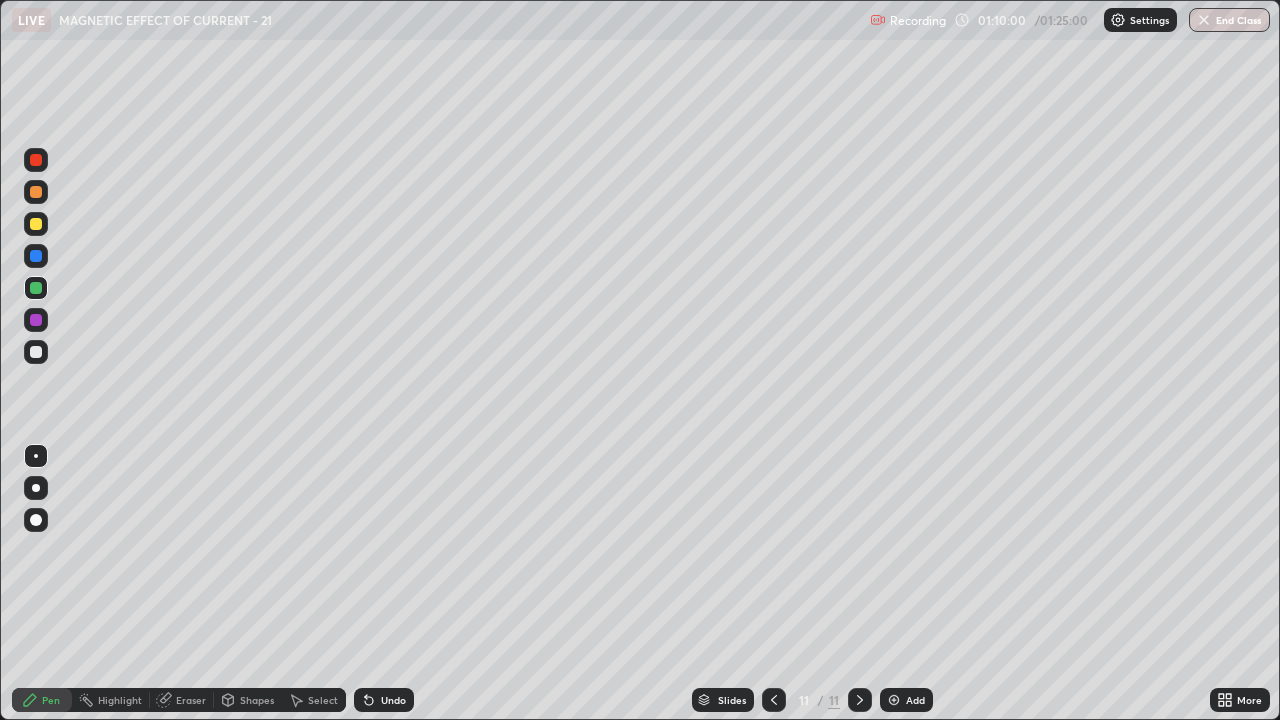 click at bounding box center [36, 224] 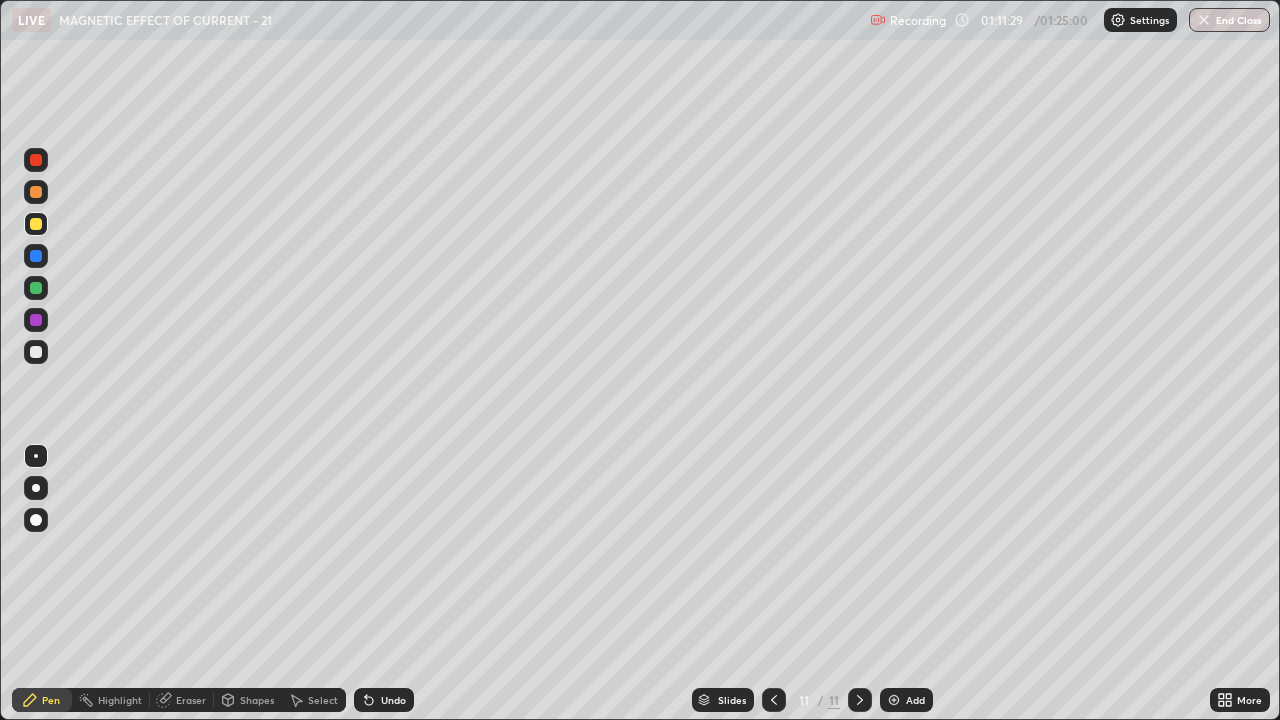 click on "Select" at bounding box center (314, 700) 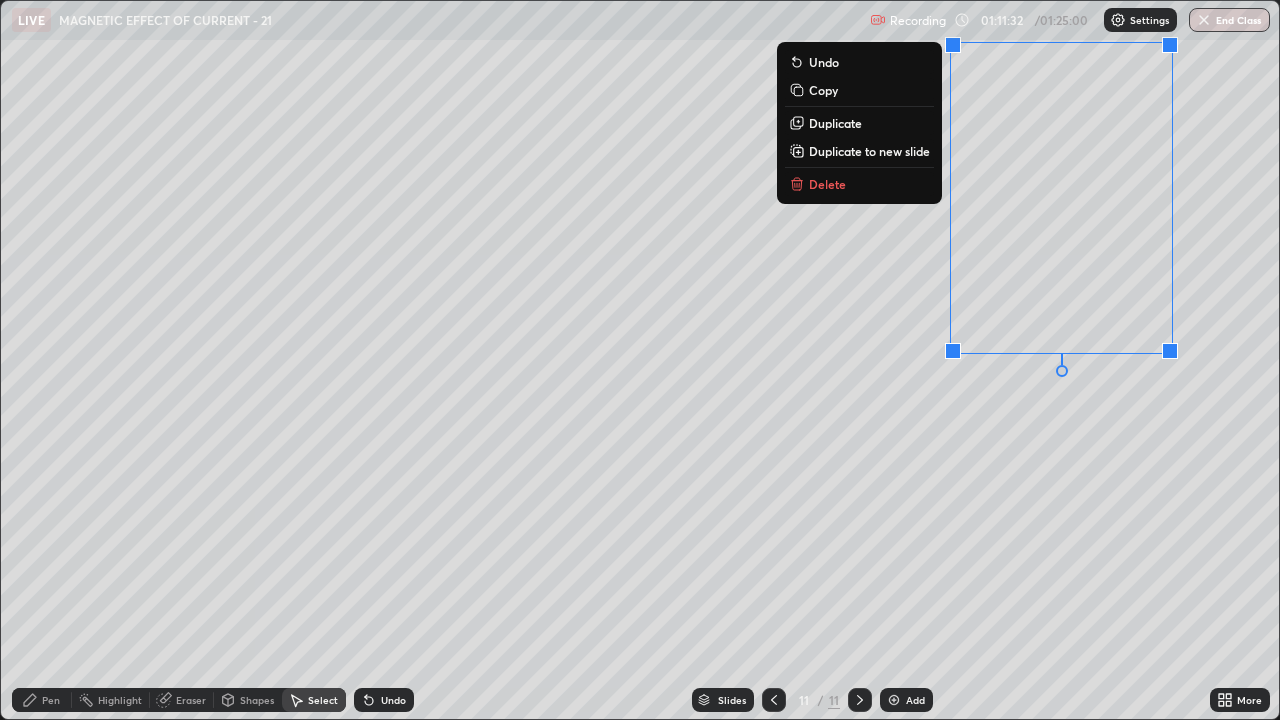click on "Delete" at bounding box center [859, 184] 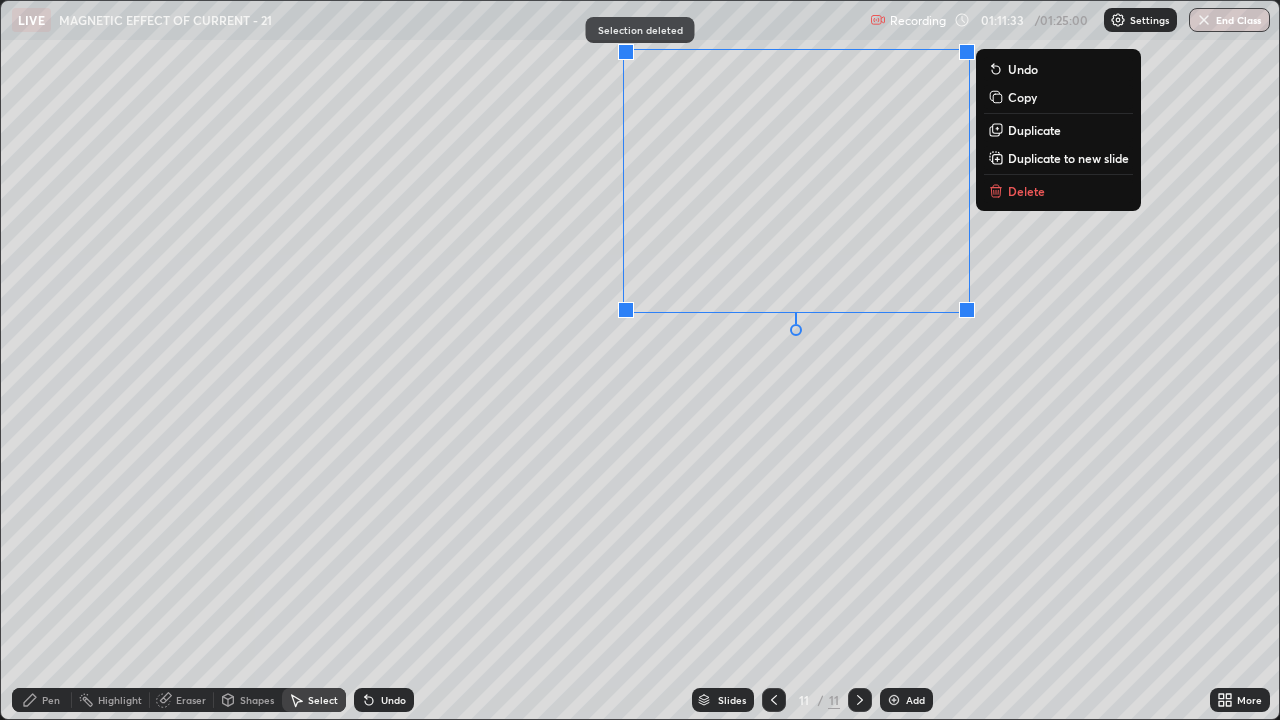 click on "Delete" at bounding box center (1058, 191) 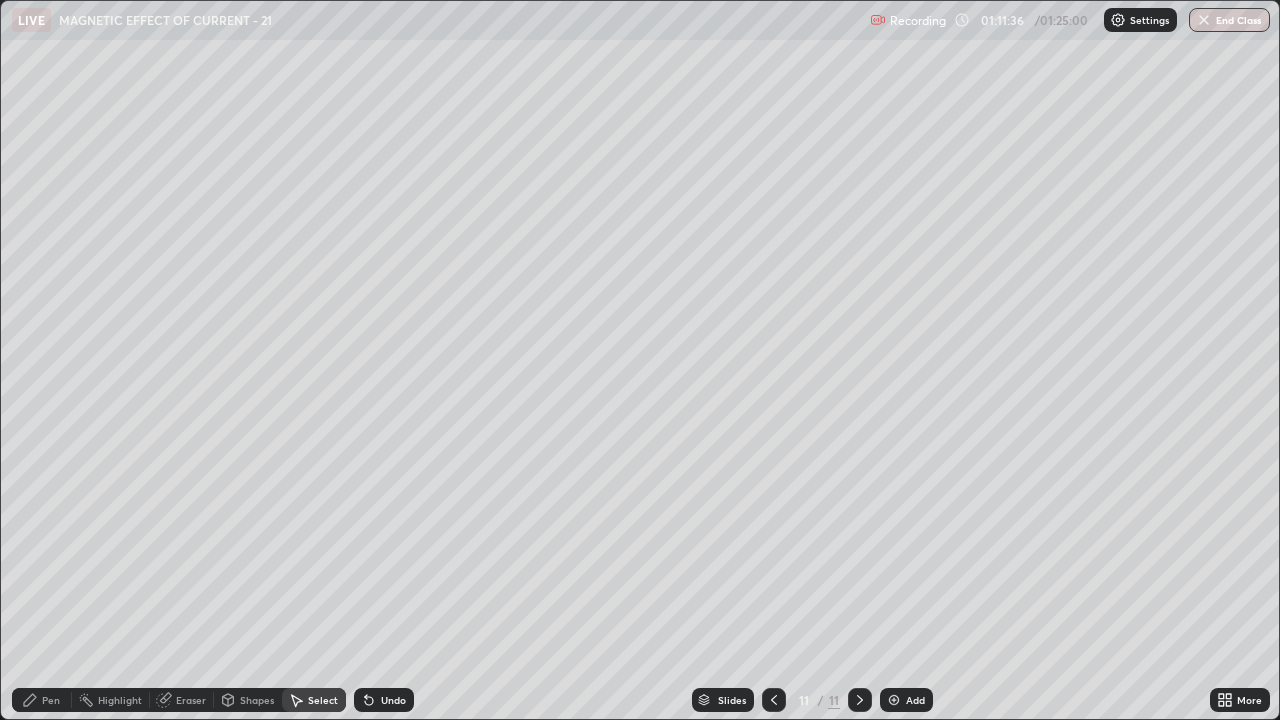 click on "Pen" at bounding box center (51, 700) 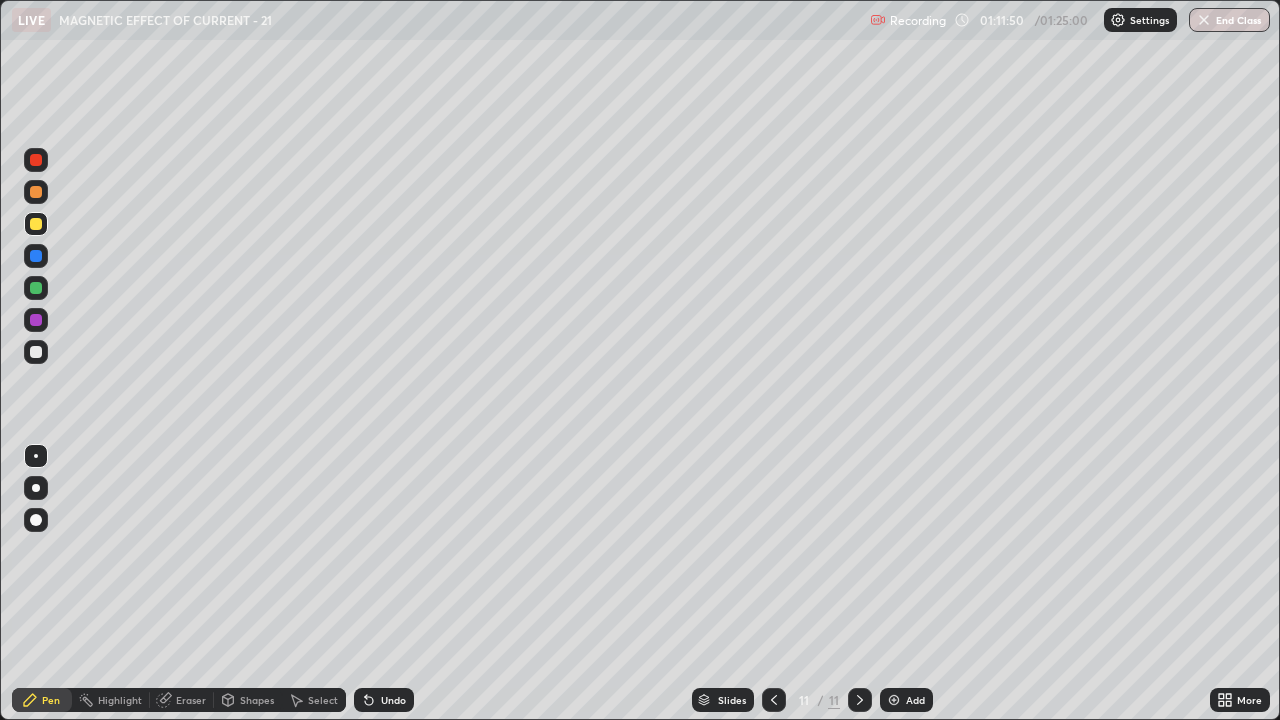 click on "Eraser" at bounding box center (191, 700) 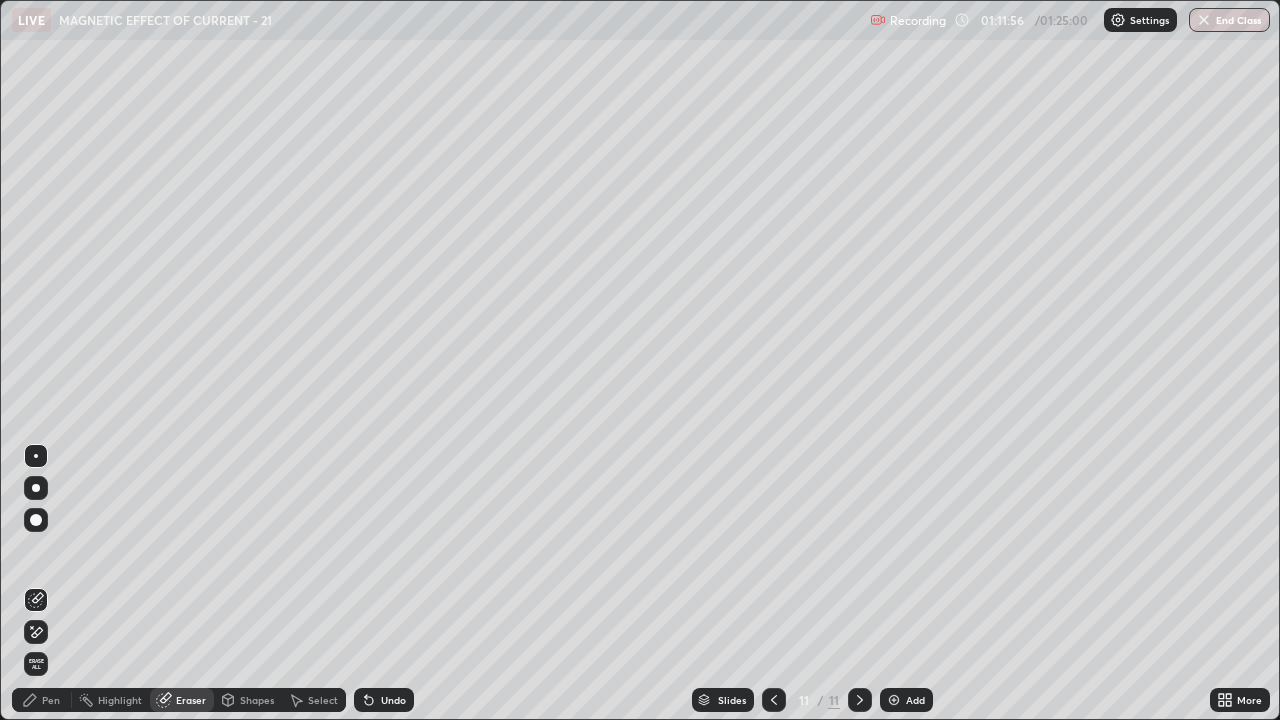 click on "Pen" at bounding box center (51, 700) 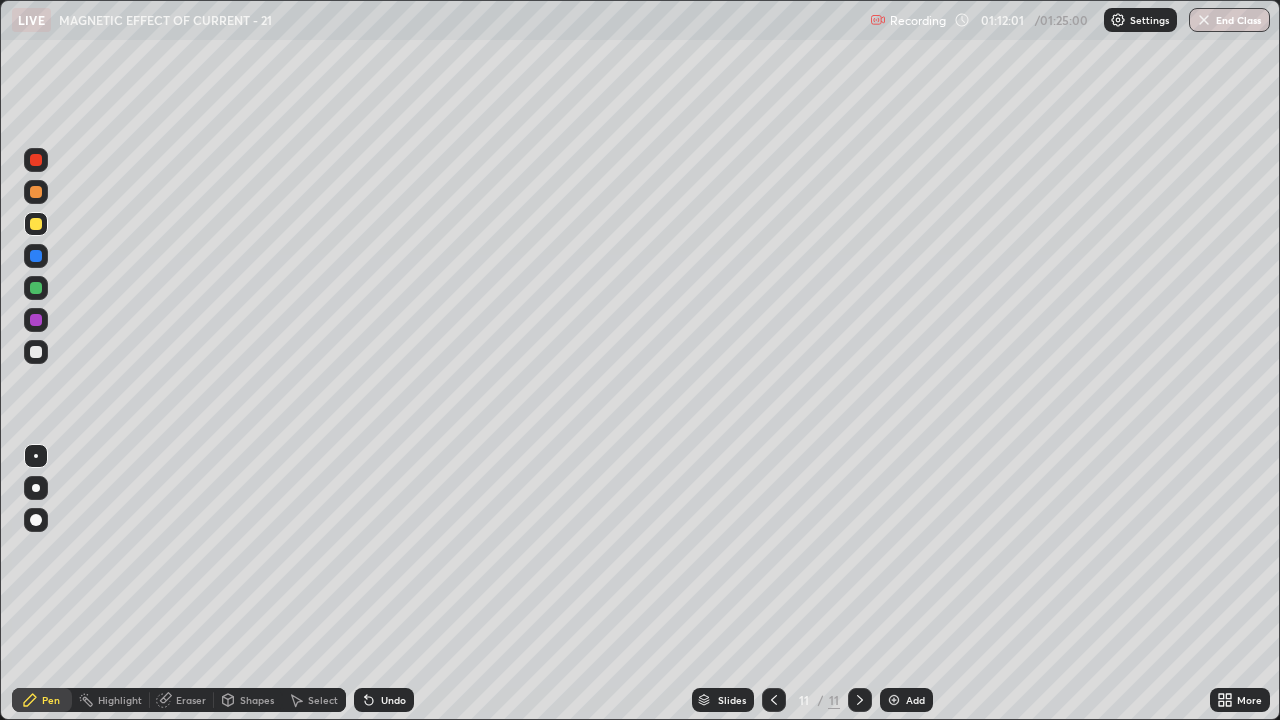 click on "Undo" at bounding box center [393, 700] 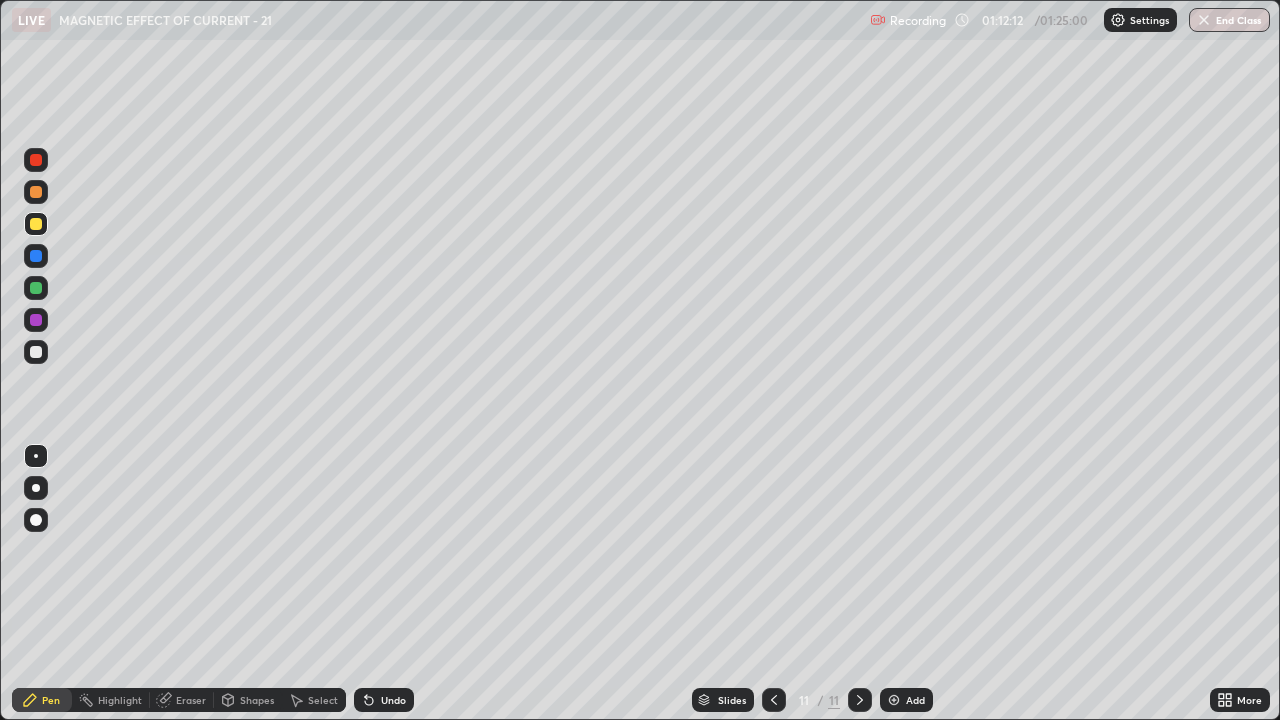 click on "Select" at bounding box center [323, 700] 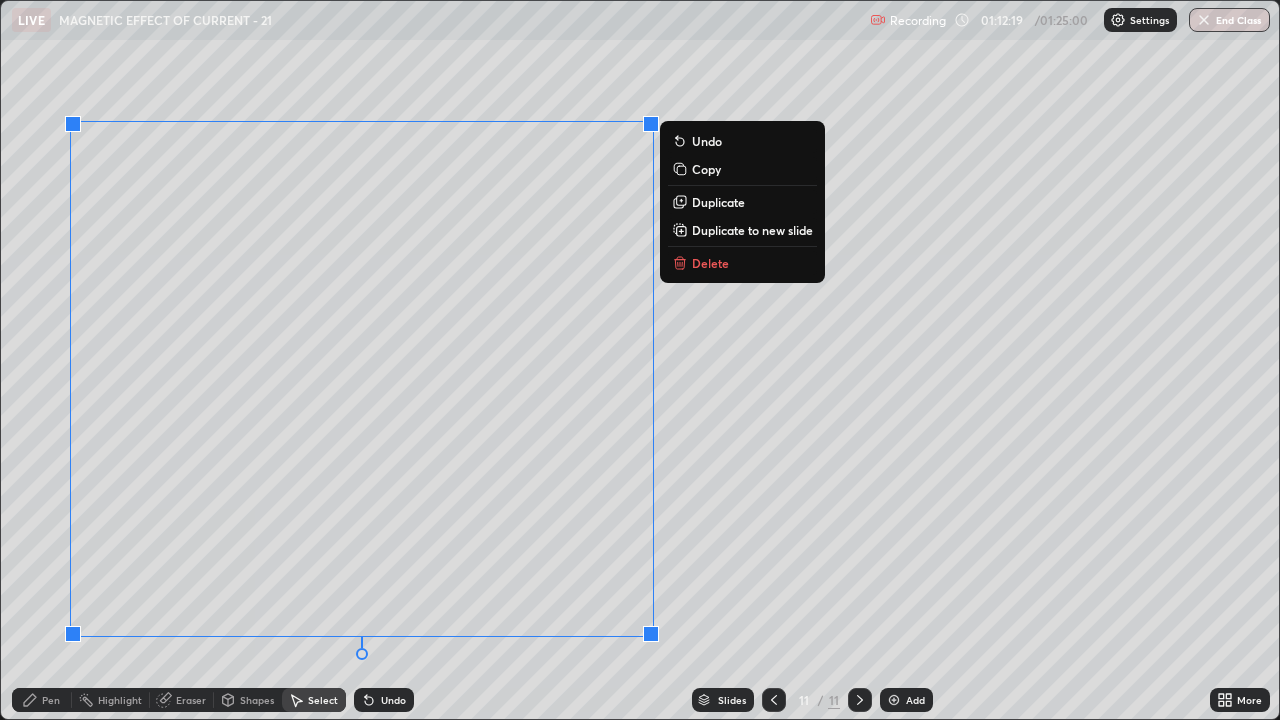 click on "0 ° Undo Copy Duplicate Duplicate to new slide Delete" at bounding box center (640, 360) 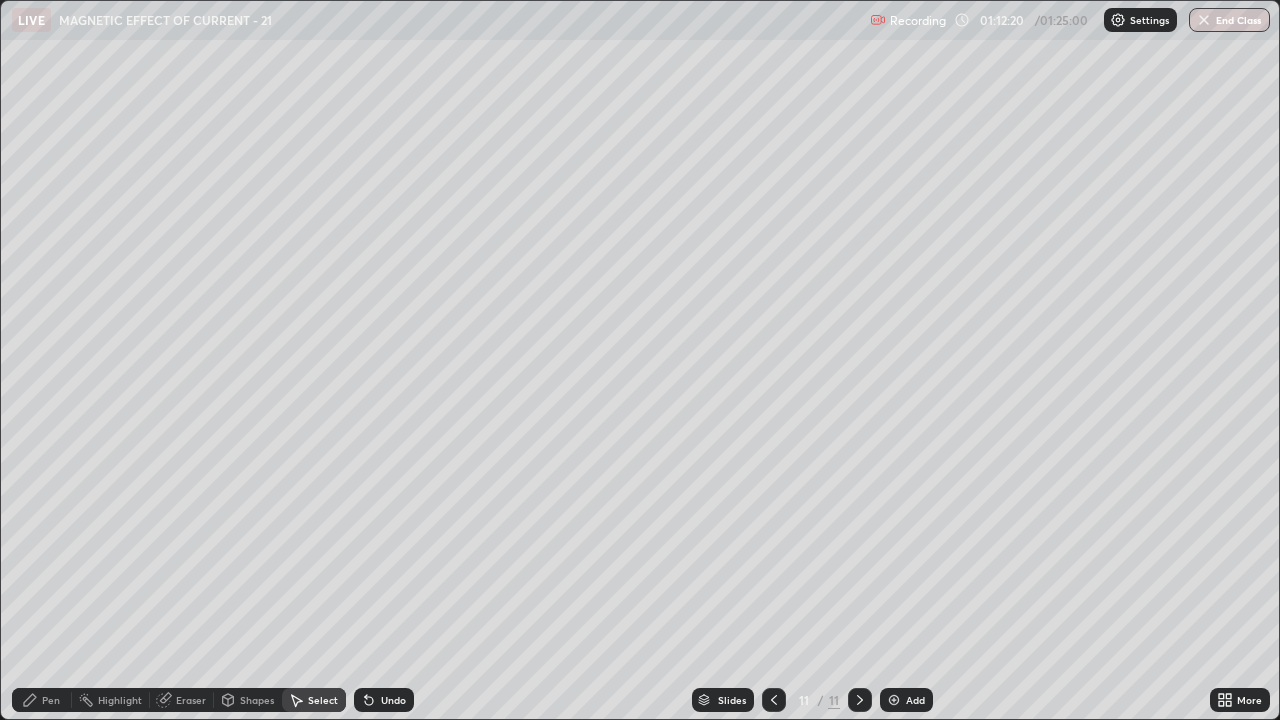 click on "Pen" at bounding box center (51, 700) 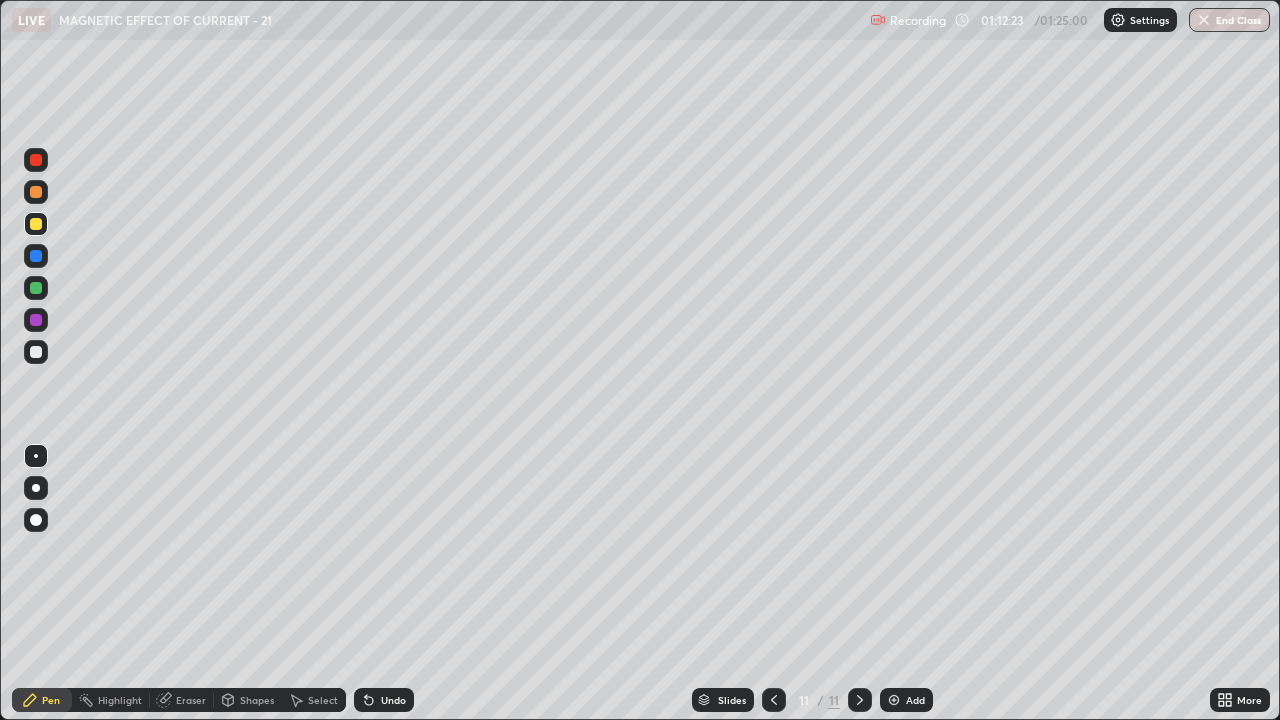 click on "Eraser" at bounding box center (182, 700) 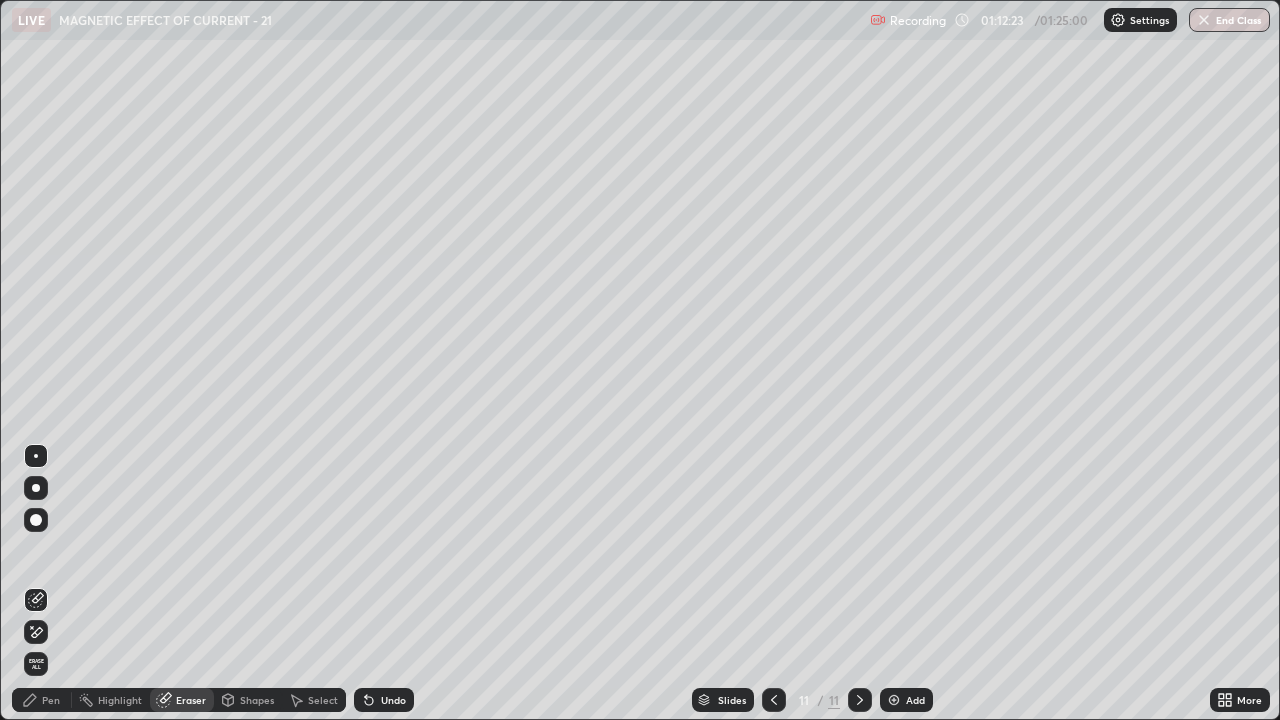 click on "Eraser" at bounding box center [182, 700] 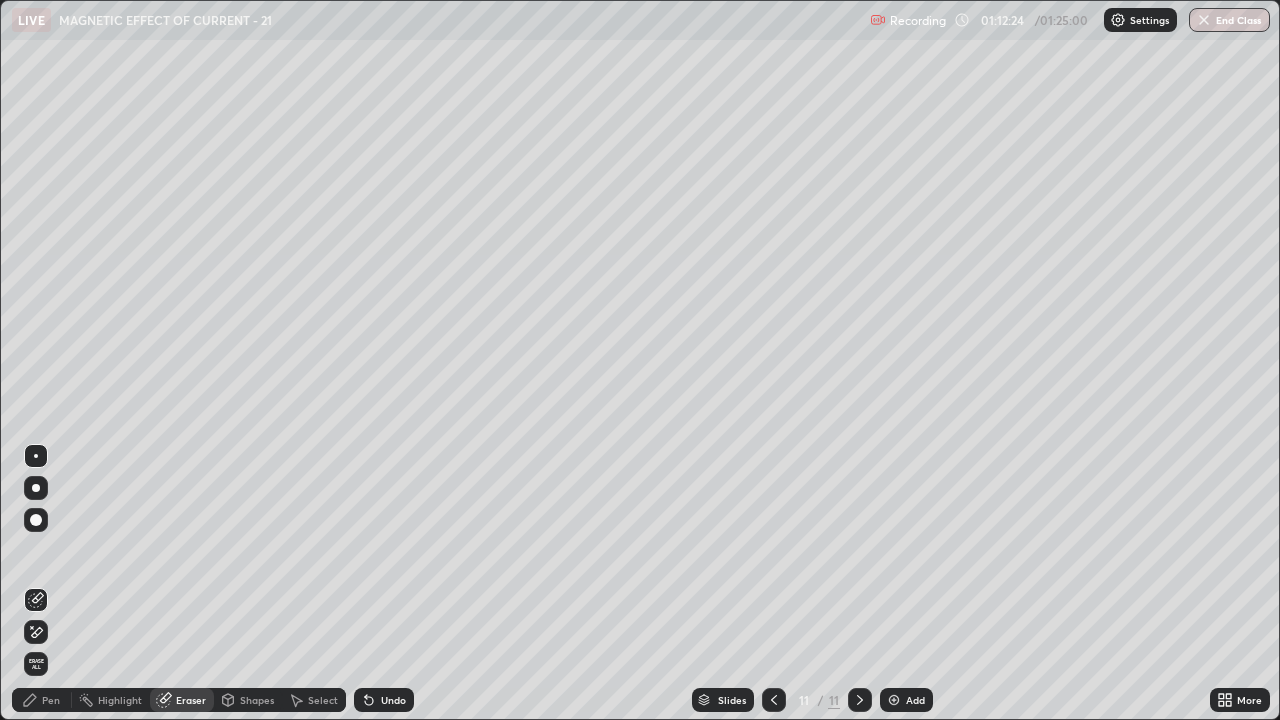 click on "Pen" at bounding box center (42, 700) 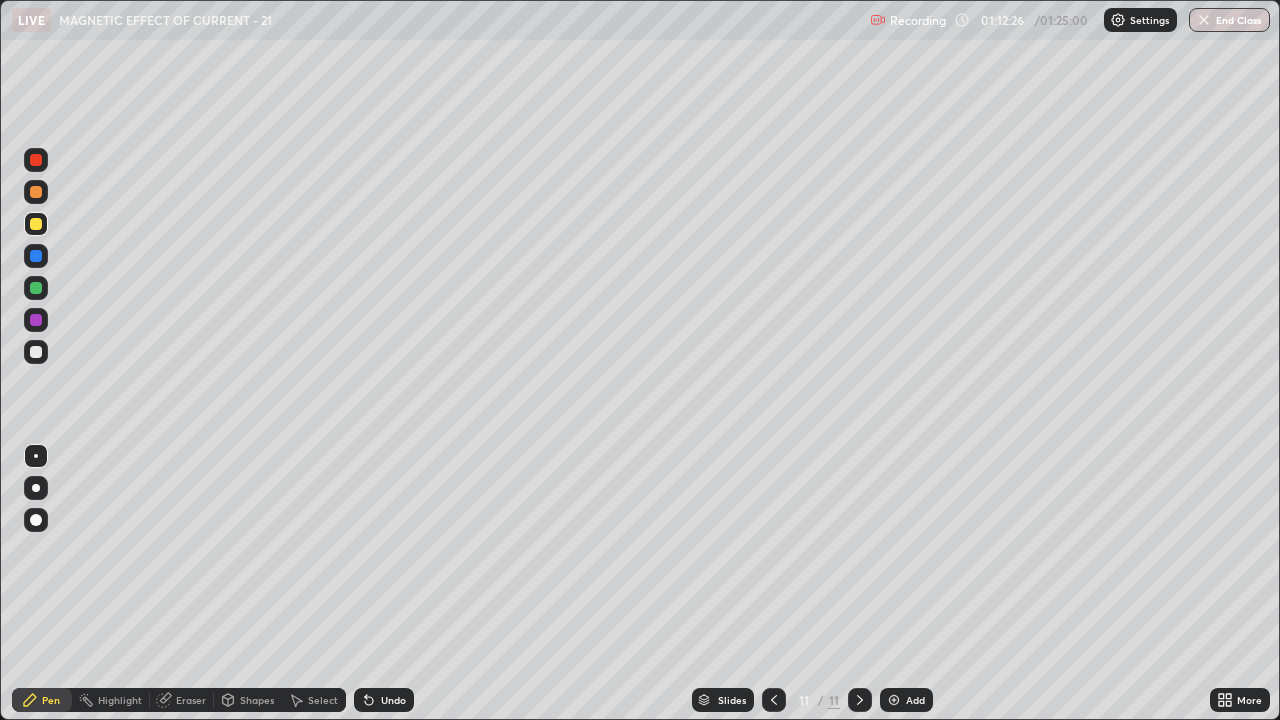 click at bounding box center [36, 352] 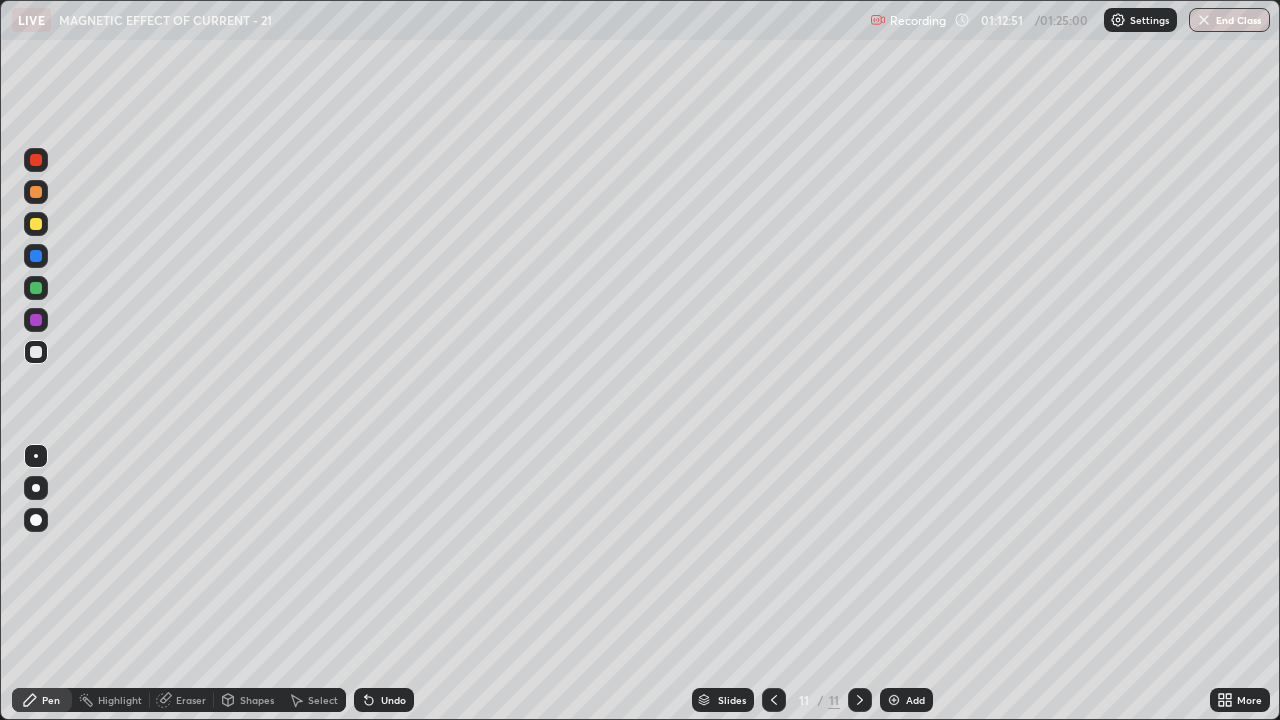 click at bounding box center [36, 224] 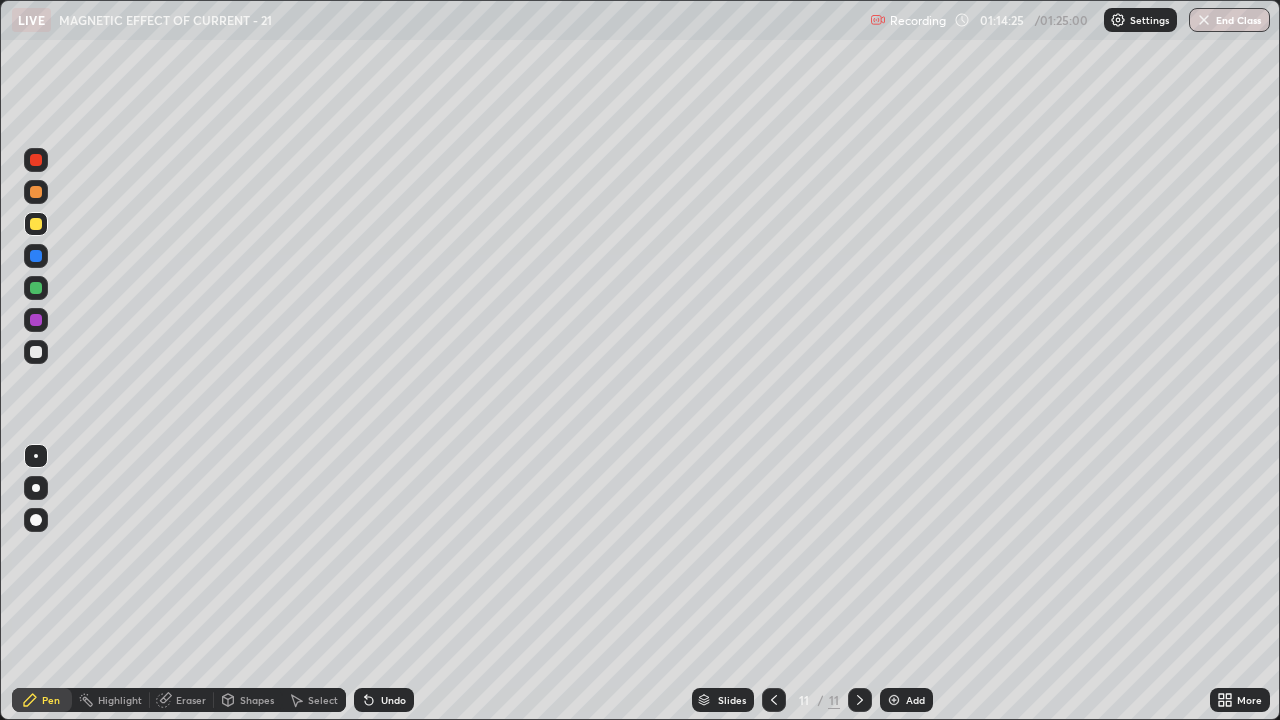click on "Undo" at bounding box center [384, 700] 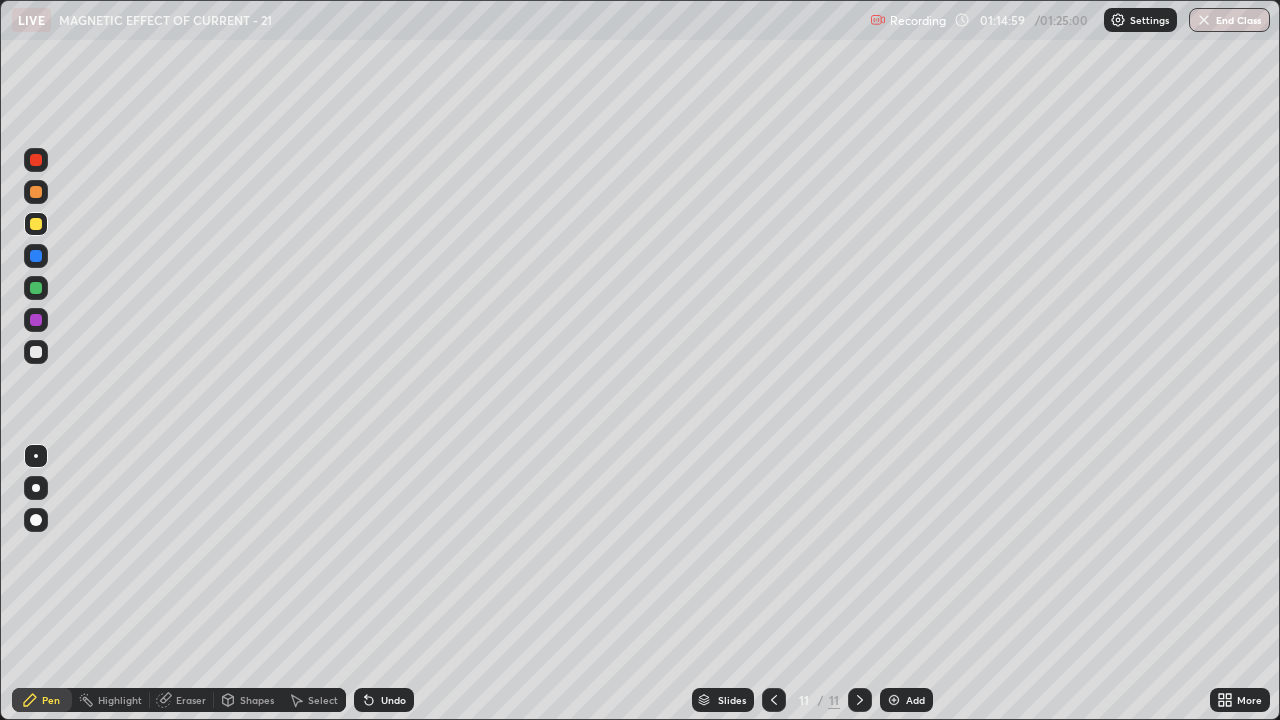 click at bounding box center (36, 352) 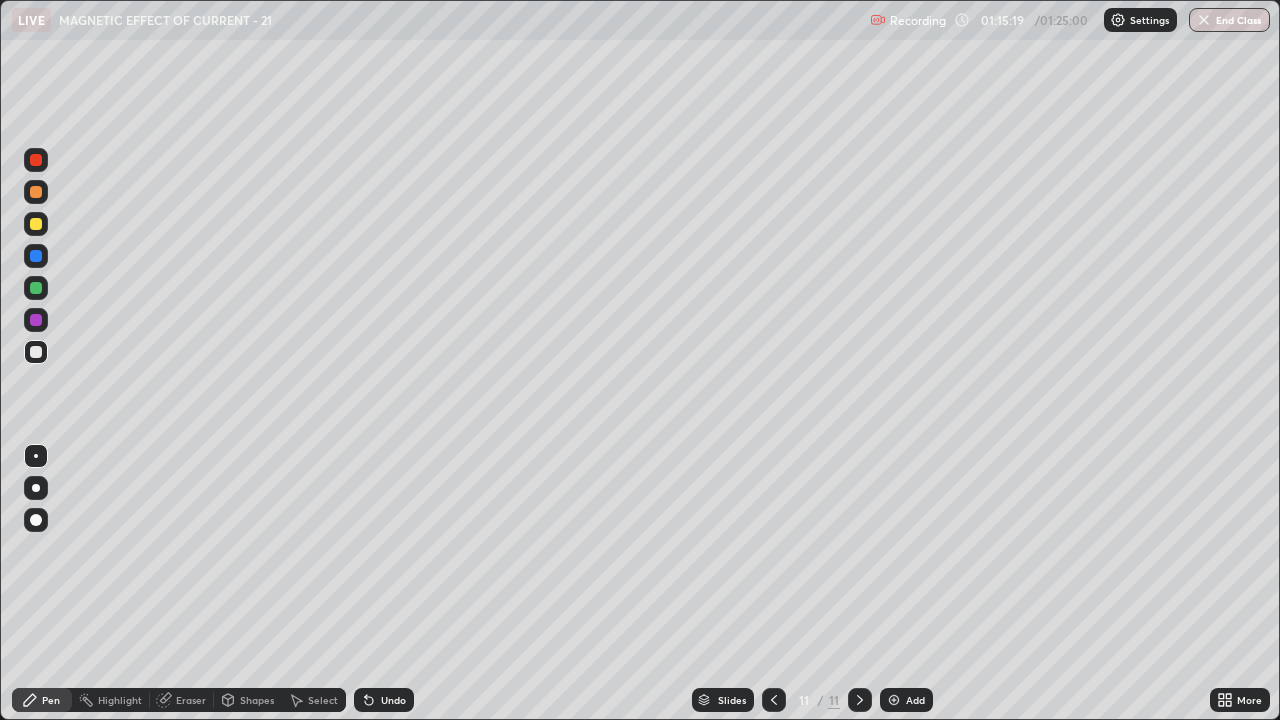 click on "Undo" at bounding box center (393, 700) 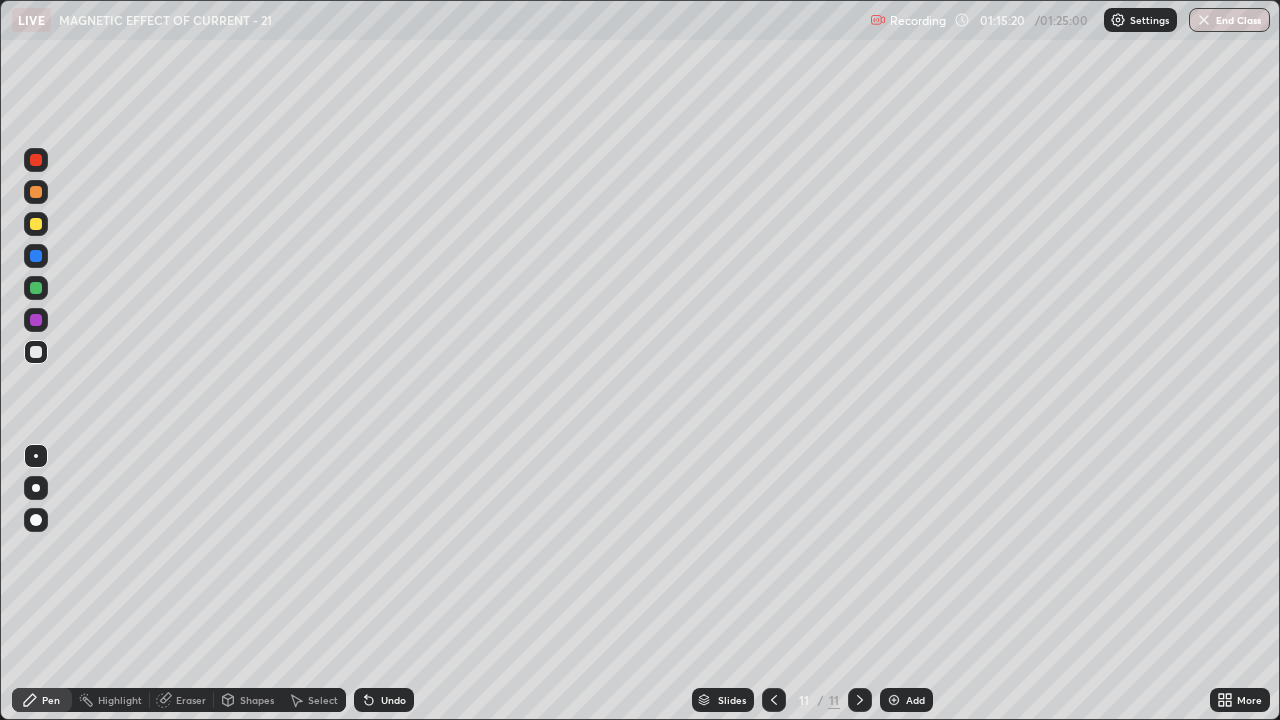 click on "Undo" at bounding box center (393, 700) 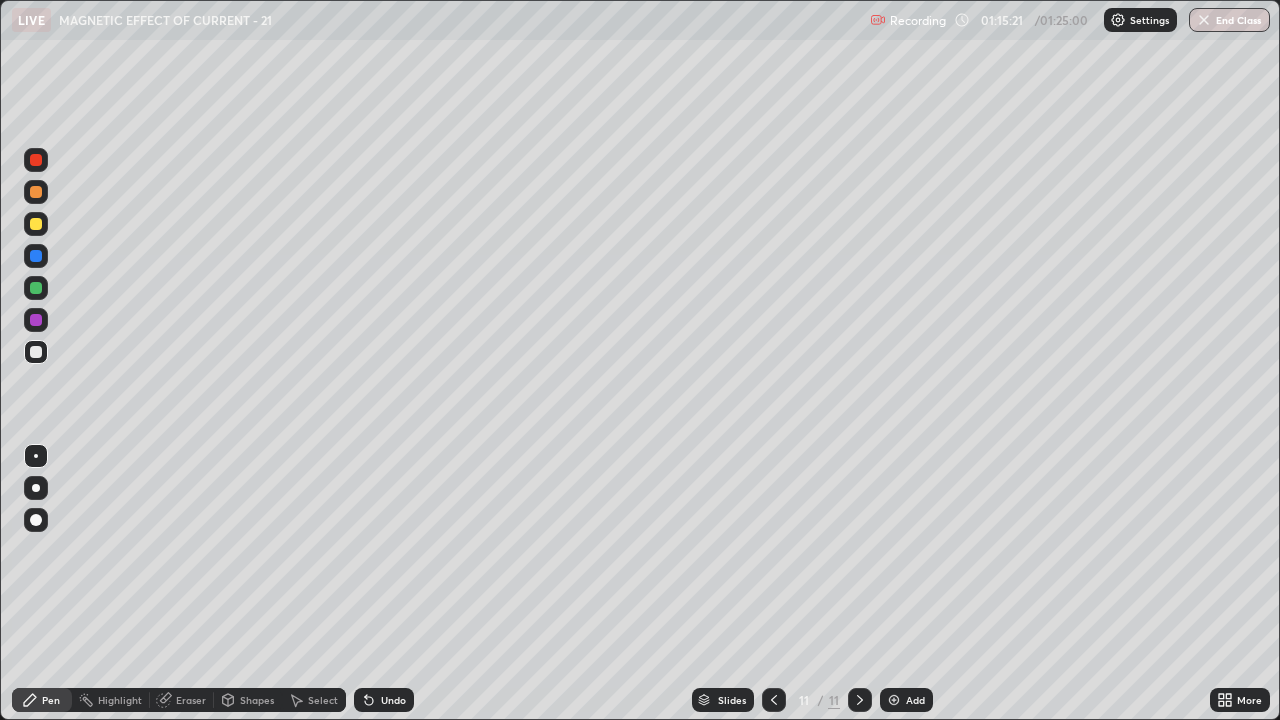click on "Undo" at bounding box center [393, 700] 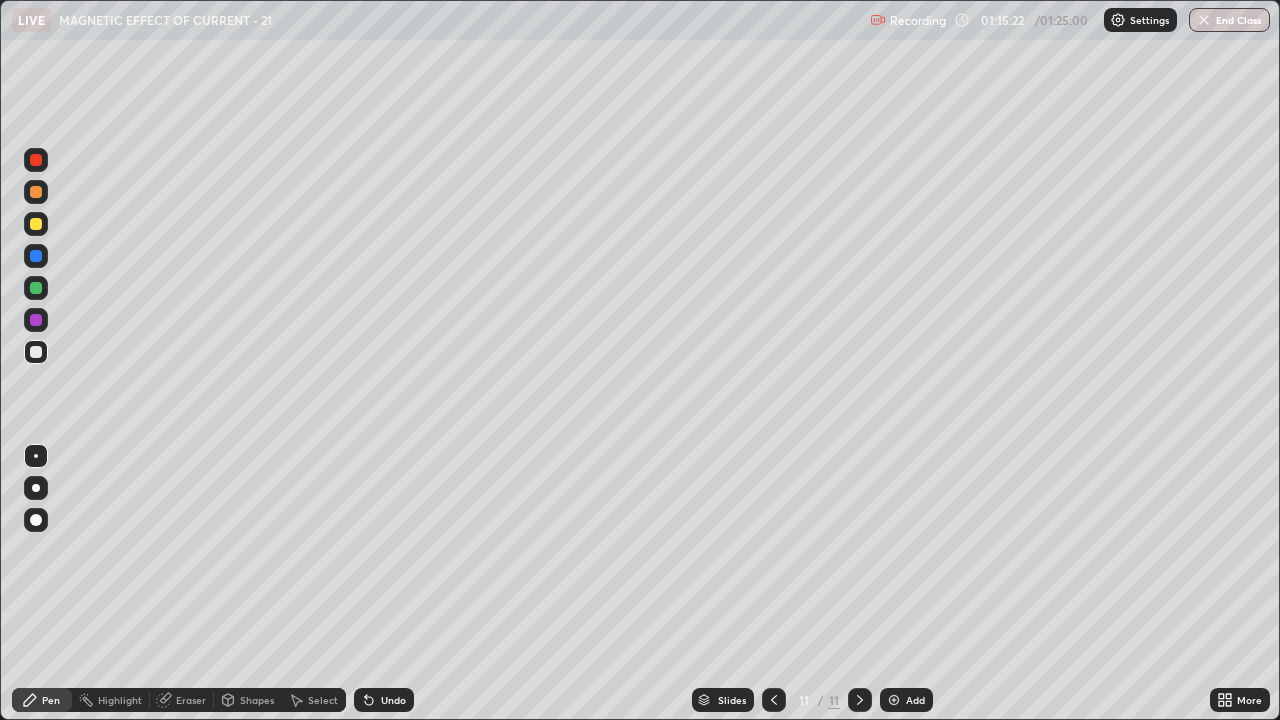 click on "Undo" at bounding box center (384, 700) 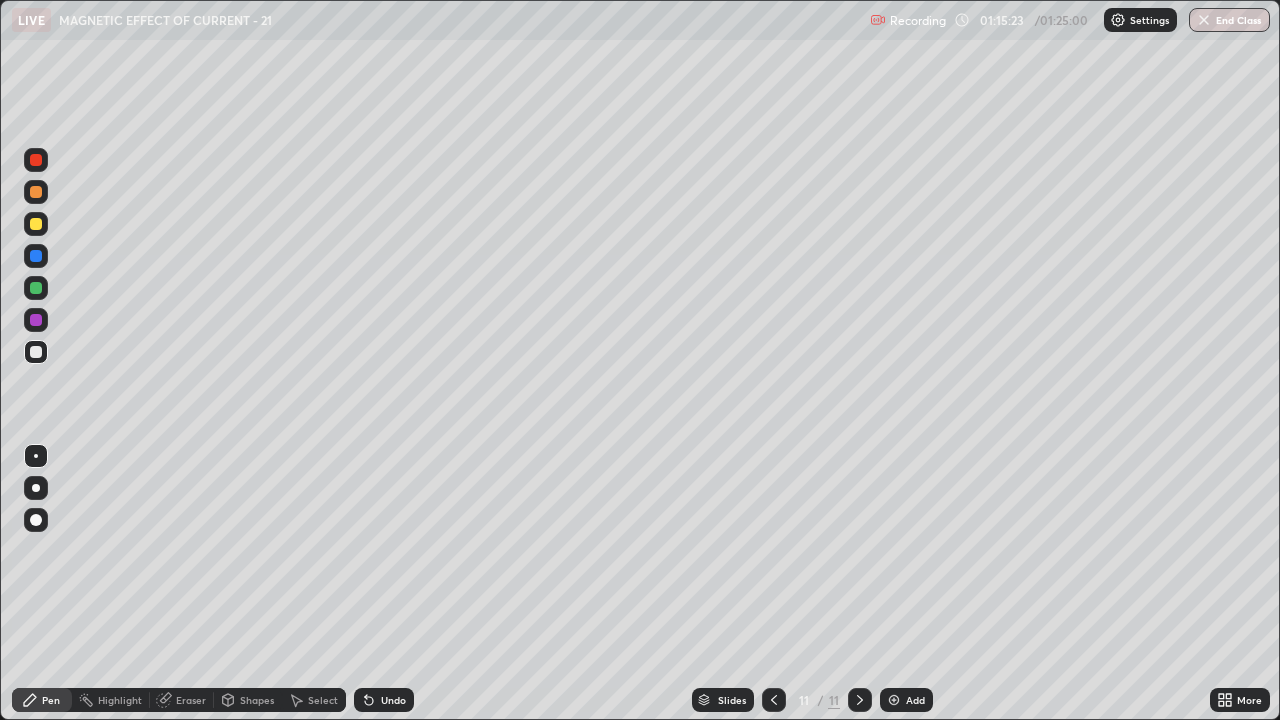 click on "Undo" at bounding box center [384, 700] 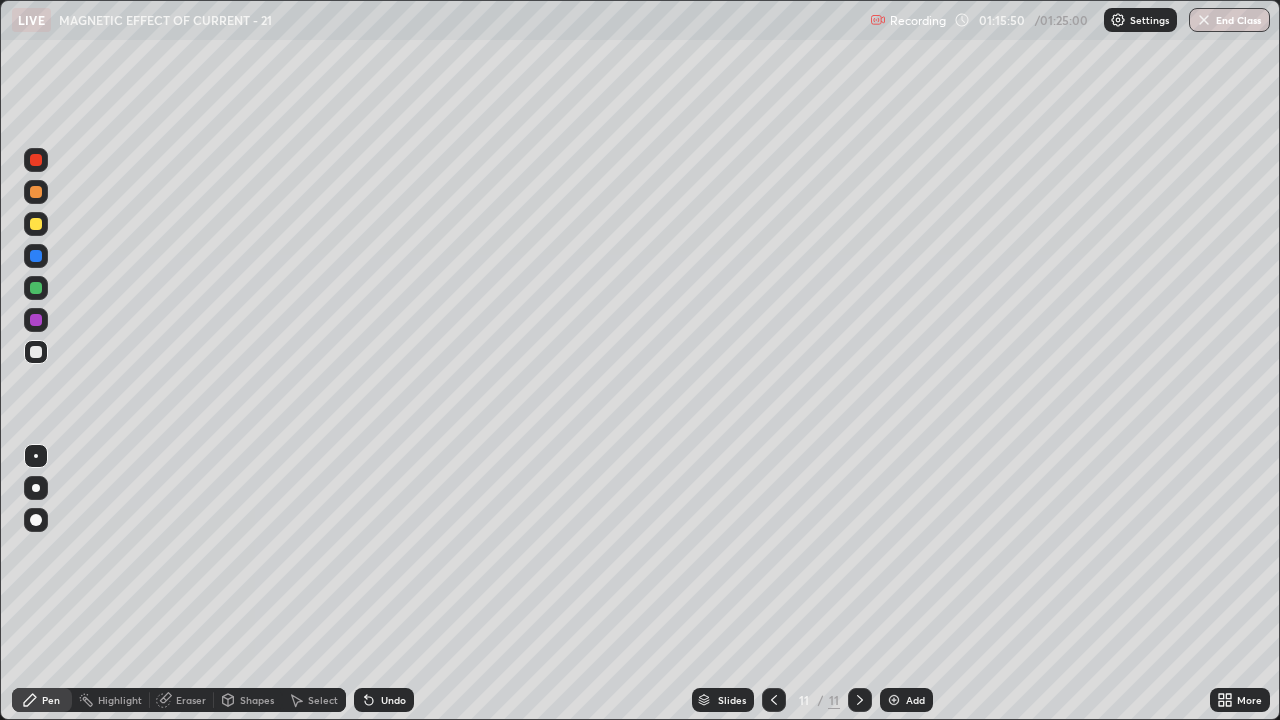 click at bounding box center [36, 352] 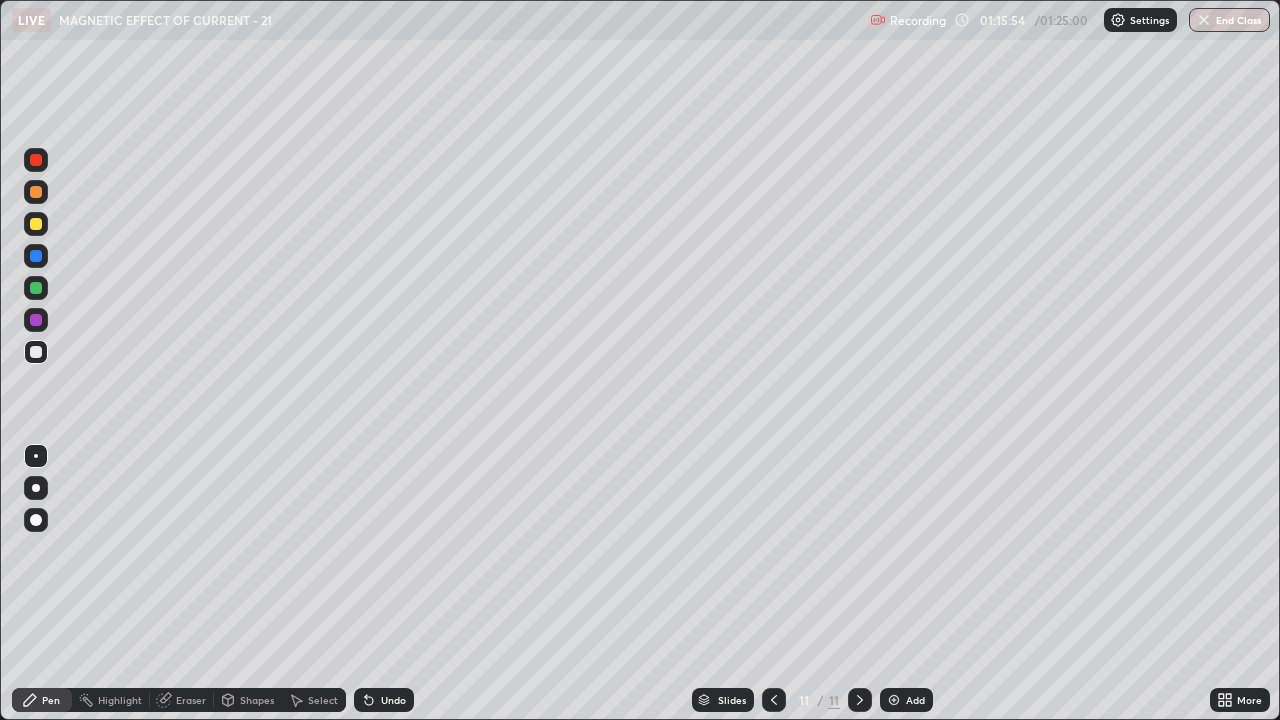 click at bounding box center [36, 224] 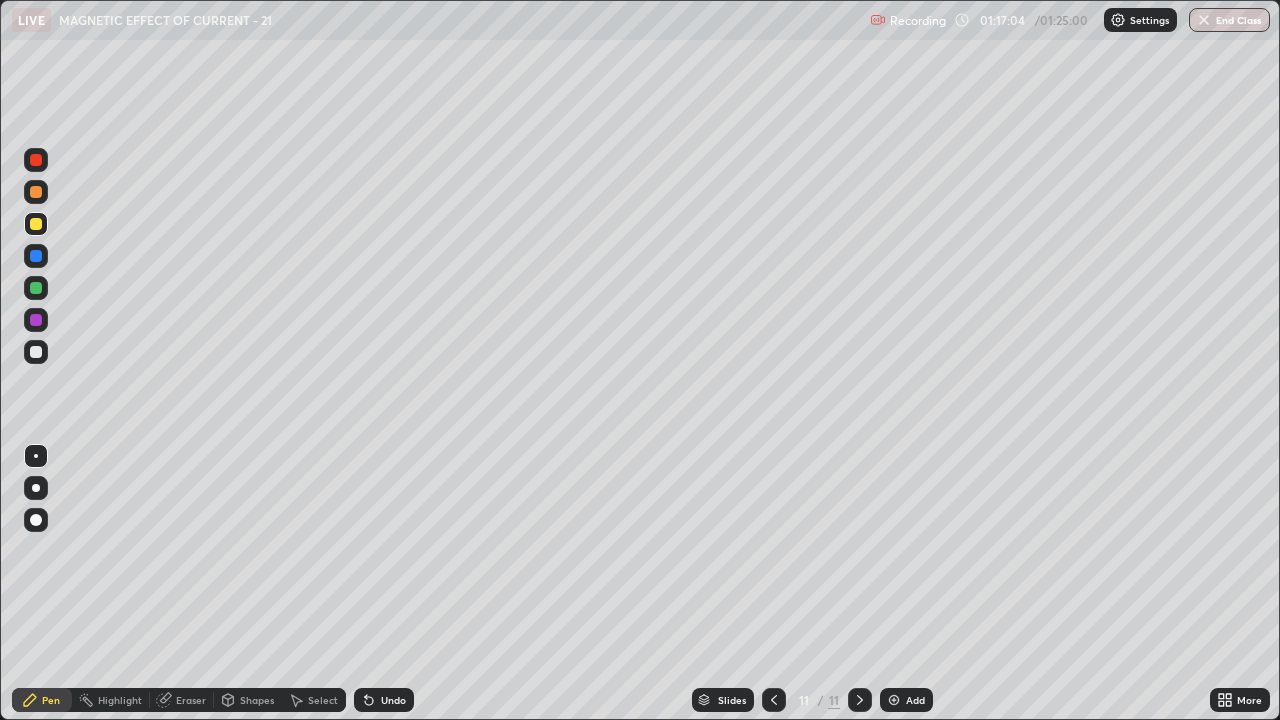 click at bounding box center (894, 700) 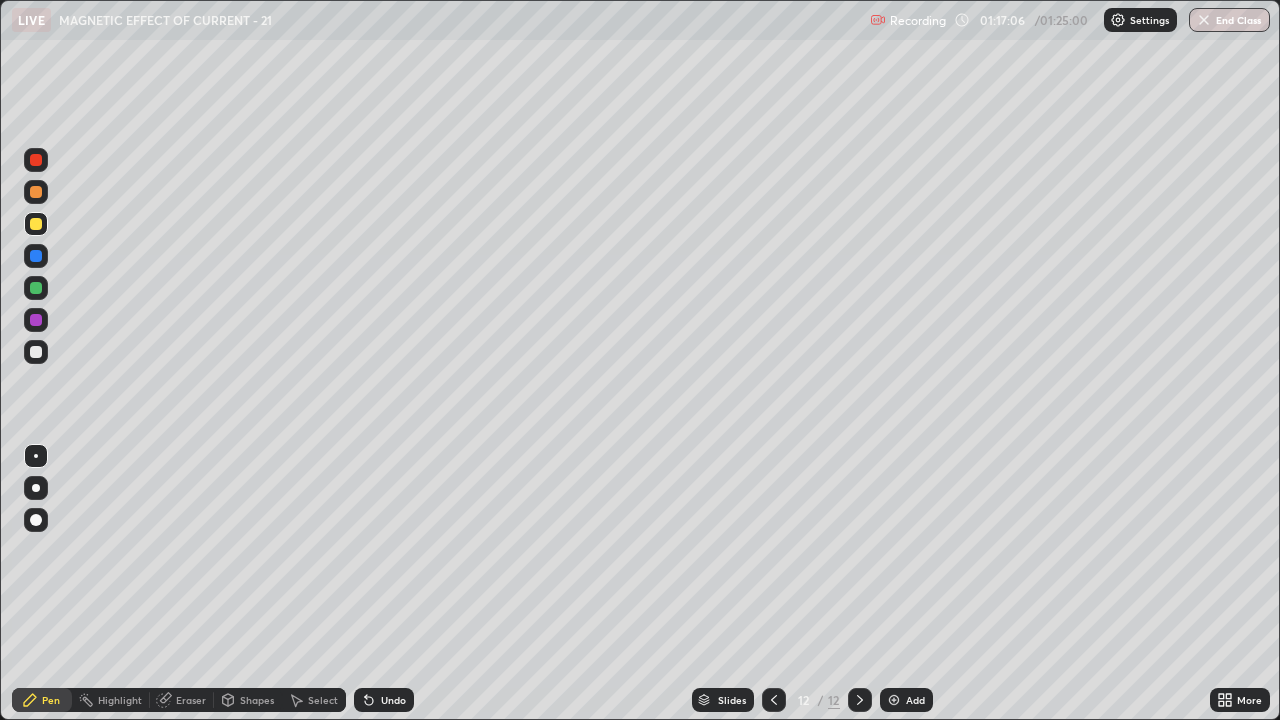 click at bounding box center [36, 352] 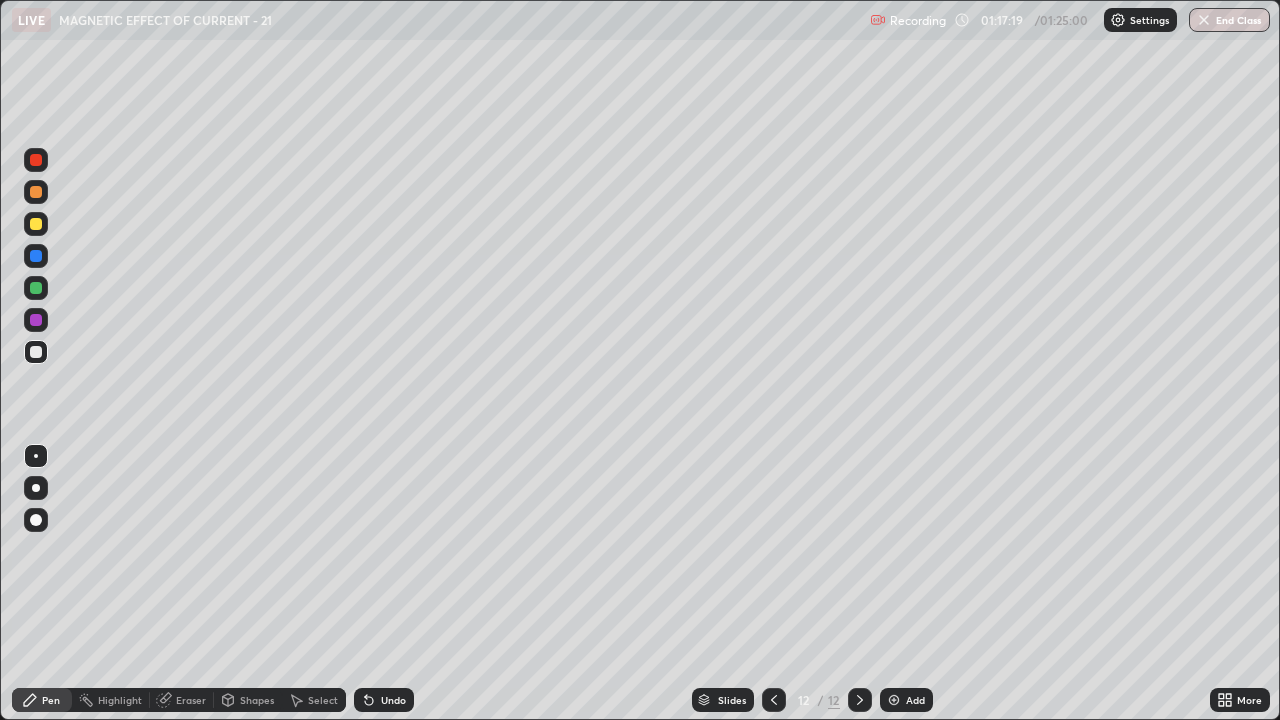 click on "Undo" at bounding box center [393, 700] 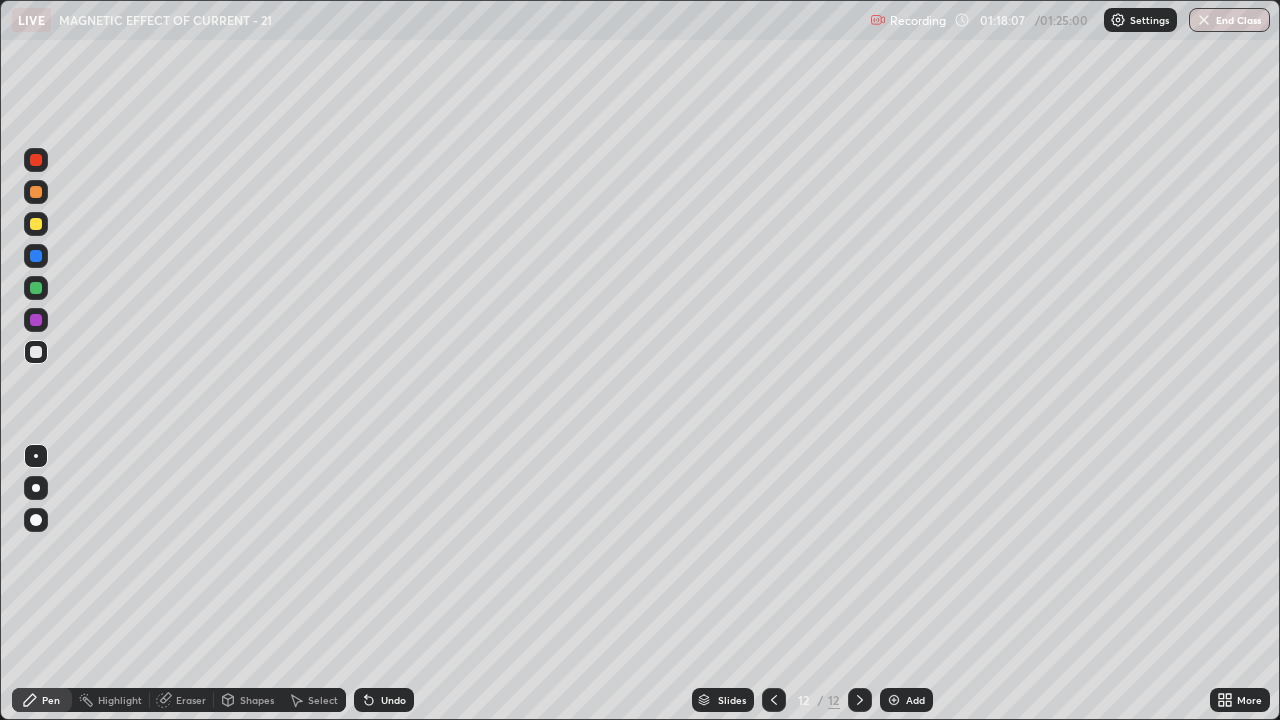 click at bounding box center (36, 224) 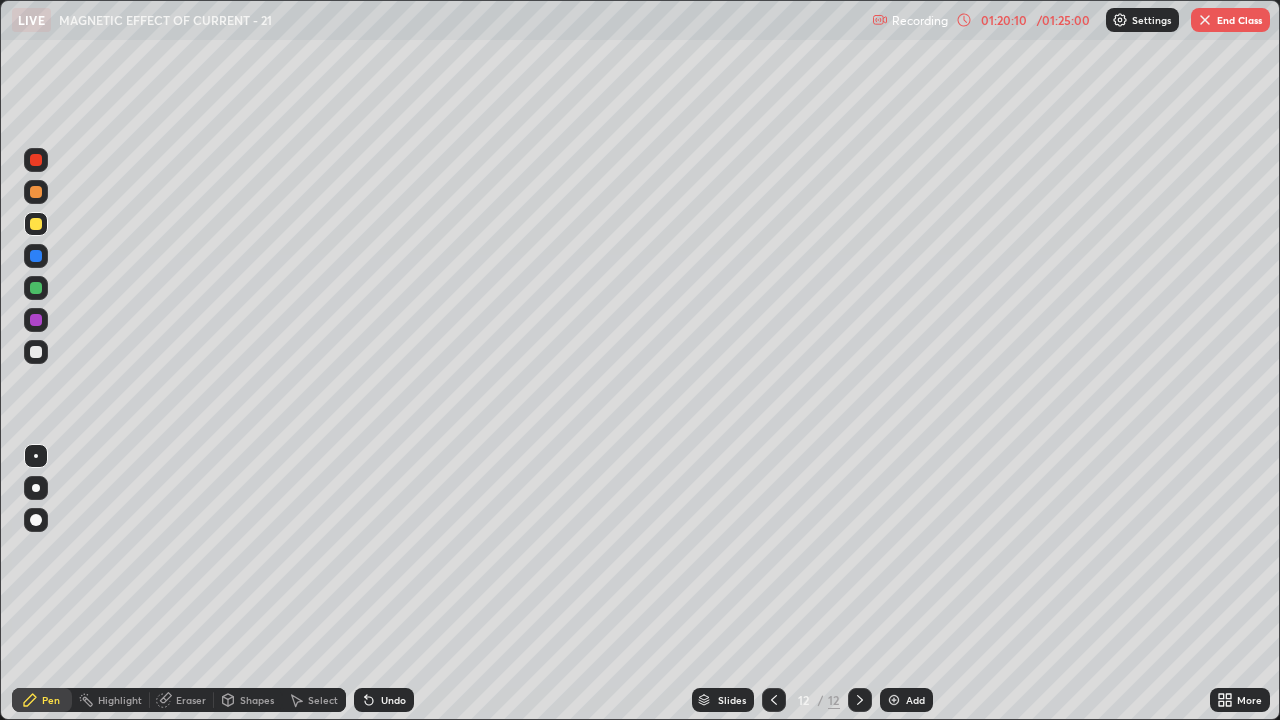 click 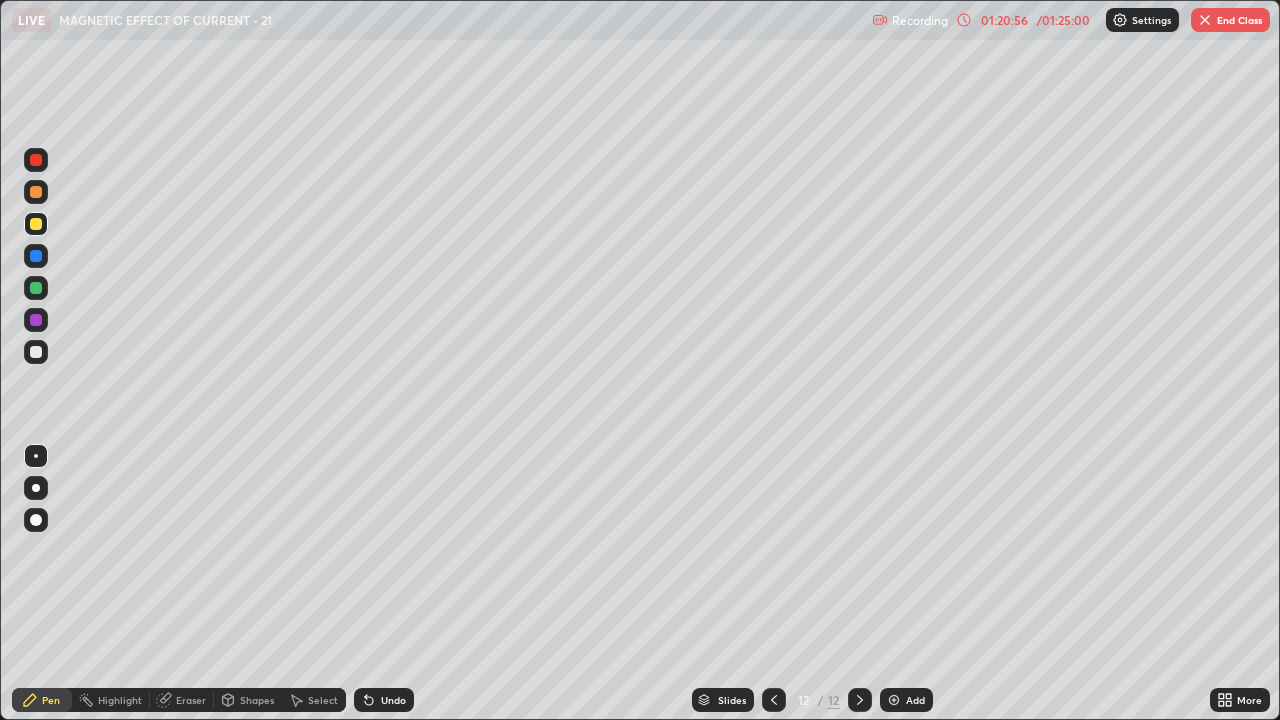 click at bounding box center [36, 288] 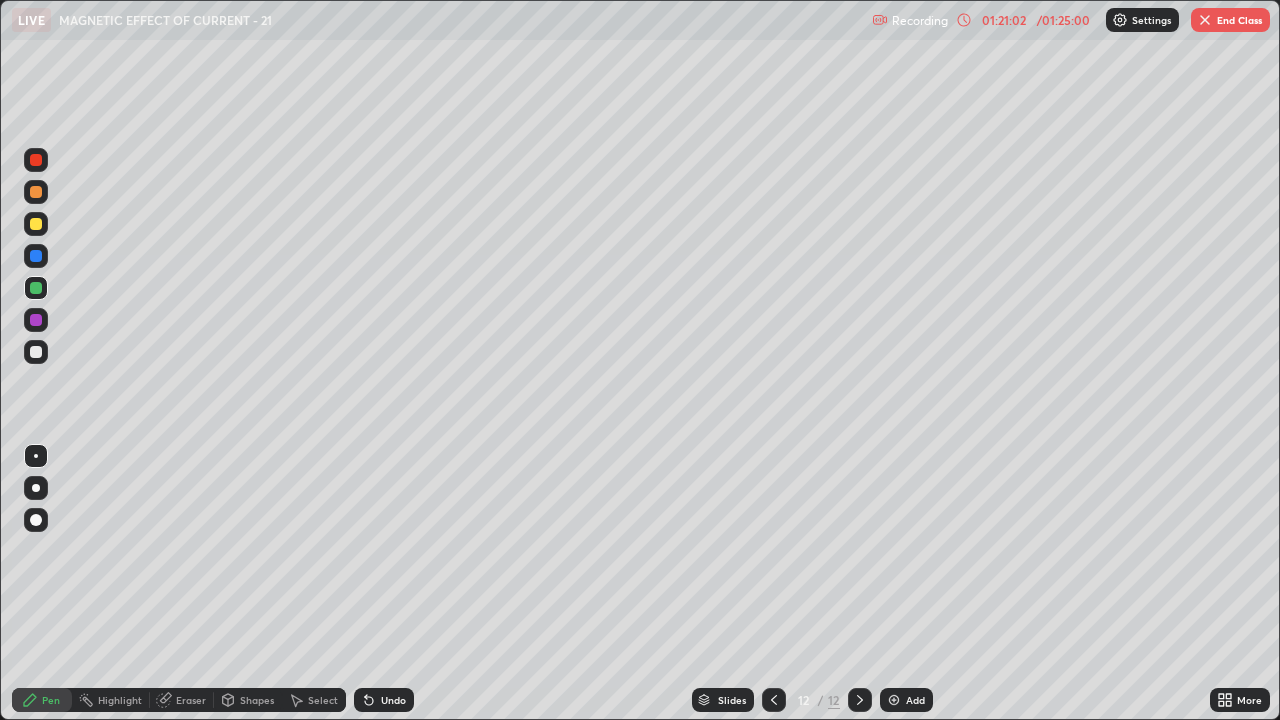 click at bounding box center [36, 224] 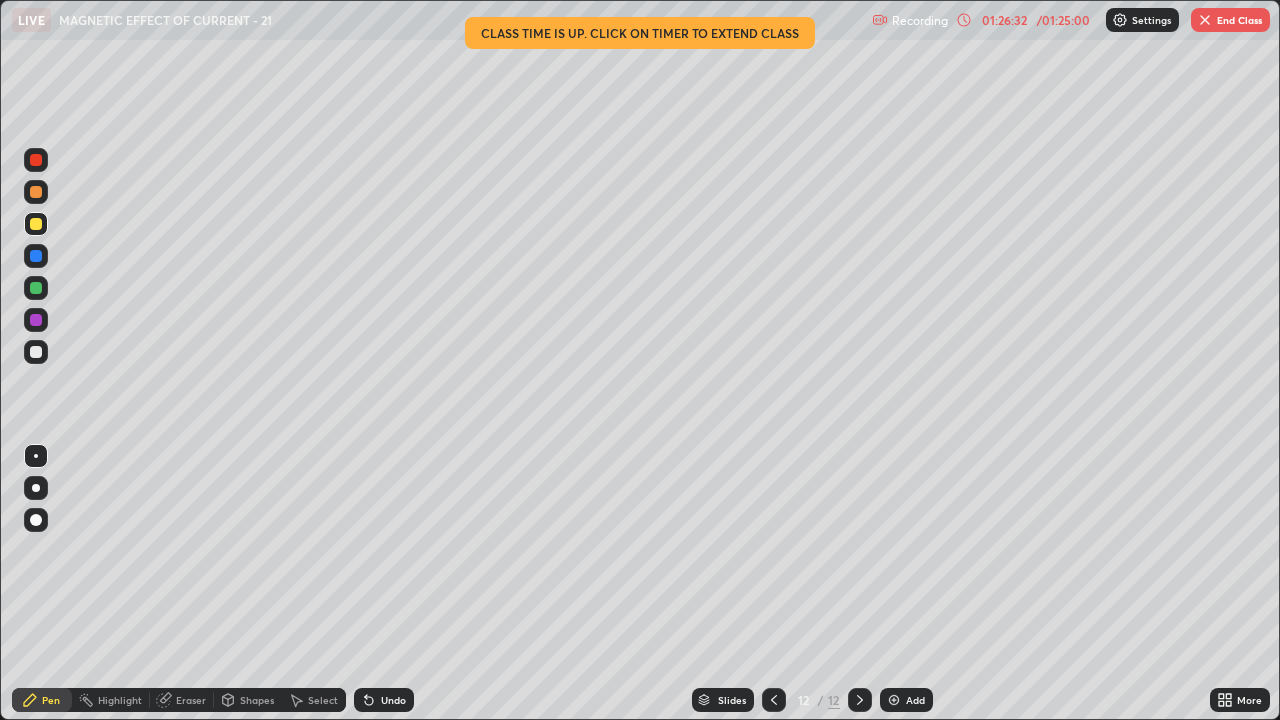 click on "End Class" at bounding box center [1230, 20] 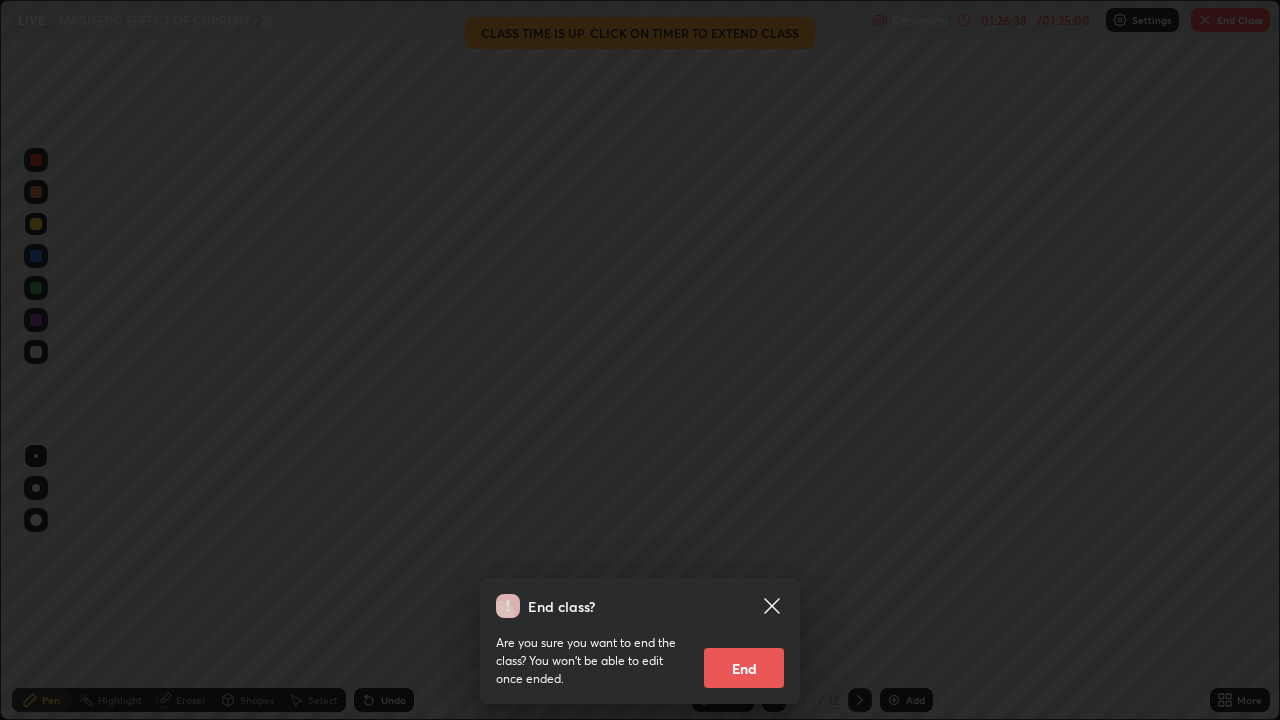 click on "End" at bounding box center (744, 668) 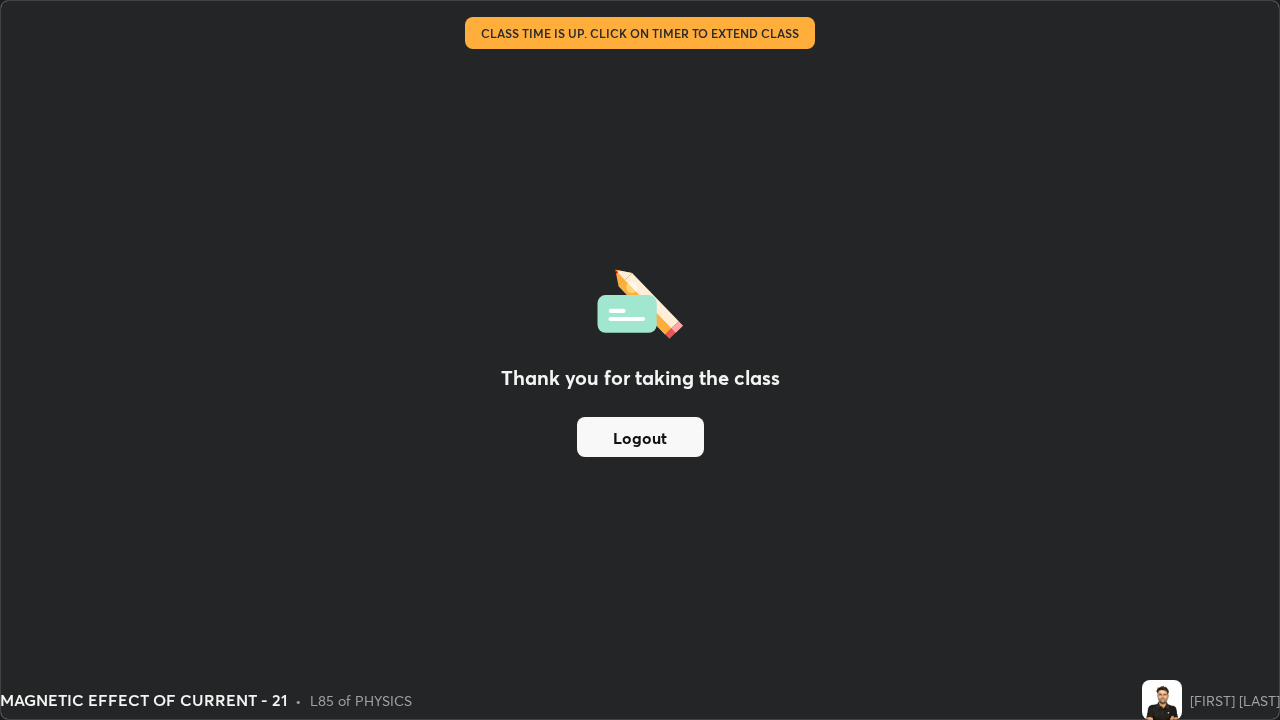 click on "Logout" at bounding box center (640, 437) 